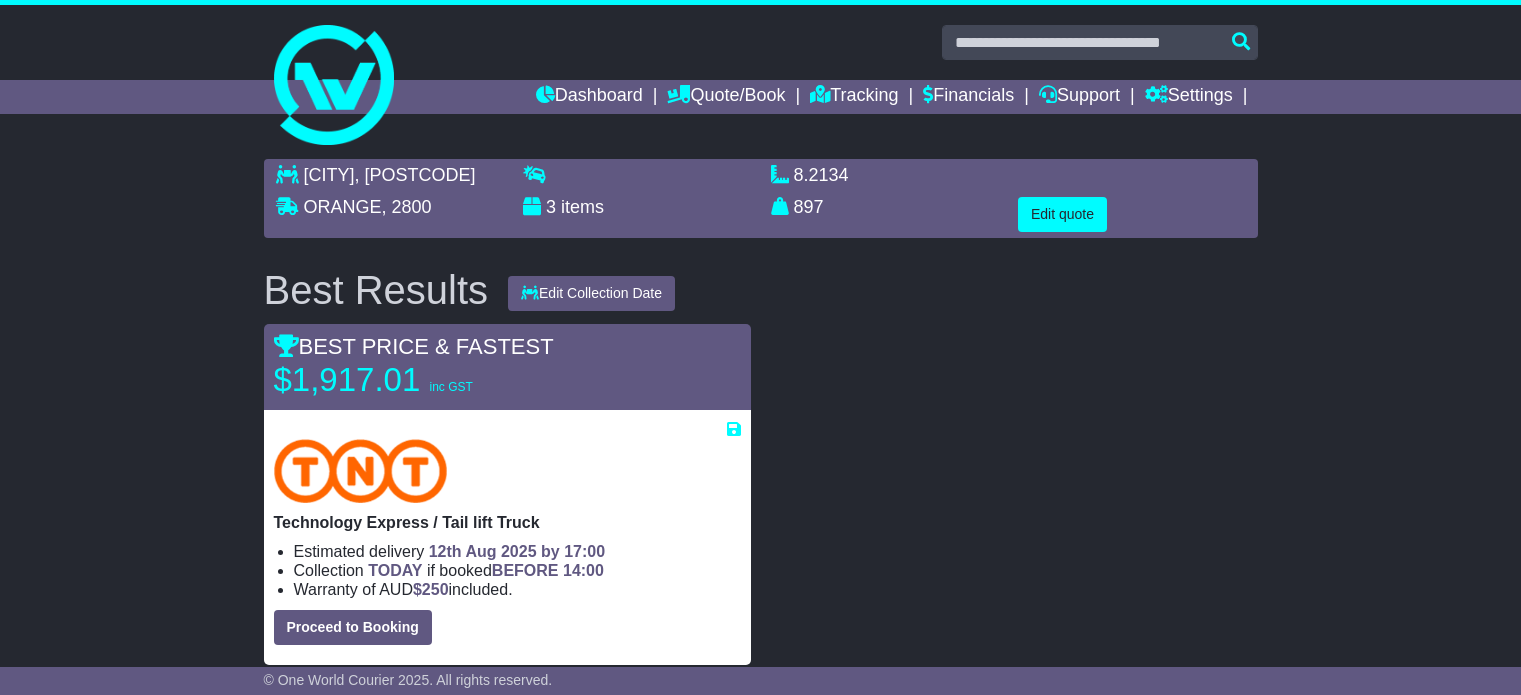 scroll, scrollTop: 0, scrollLeft: 0, axis: both 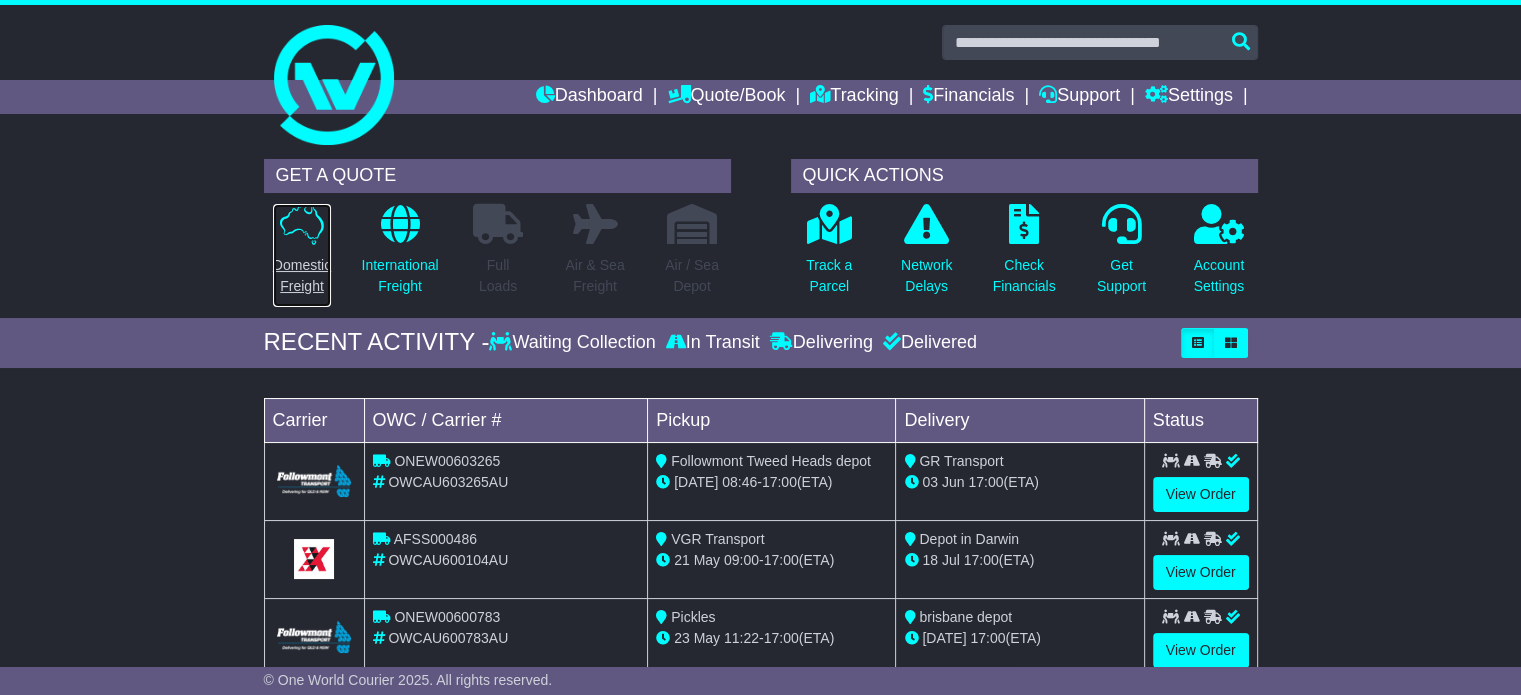 click on "Domestic Freight" at bounding box center [302, 255] 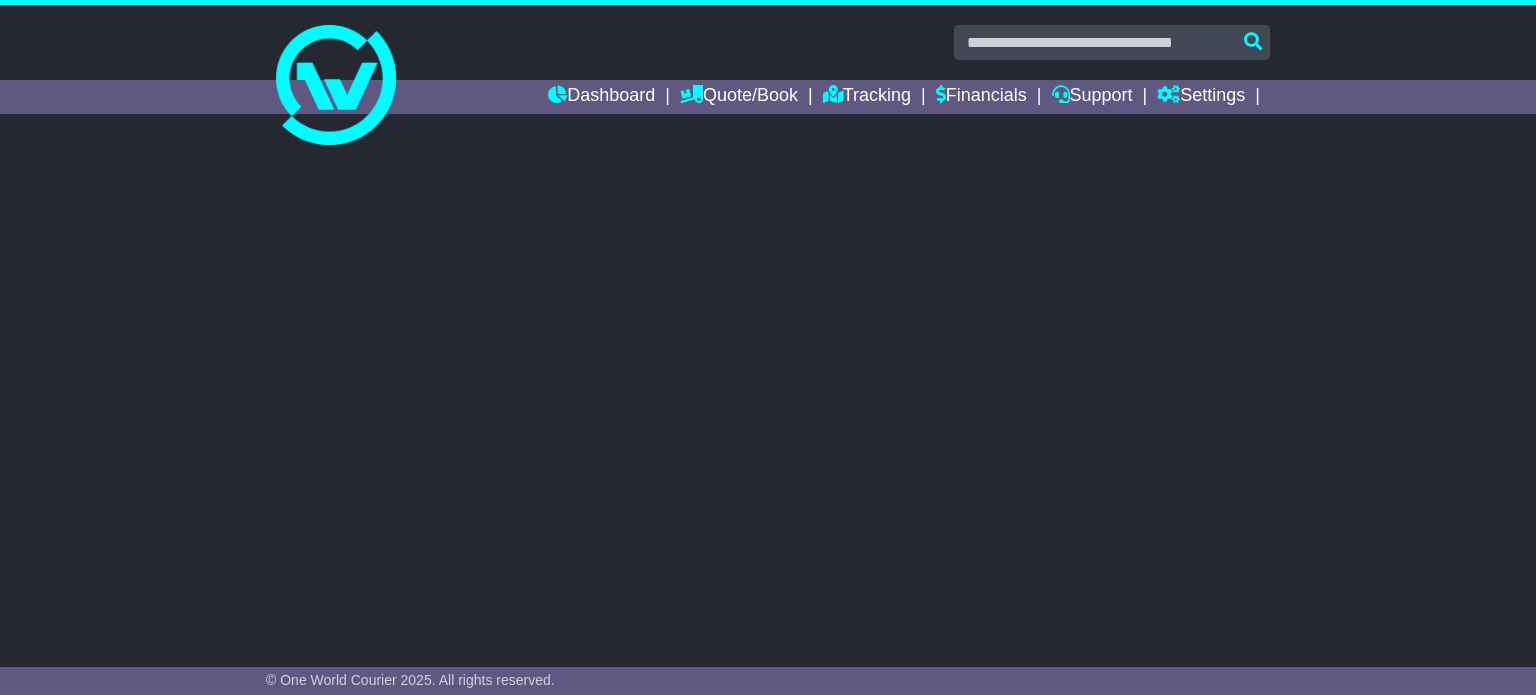 scroll, scrollTop: 0, scrollLeft: 0, axis: both 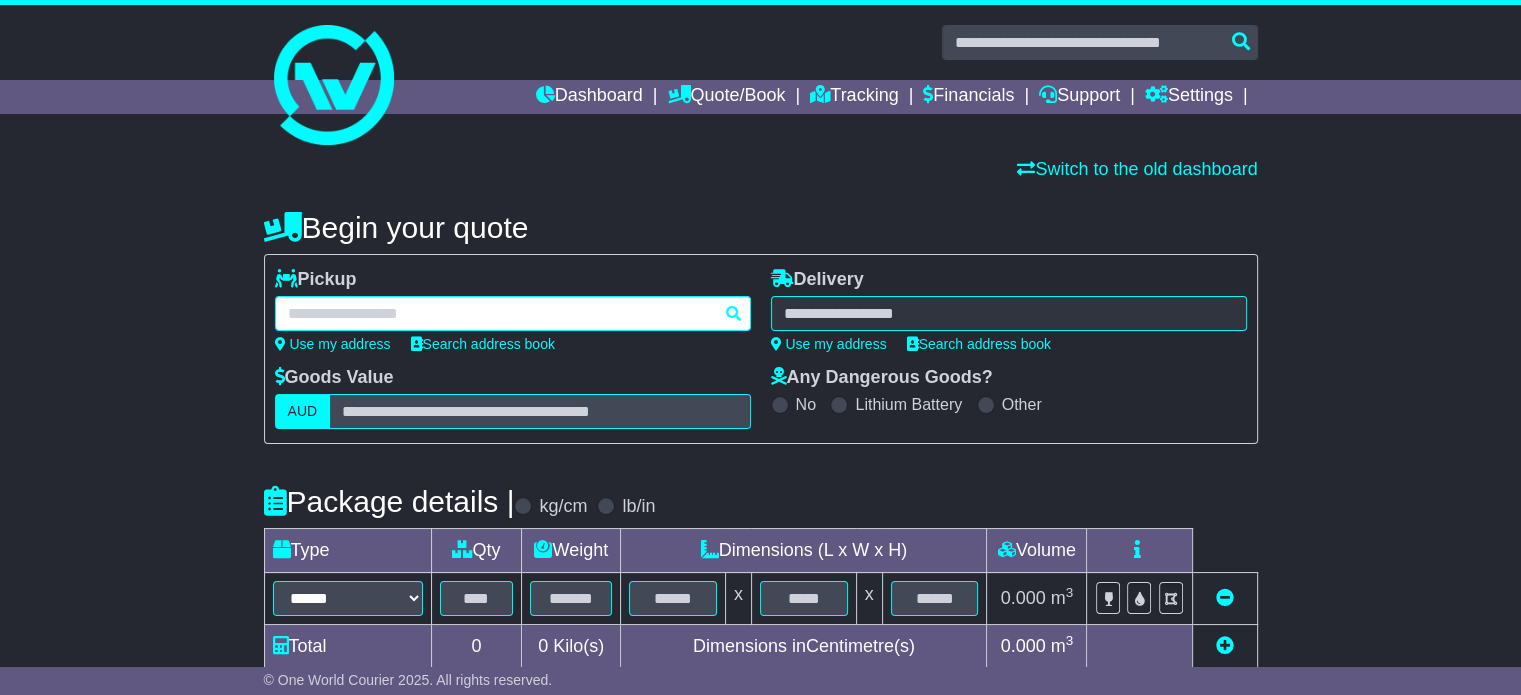 click at bounding box center [513, 313] 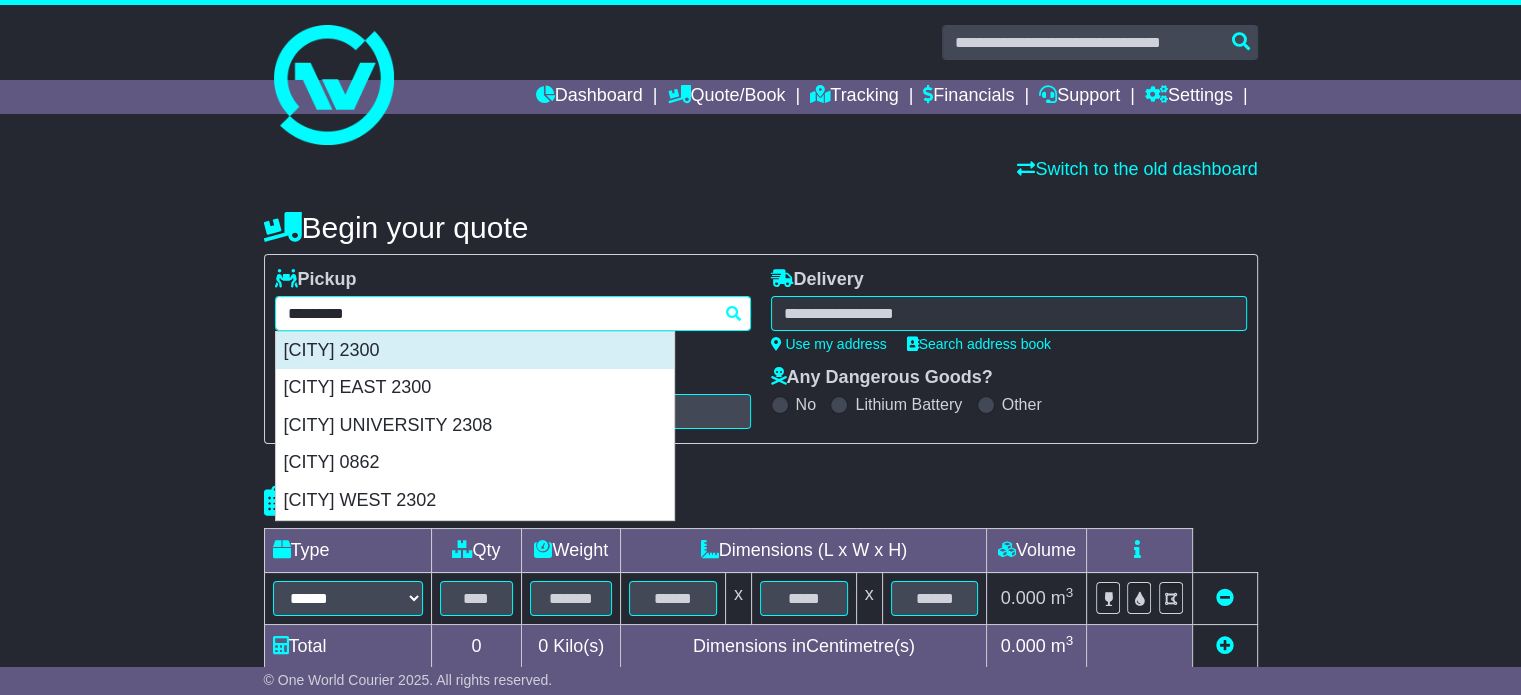 click on "NEWCASTLE 2300" at bounding box center [475, 351] 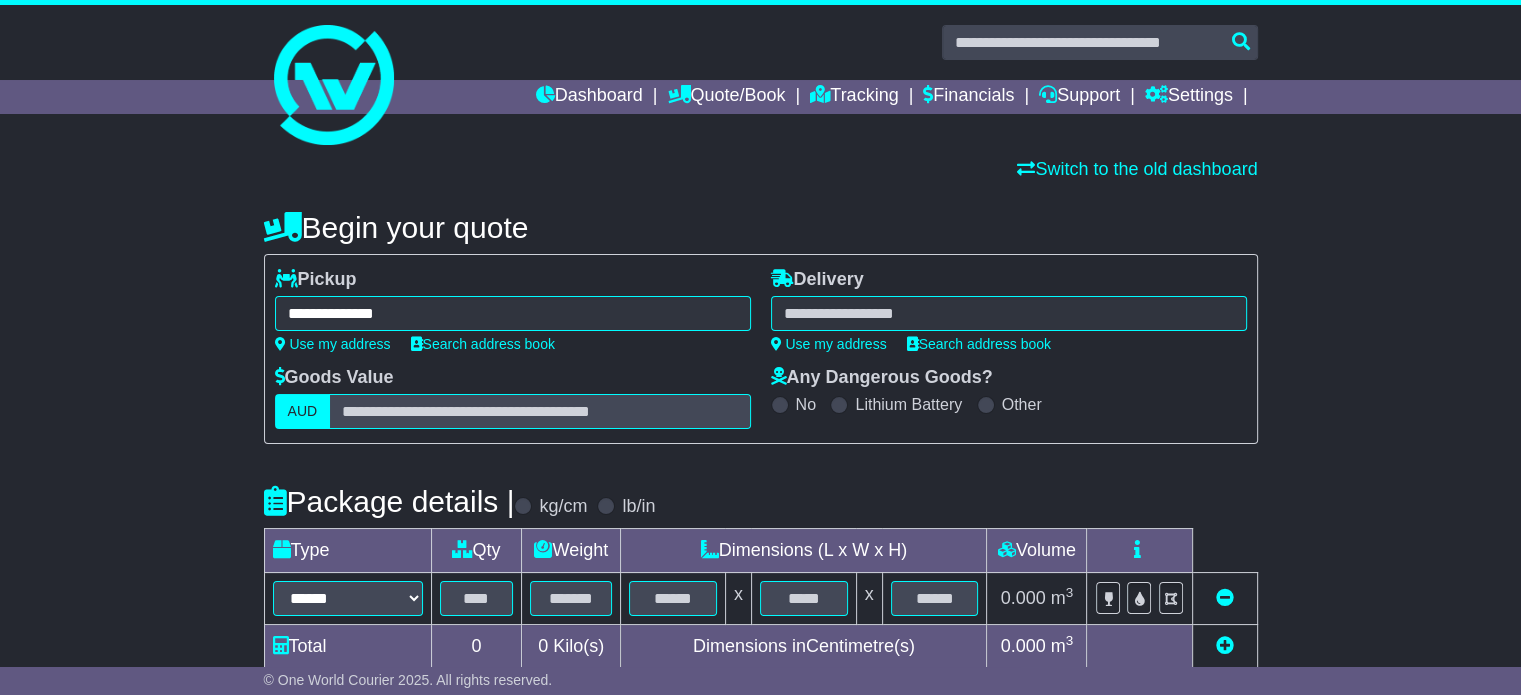 type on "**********" 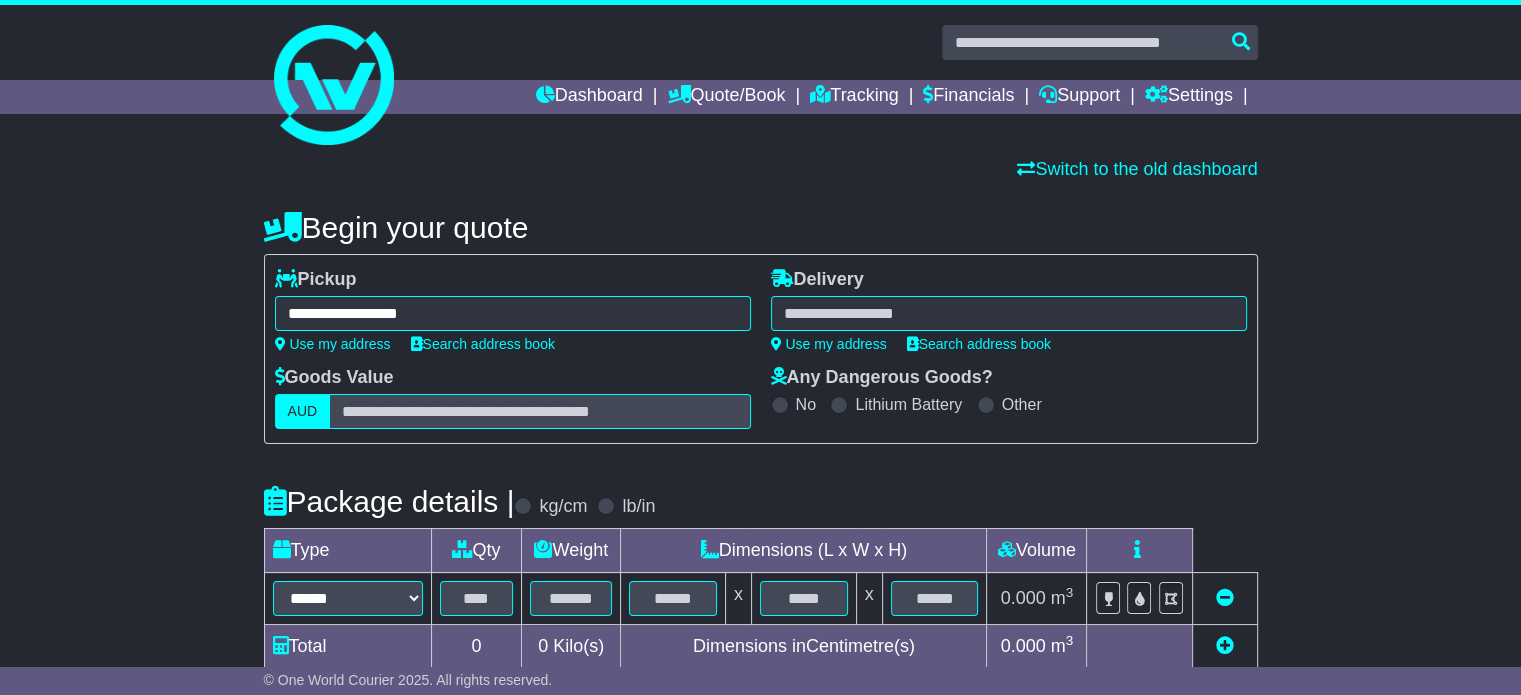 paste on "******" 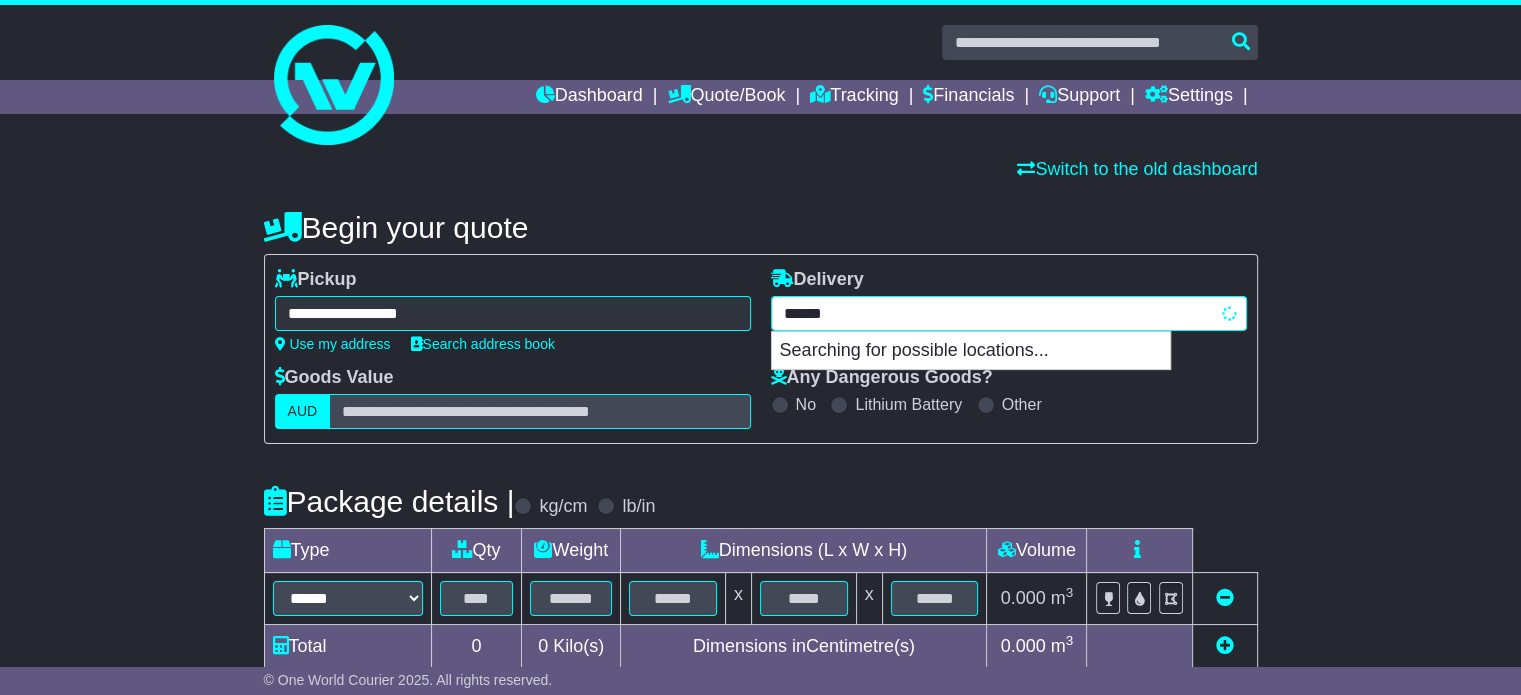 click on "****** Searching for possible locations..." at bounding box center (1009, 313) 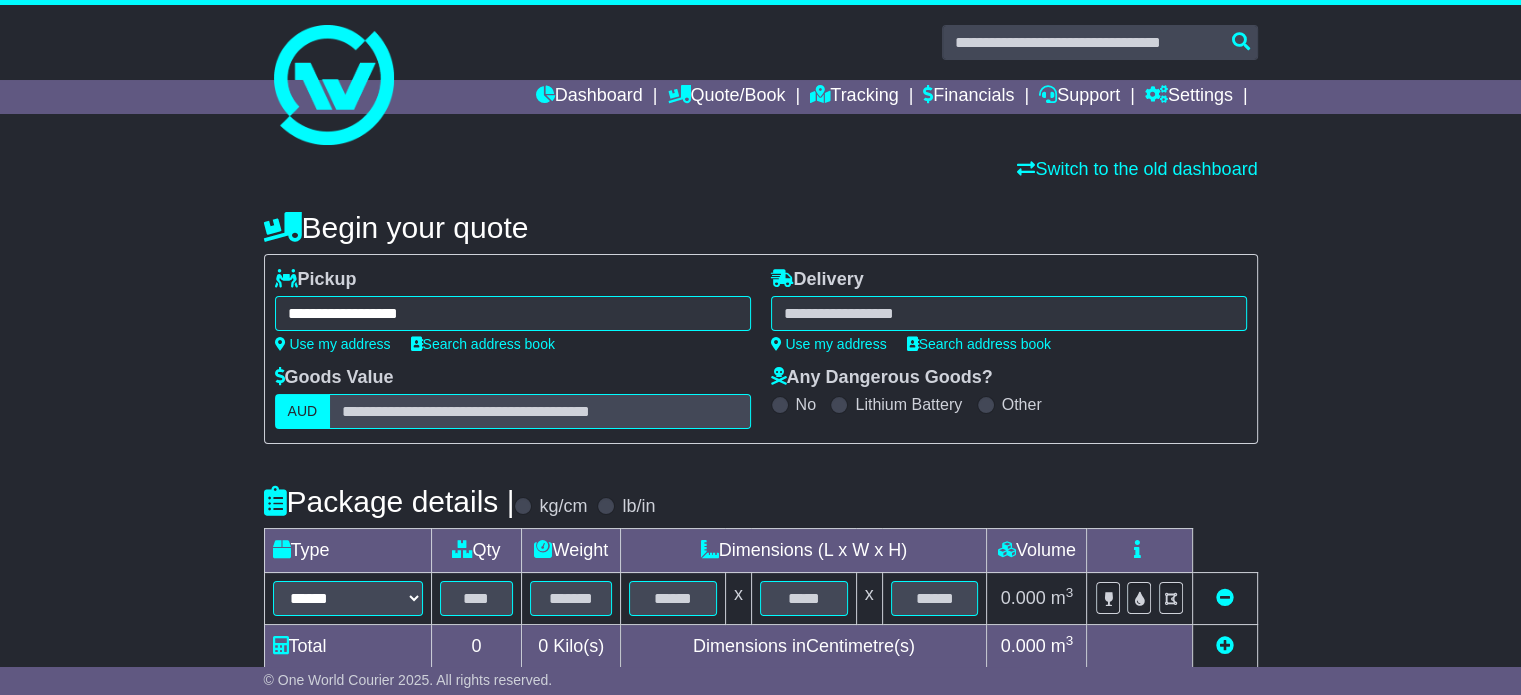 drag, startPoint x: 1000, startPoint y: 294, endPoint x: 896, endPoint y: 308, distance: 104.93808 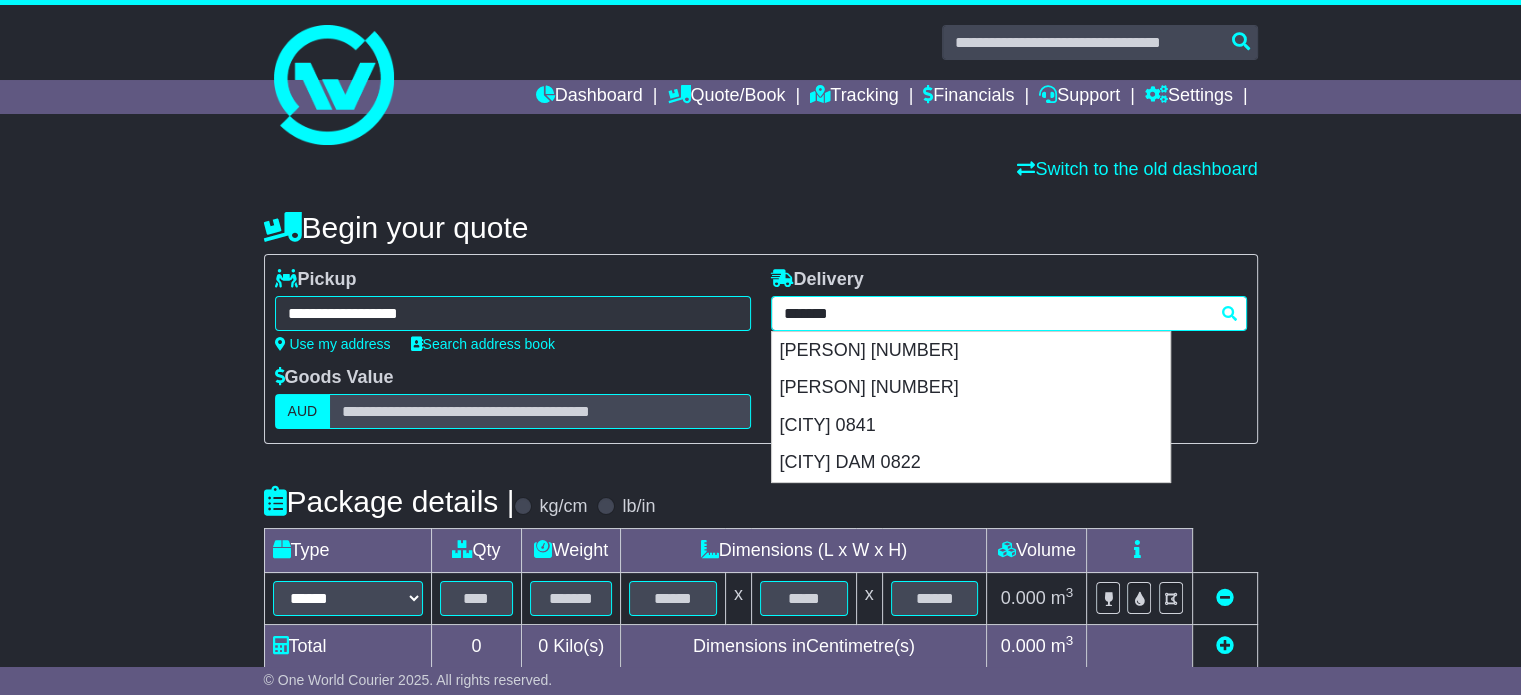 click on "****** DARWIN  CHARLES DARWIN UNIVERSITY 0909 CHARLES DARWIN UNIVERSITY 0815 DARWIN RIVER 0841 DARWIN RIVER DAM 0822" at bounding box center [1009, 313] 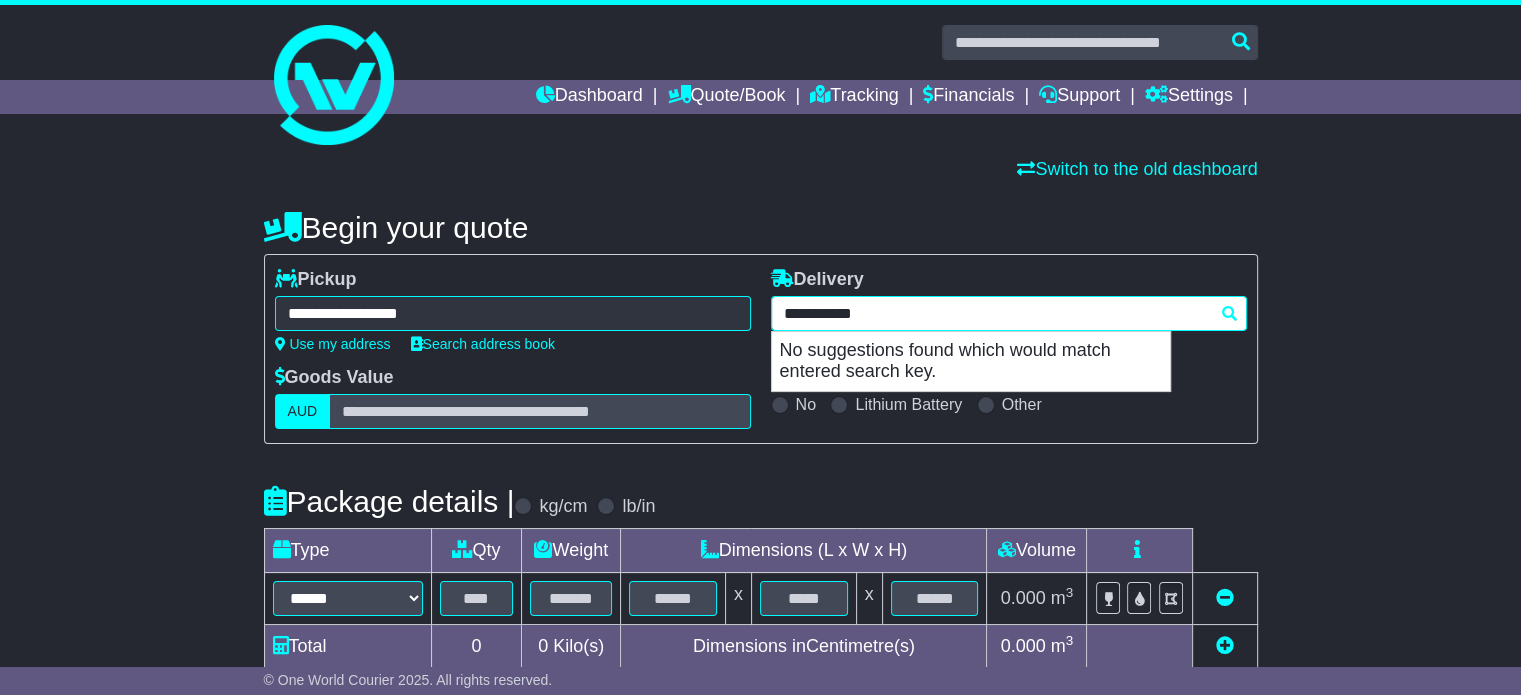 drag, startPoint x: 956, startPoint y: 295, endPoint x: 701, endPoint y: 305, distance: 255.196 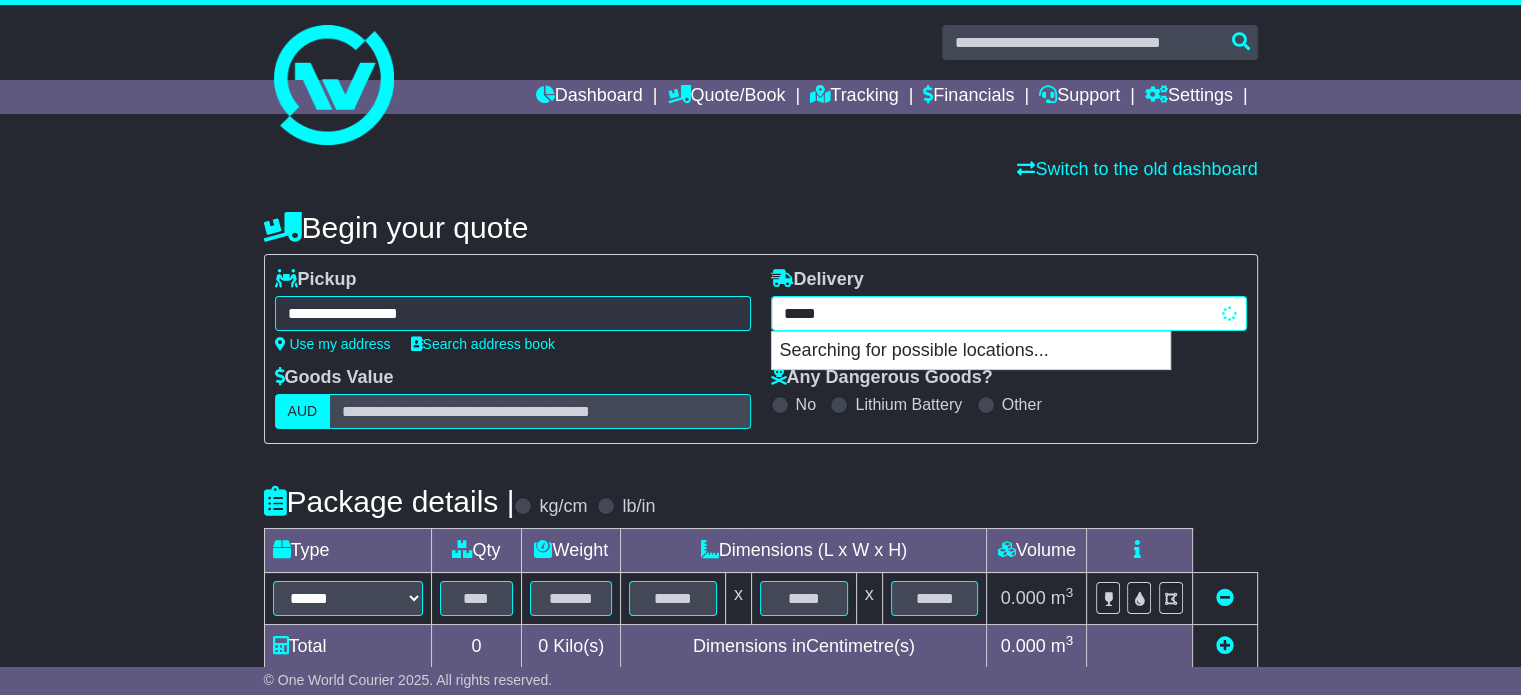 type on "******" 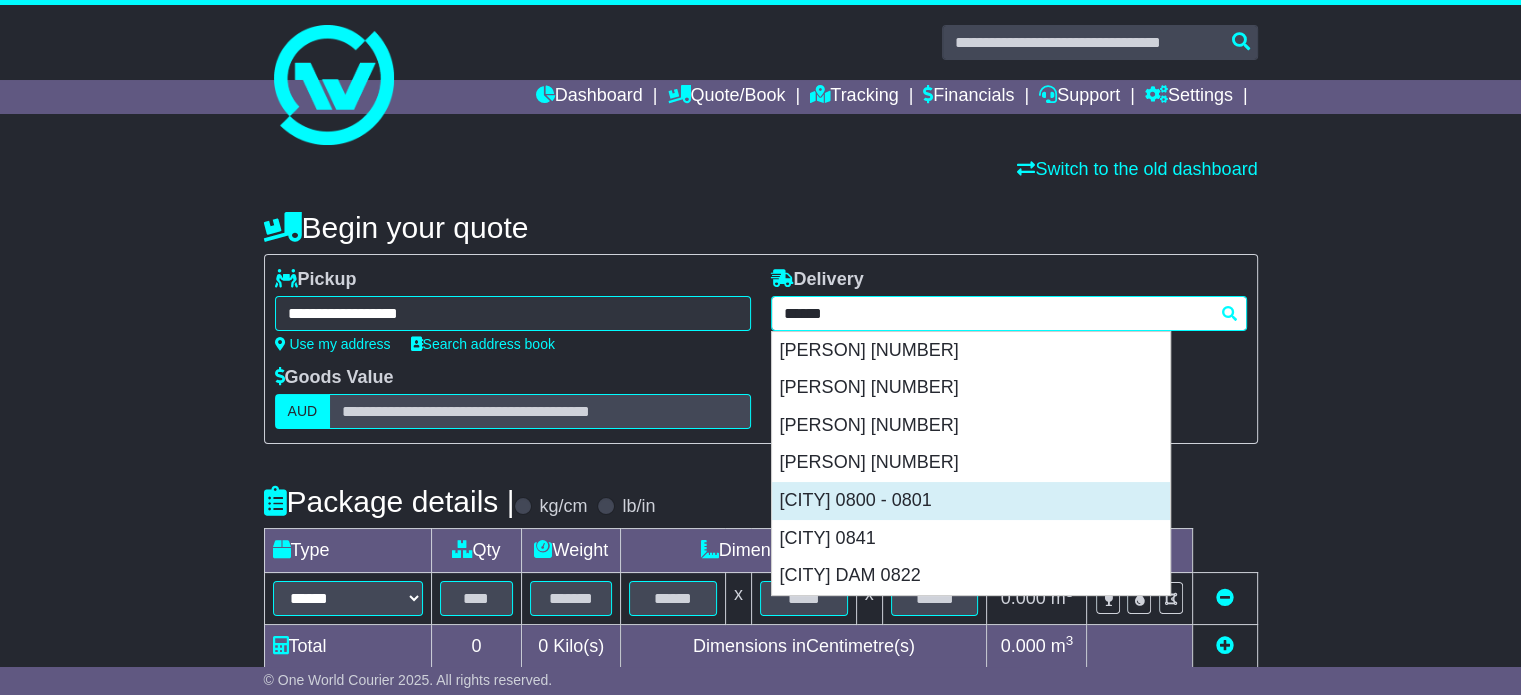 click on "DARWIN 0800 - 0801" at bounding box center [971, 501] 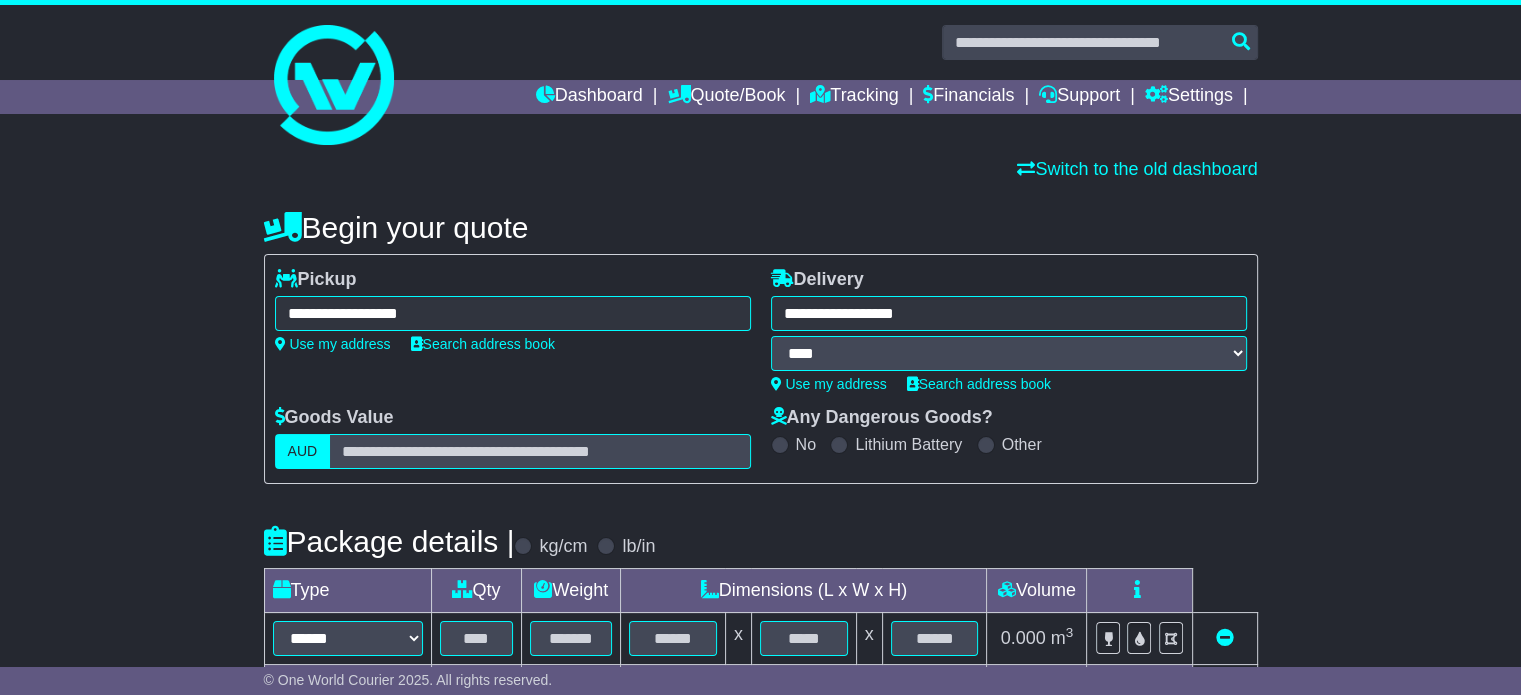 type on "**********" 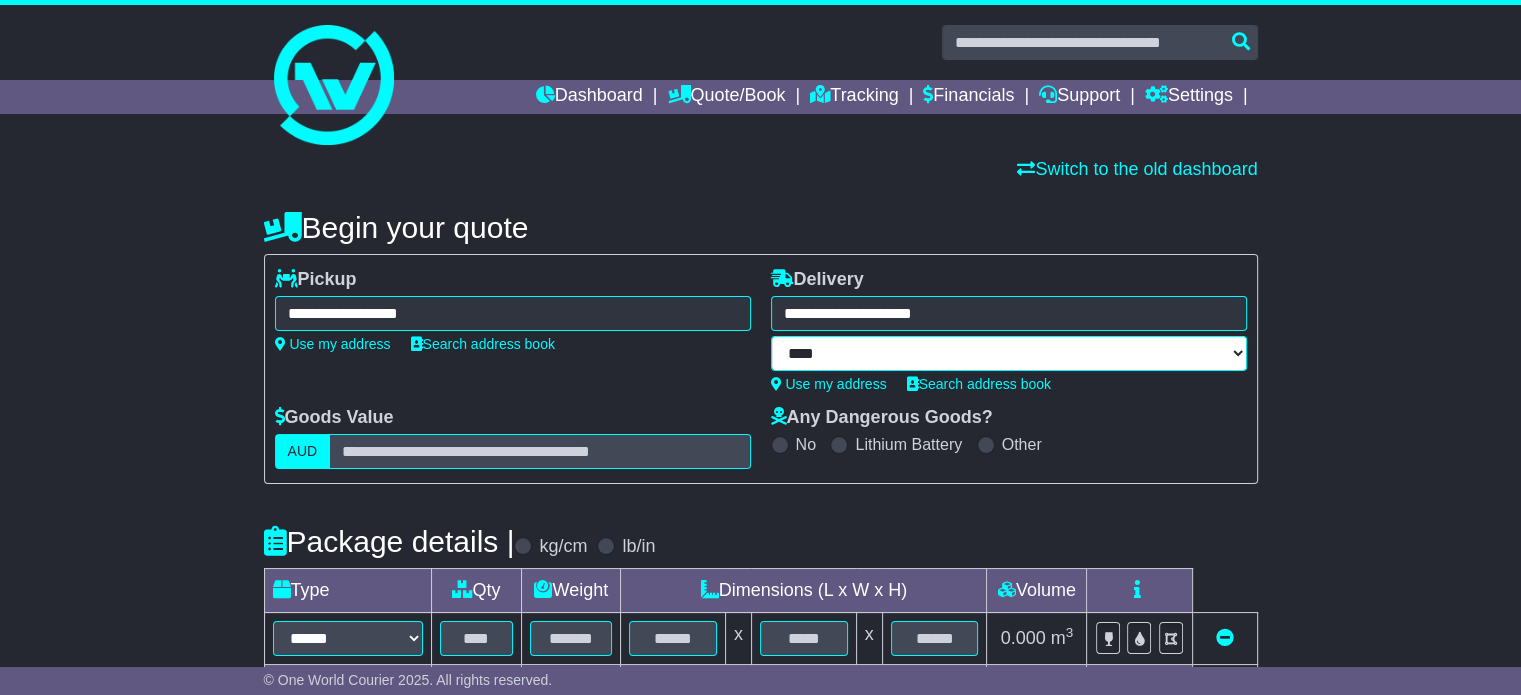click on "**** ****" at bounding box center (1009, 353) 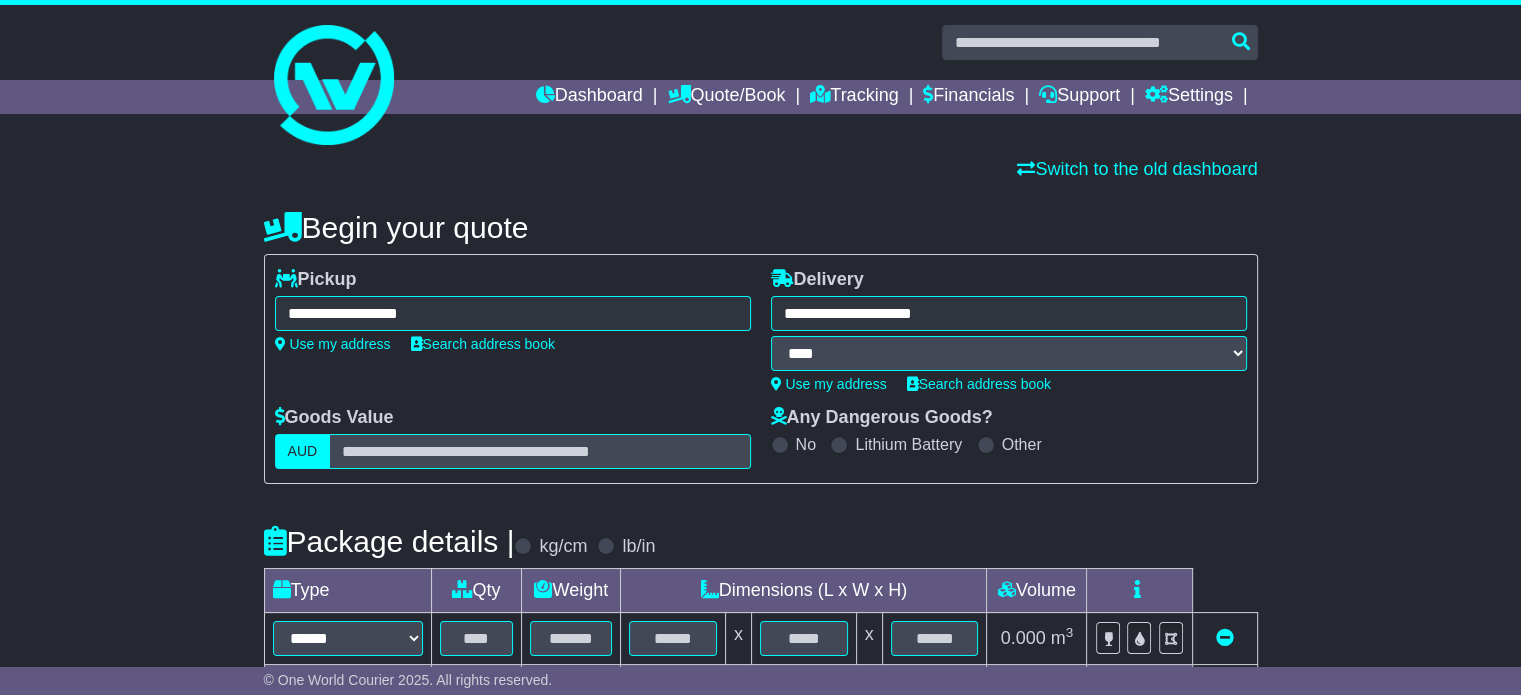 click on "**********" at bounding box center (760, 624) 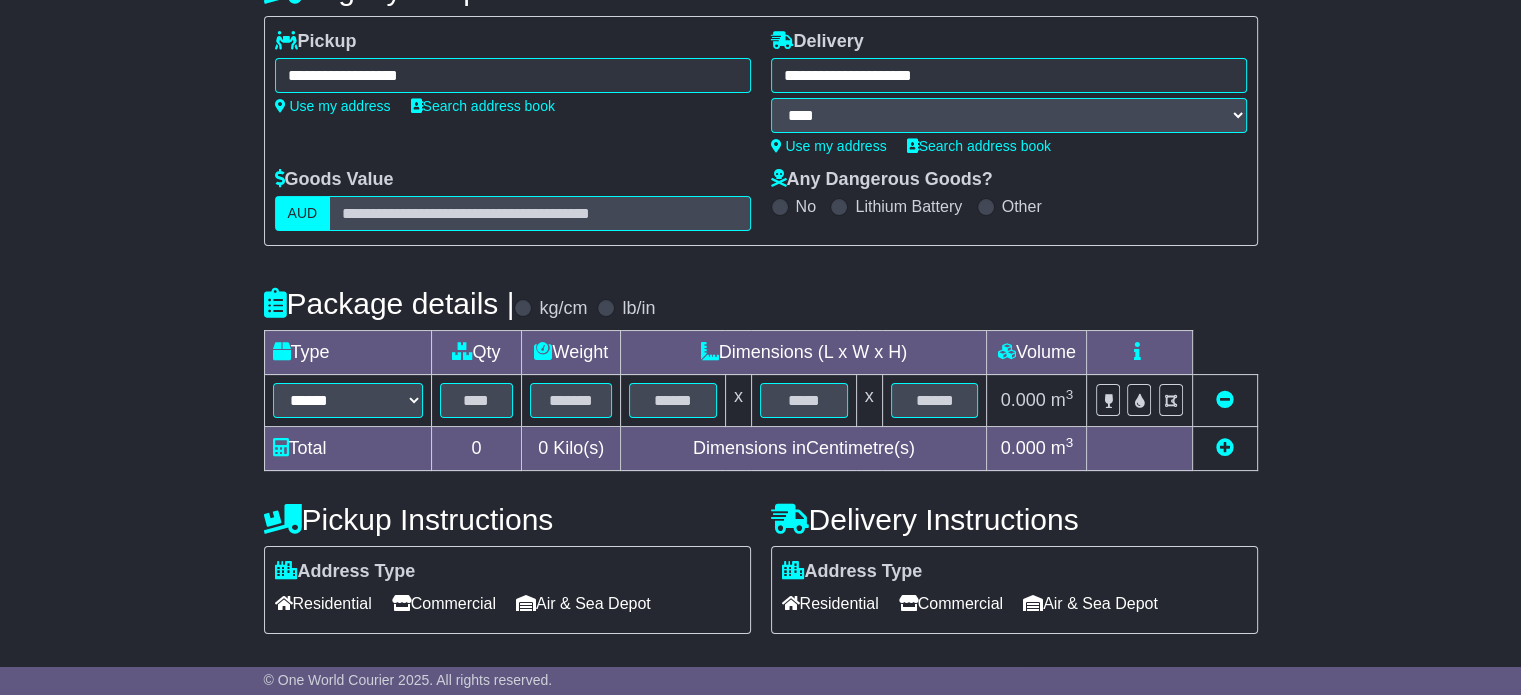 scroll, scrollTop: 240, scrollLeft: 0, axis: vertical 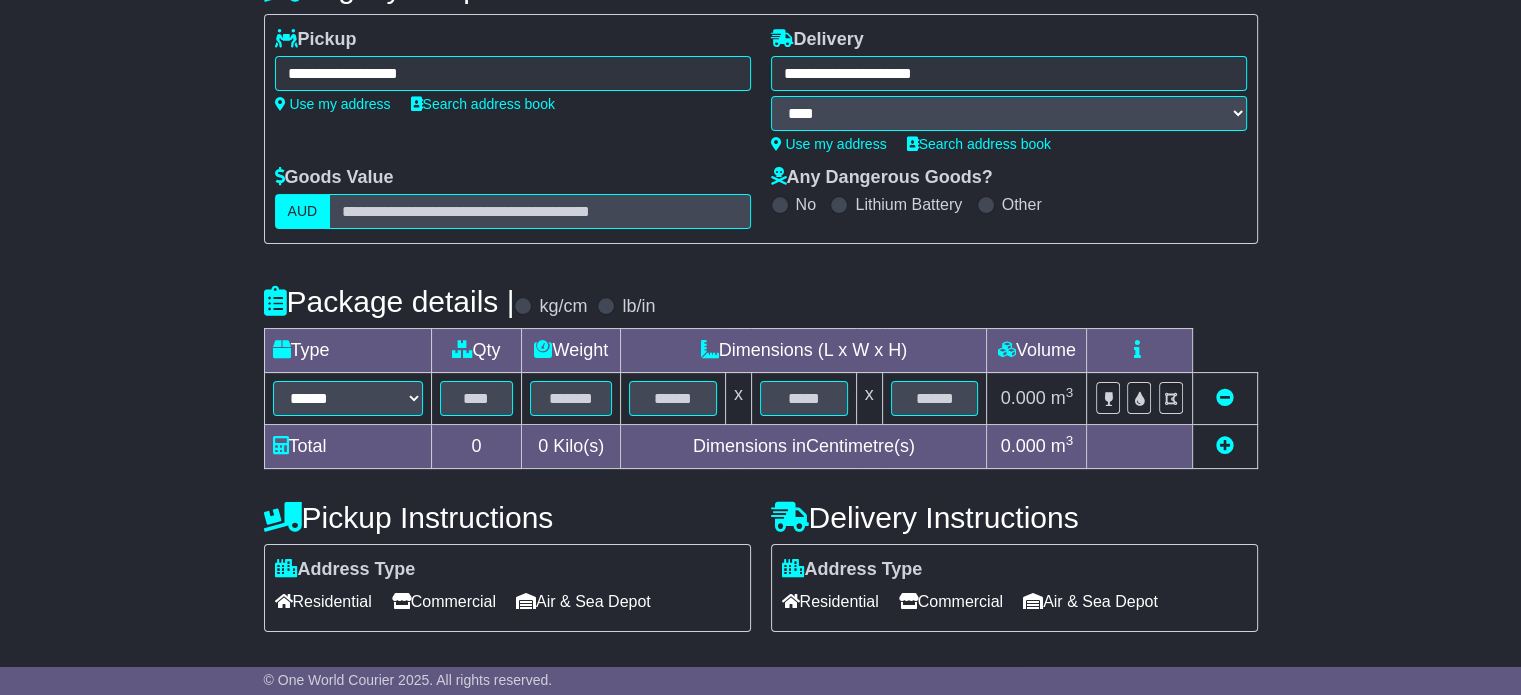 click on "****** ****** *** ******** ***** **** **** ****** *** *******" at bounding box center (347, 399) 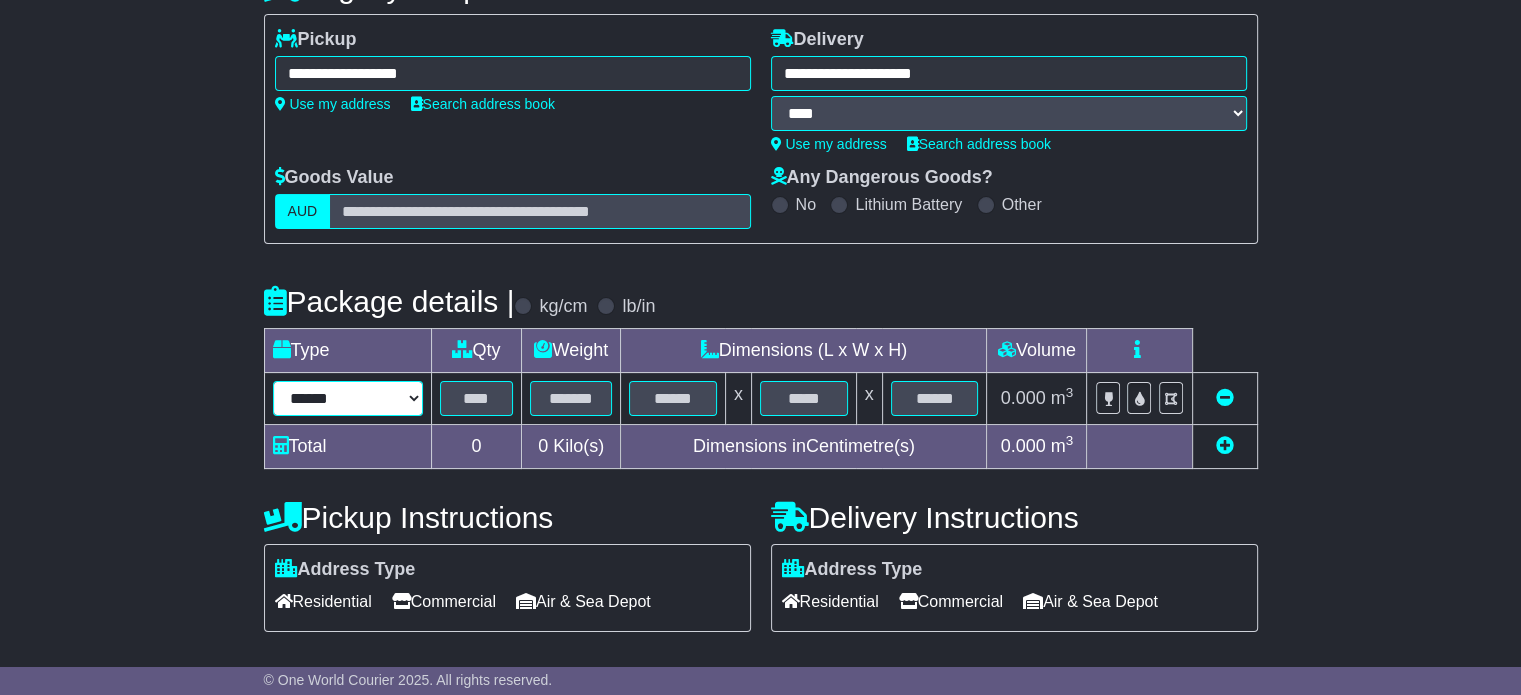 click on "****** ****** *** ******** ***** **** **** ****** *** *******" at bounding box center [348, 398] 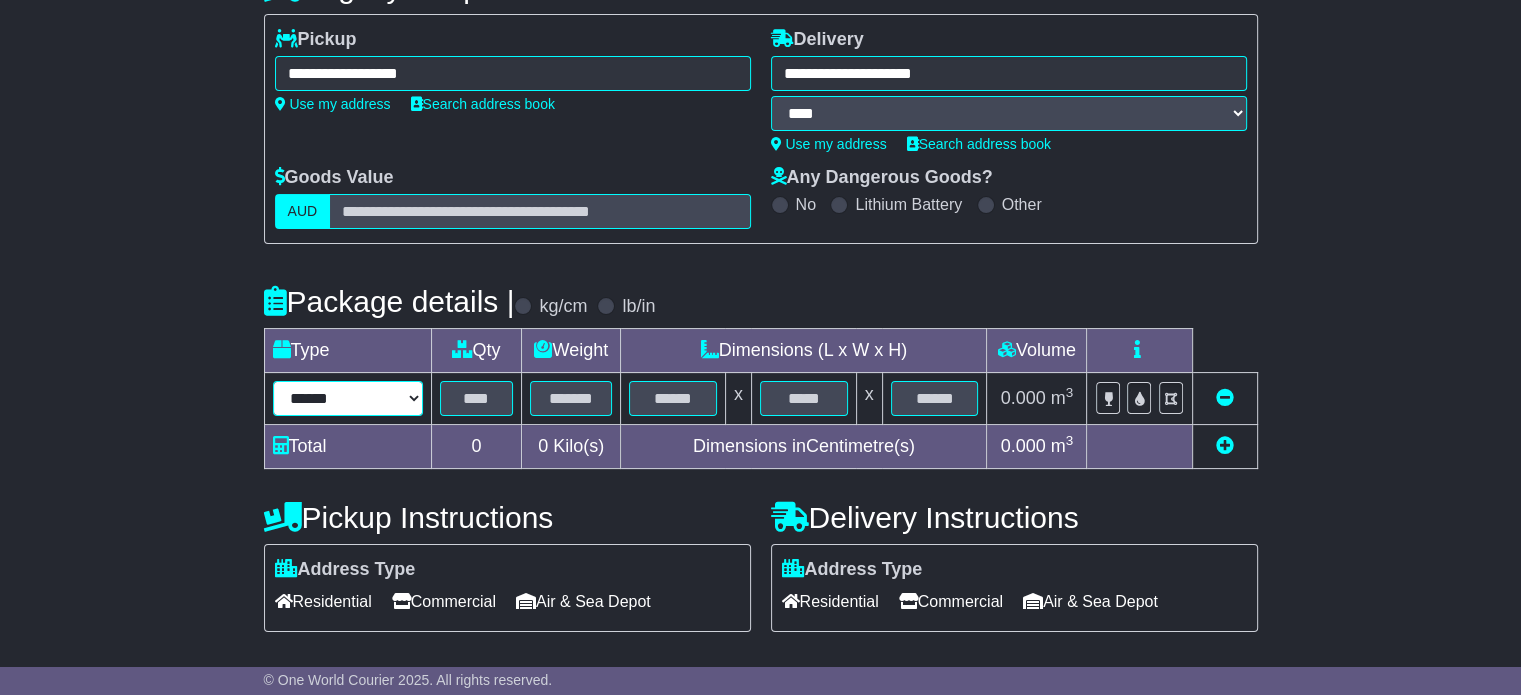 select on "*****" 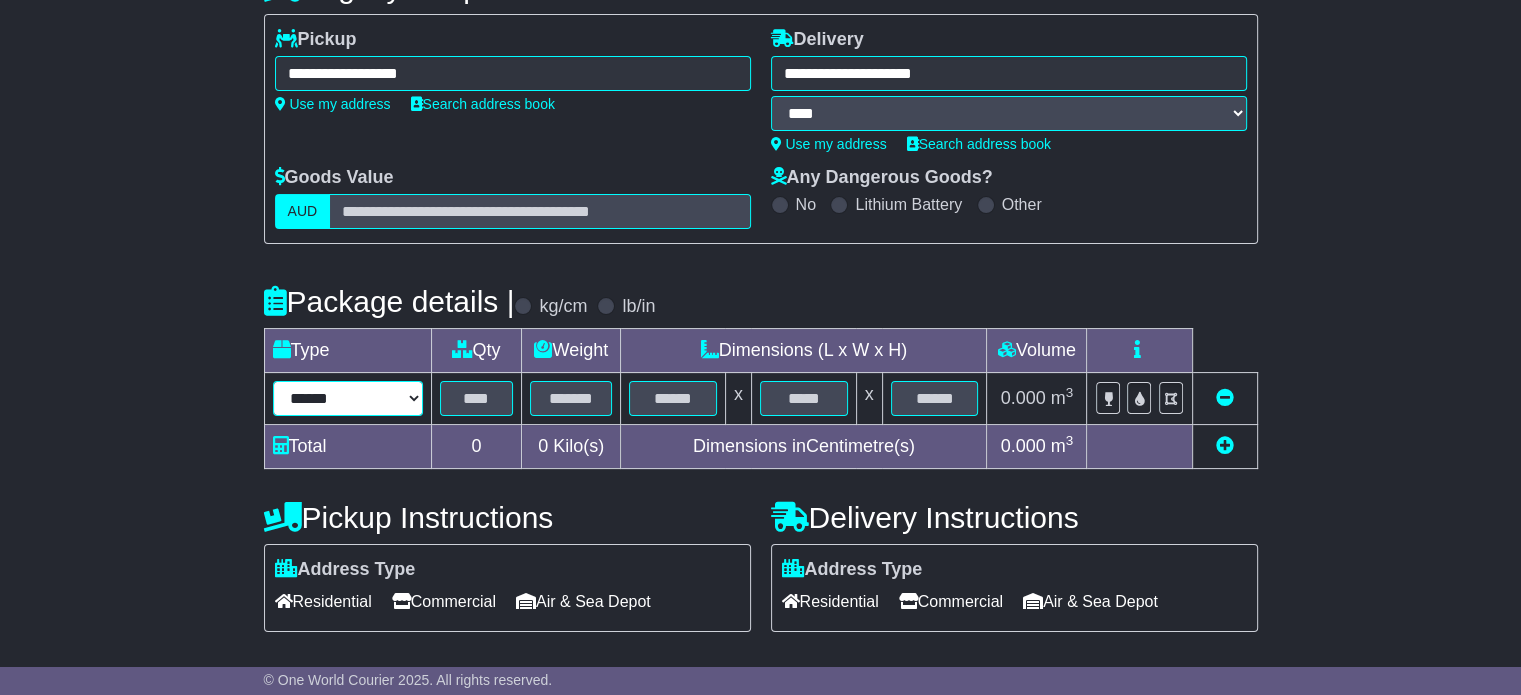 click on "****** ****** *** ******** ***** **** **** ****** *** *******" at bounding box center (348, 398) 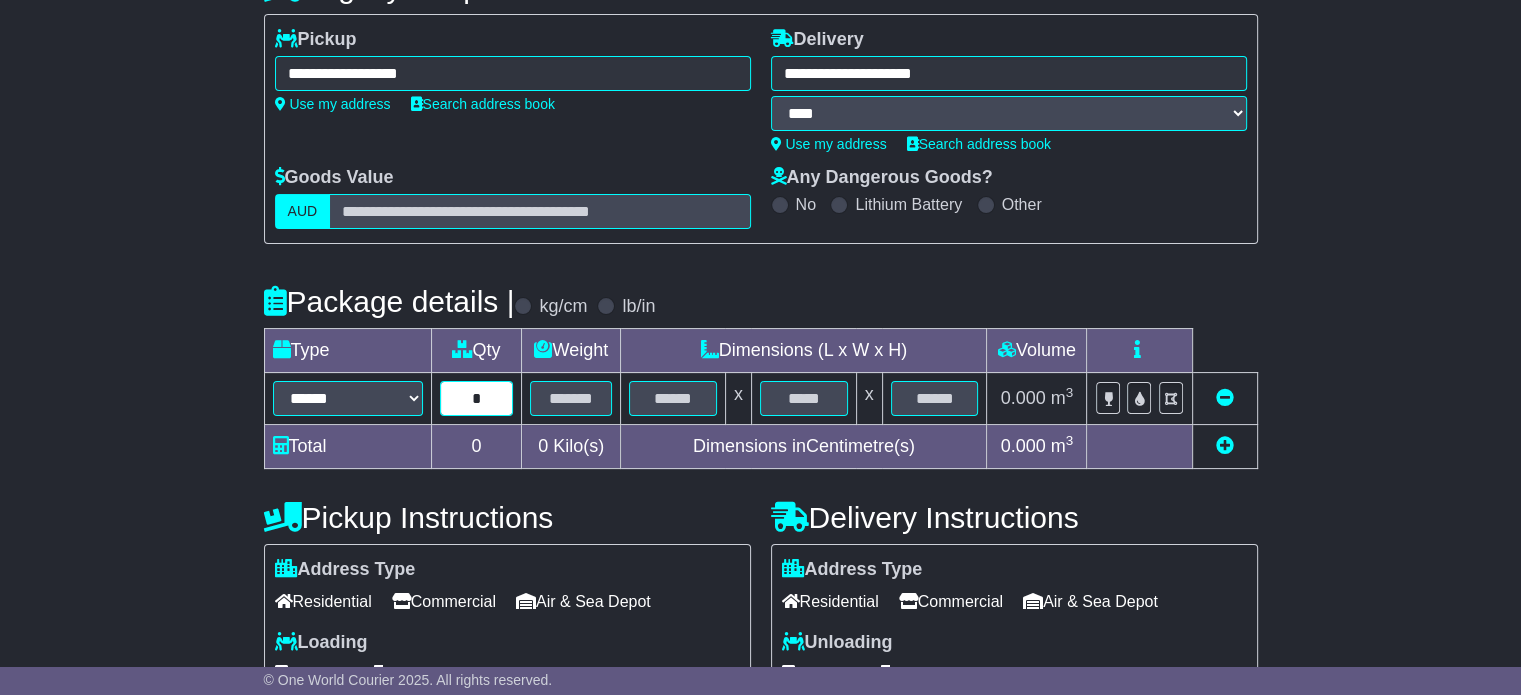 type on "*" 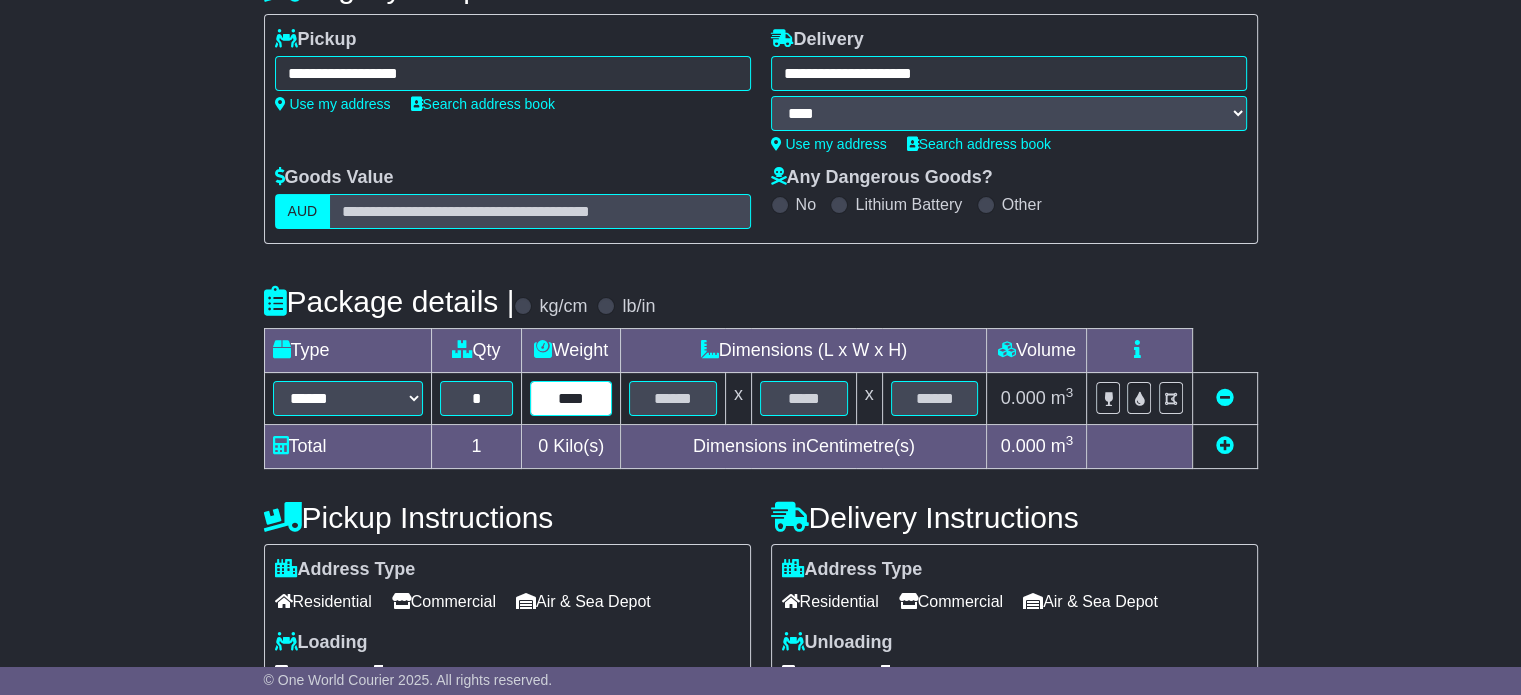 type on "****" 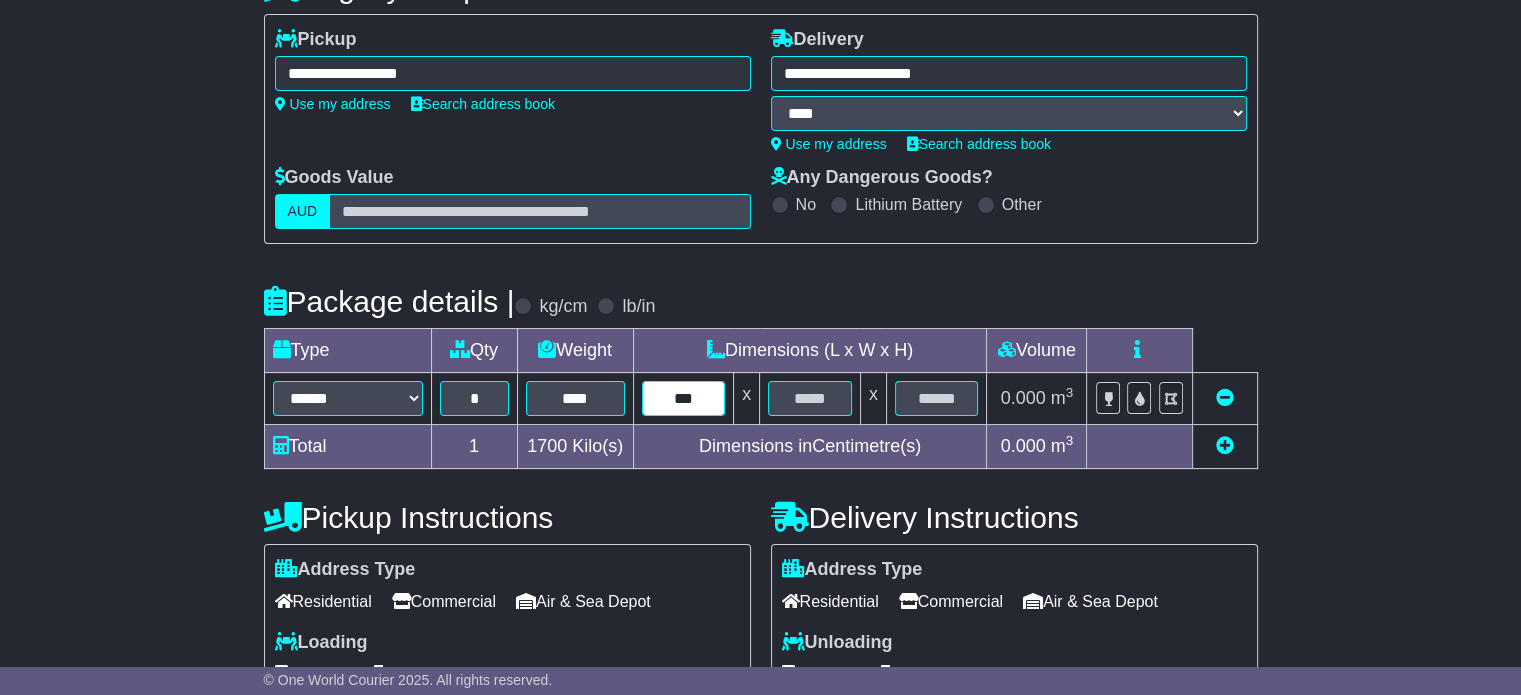 type on "***" 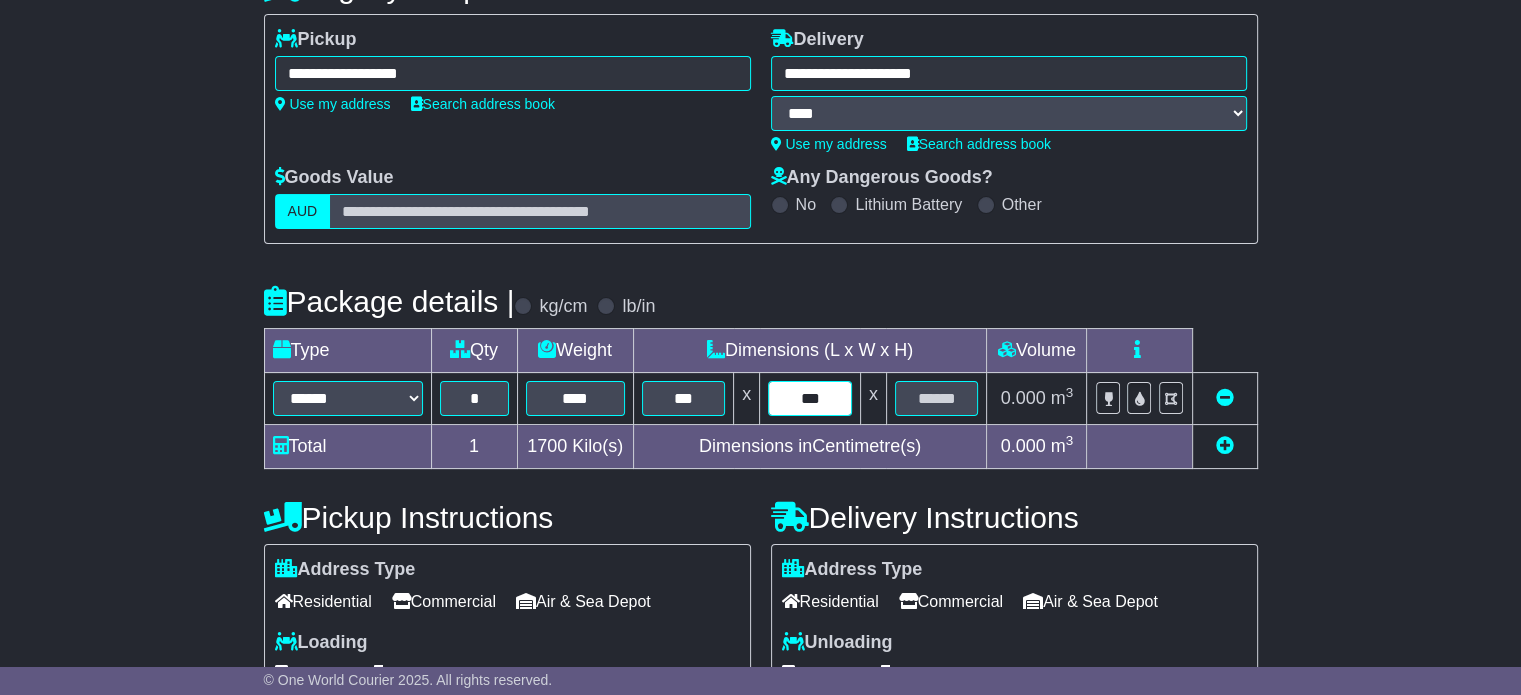 type on "***" 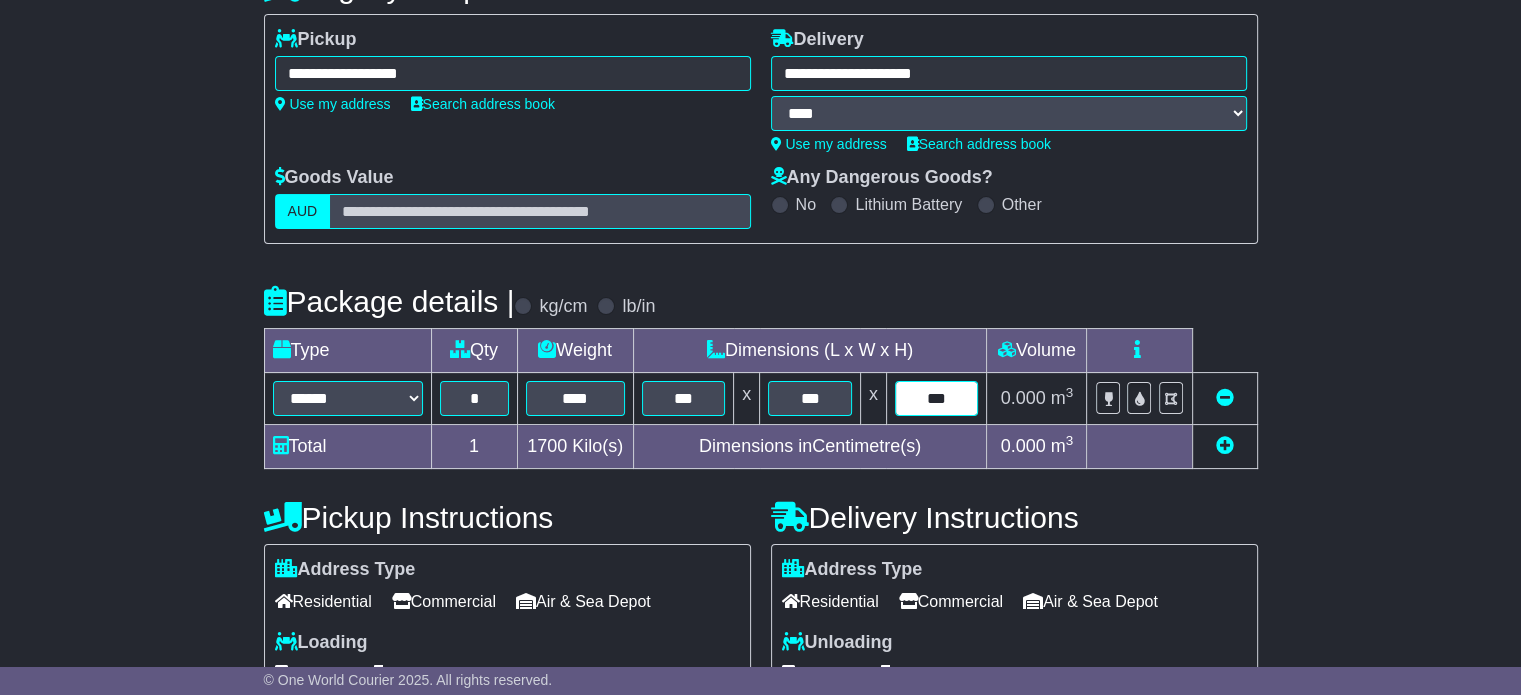 type on "***" 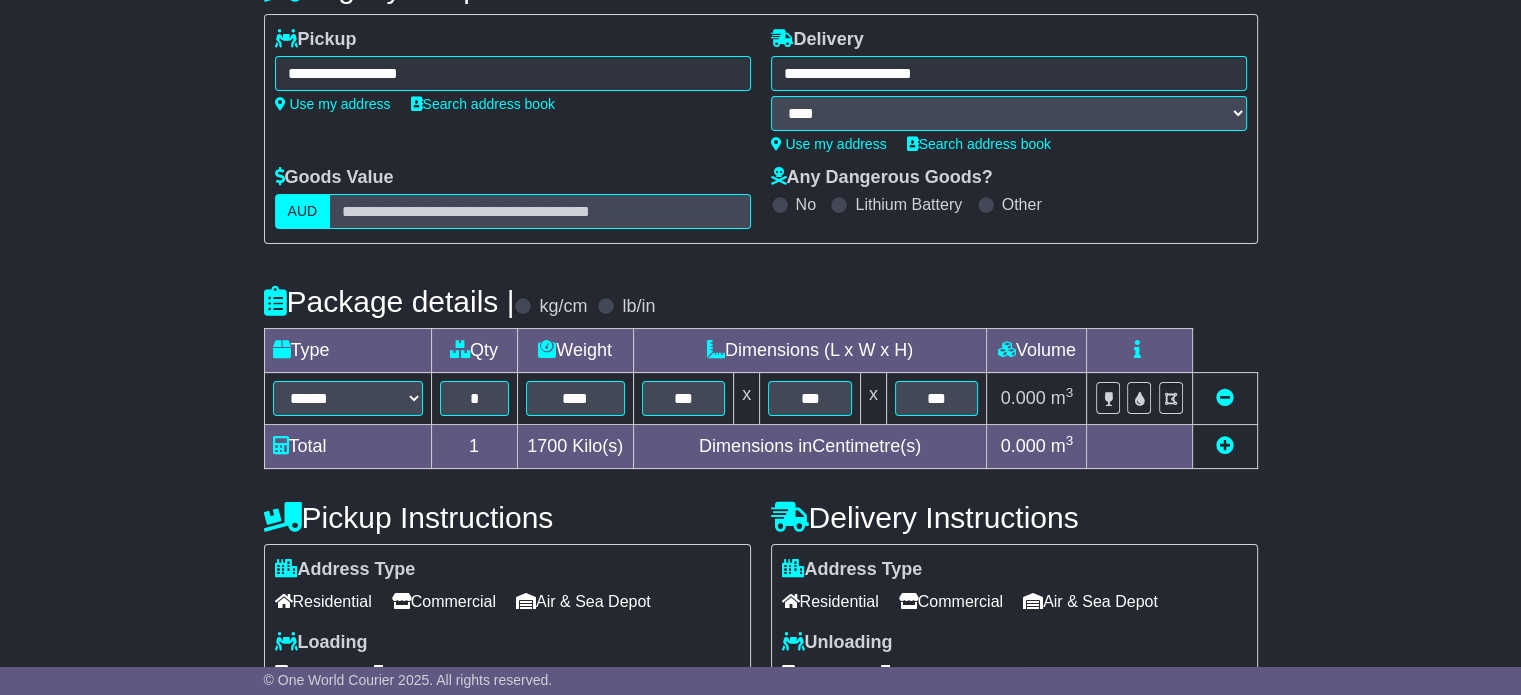click on "**********" at bounding box center (760, 472) 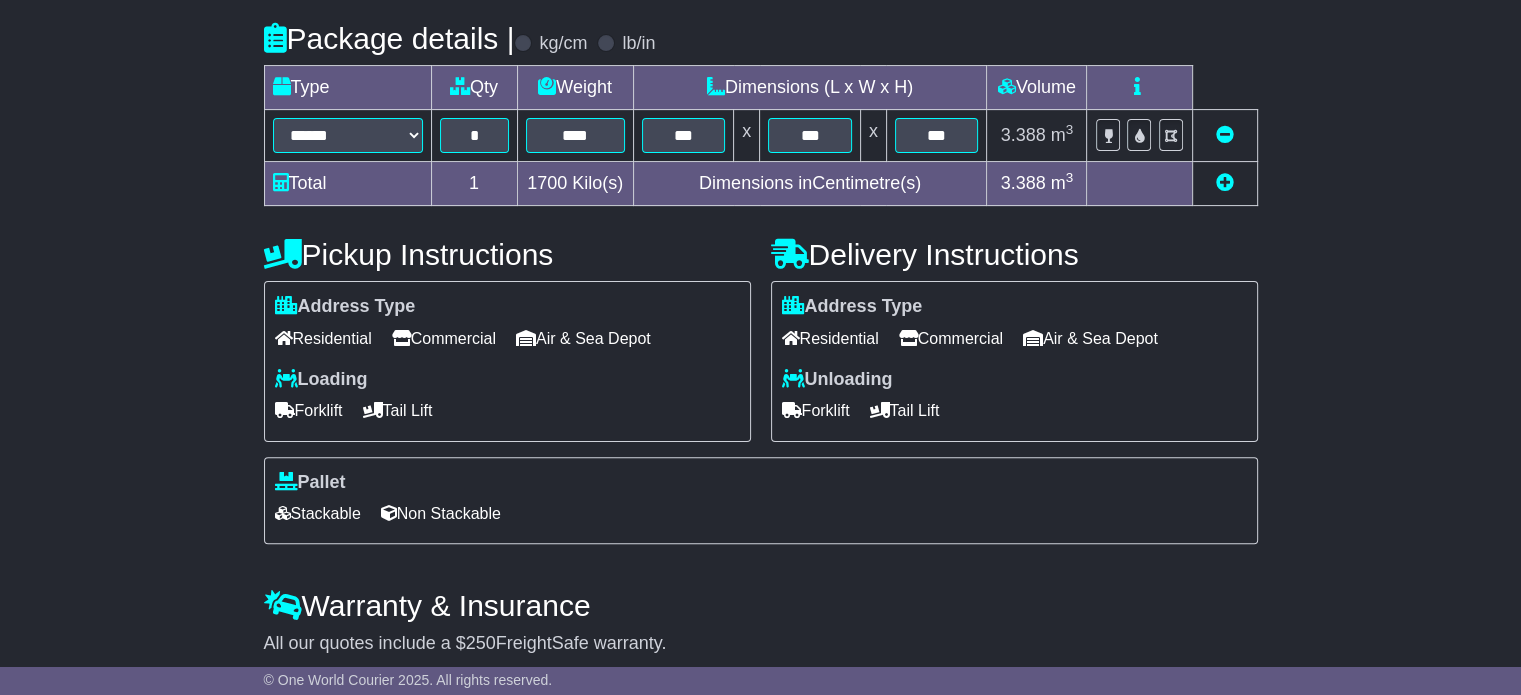 scroll, scrollTop: 520, scrollLeft: 0, axis: vertical 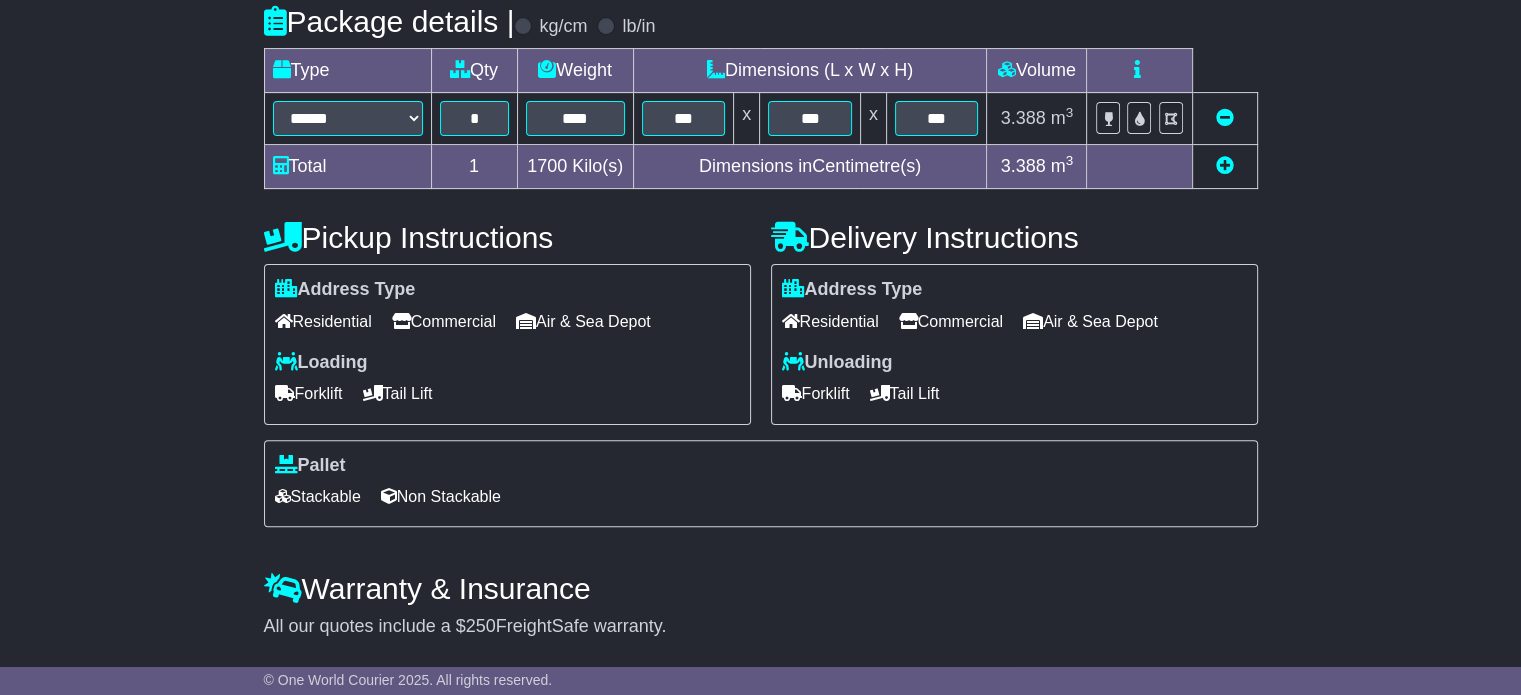 click on "Commercial" at bounding box center [444, 321] 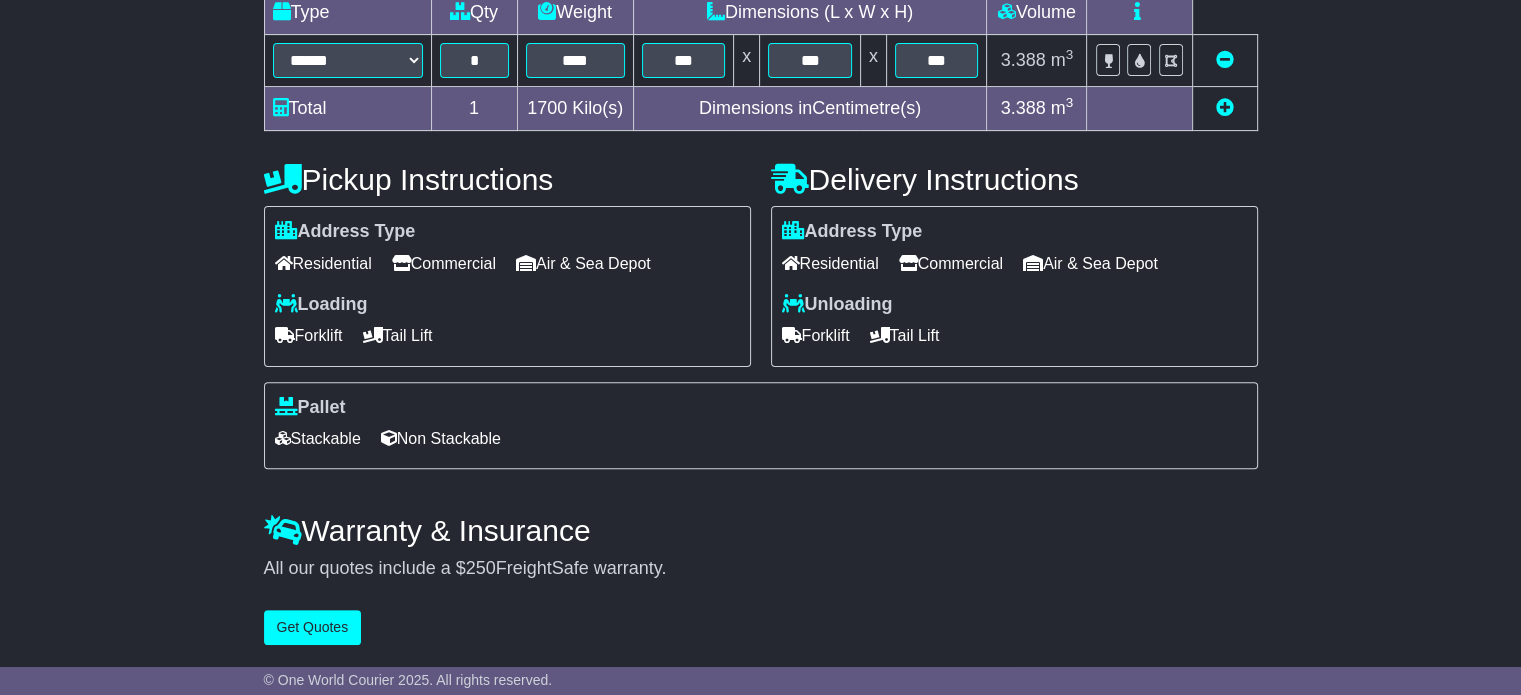 scroll, scrollTop: 580, scrollLeft: 0, axis: vertical 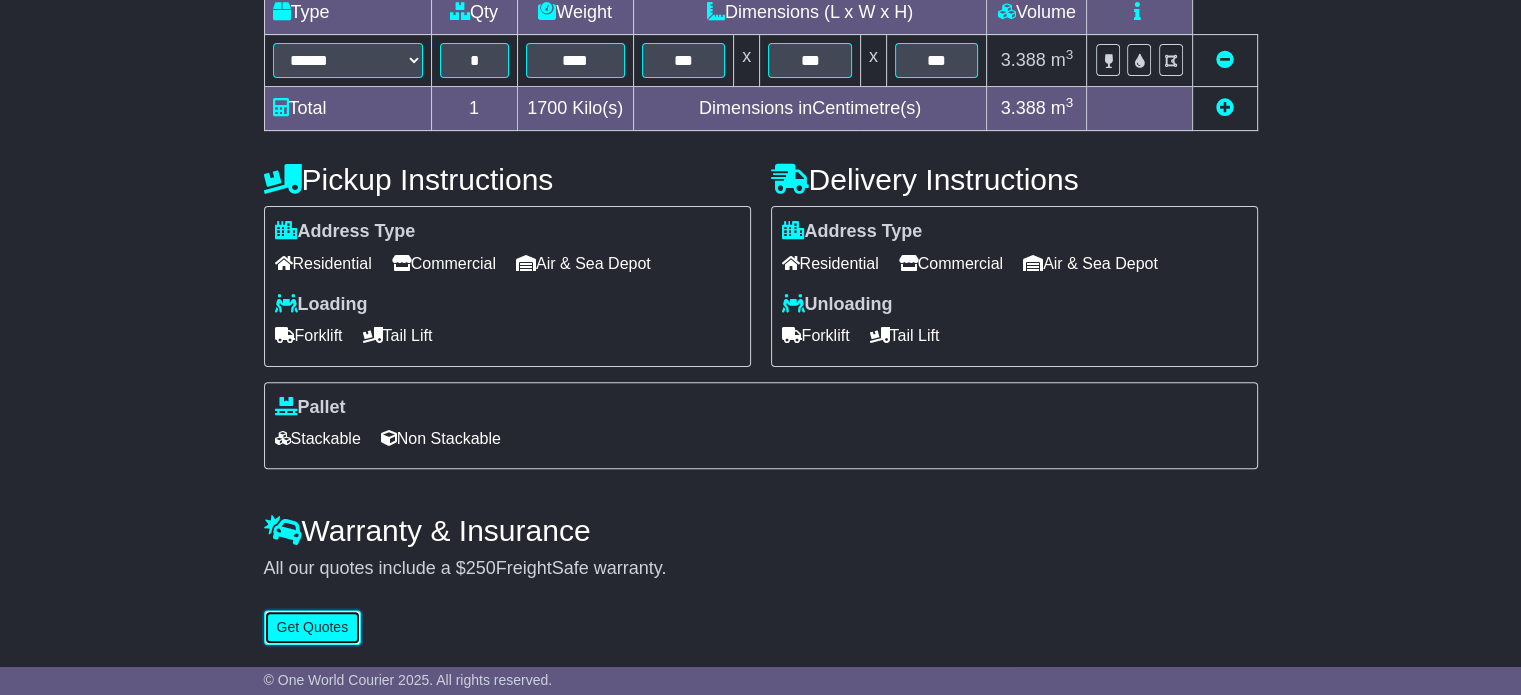 click on "Get Quotes" at bounding box center (313, 627) 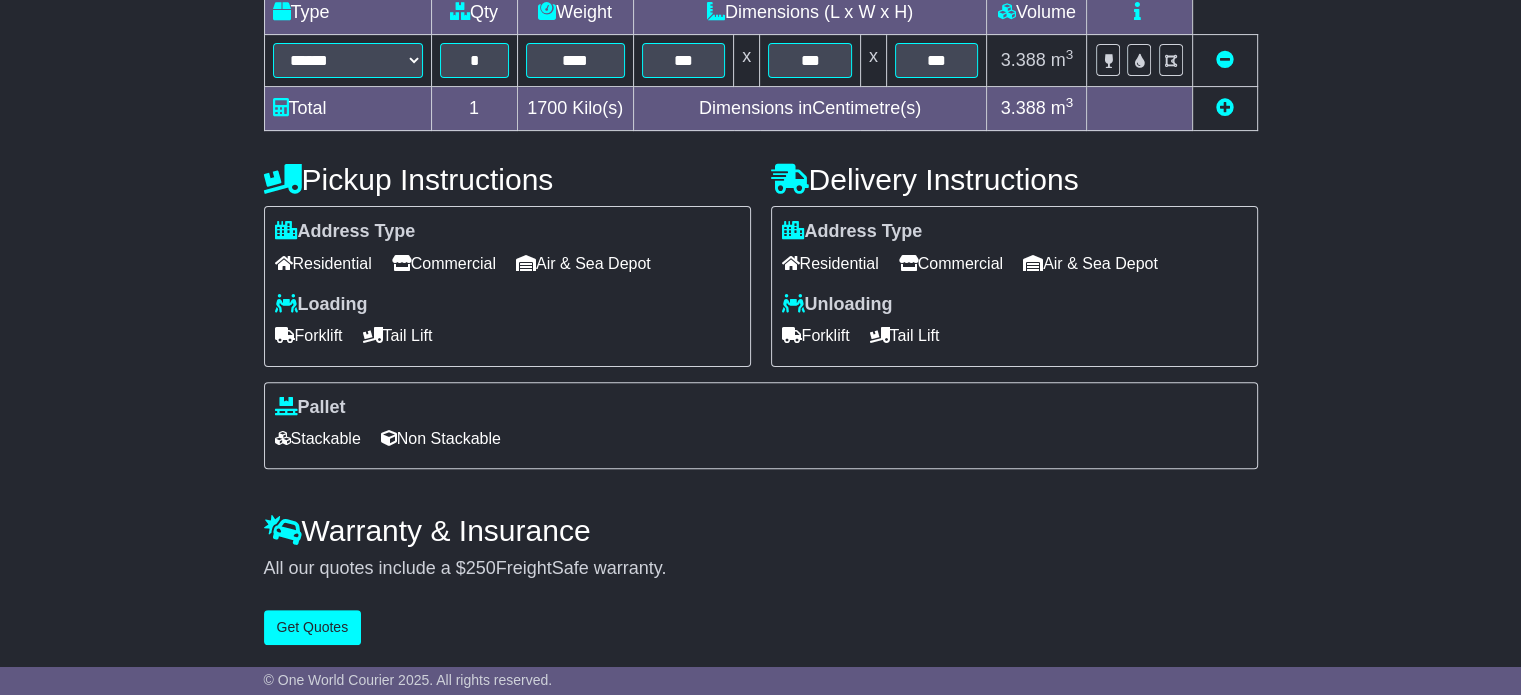 scroll, scrollTop: 0, scrollLeft: 0, axis: both 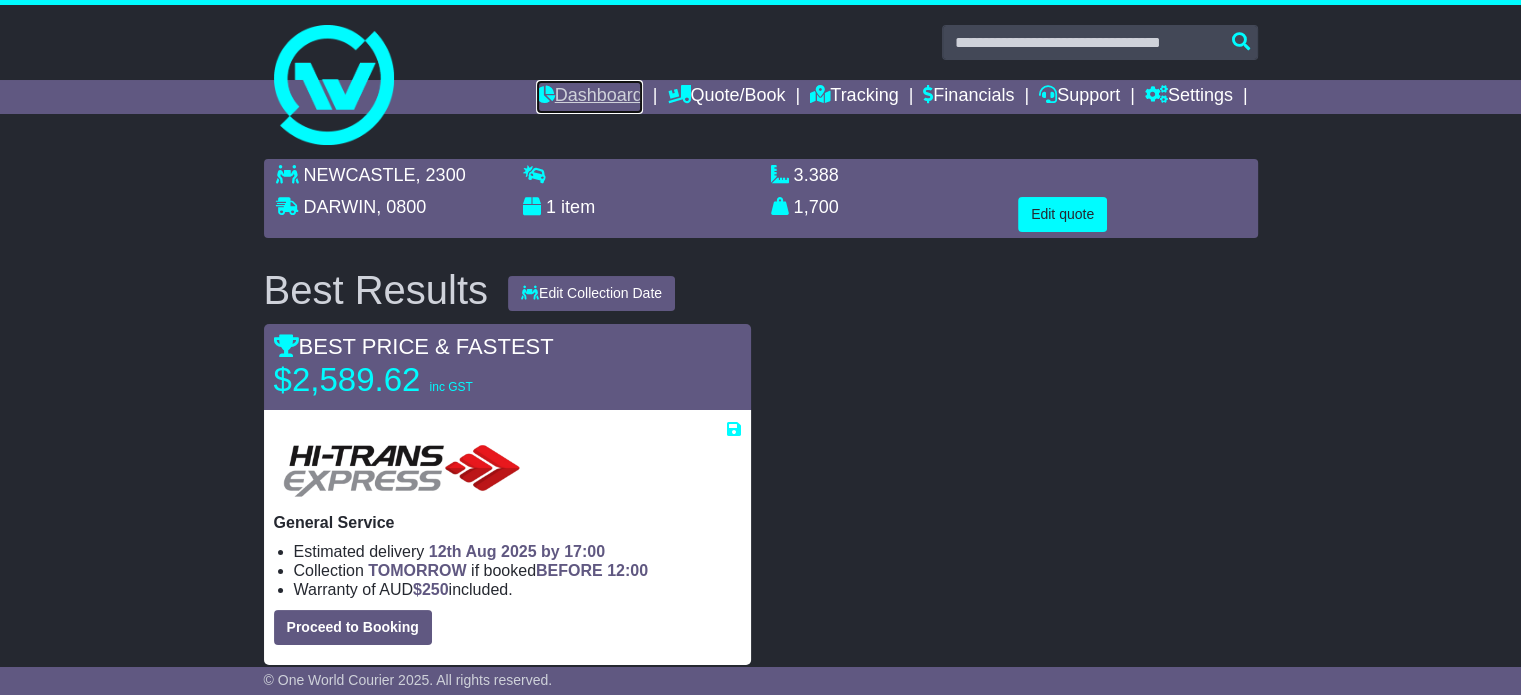 click on "Dashboard" at bounding box center [589, 97] 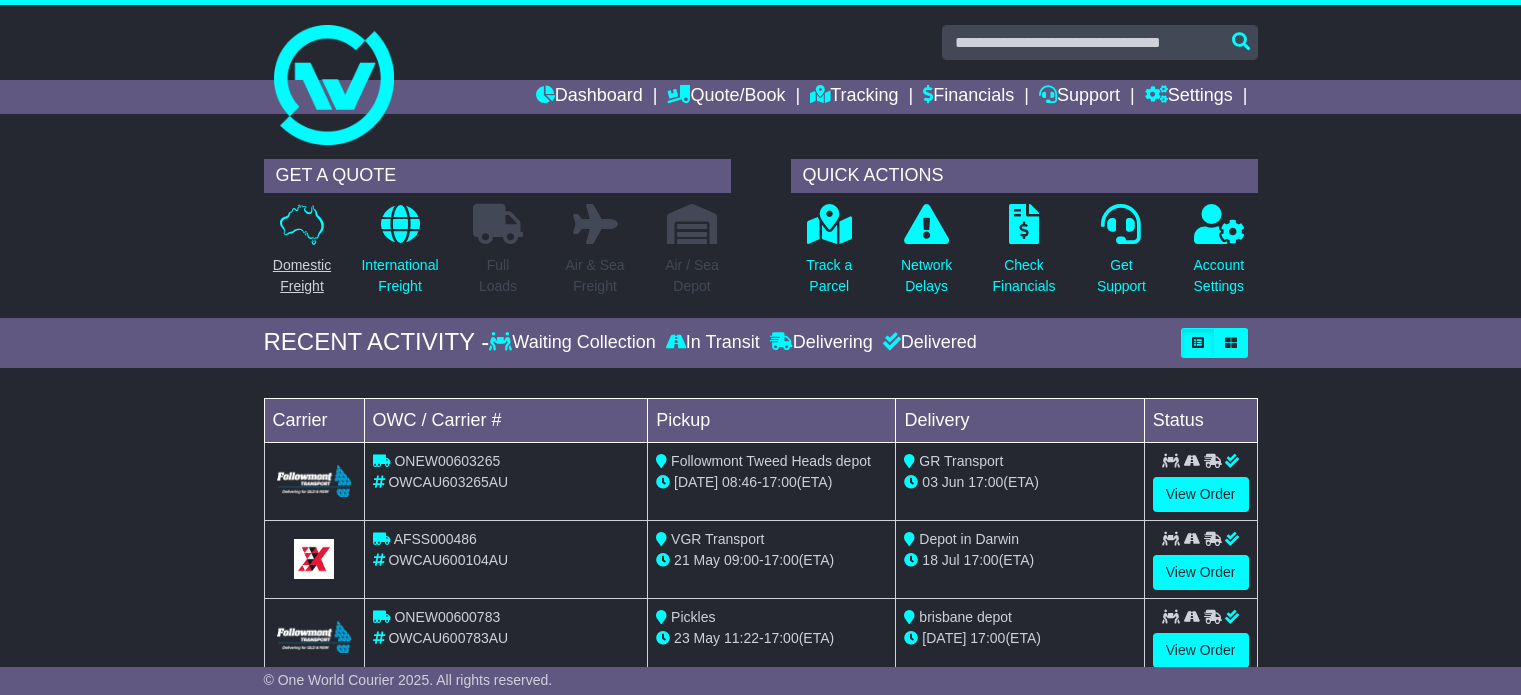 scroll, scrollTop: 0, scrollLeft: 0, axis: both 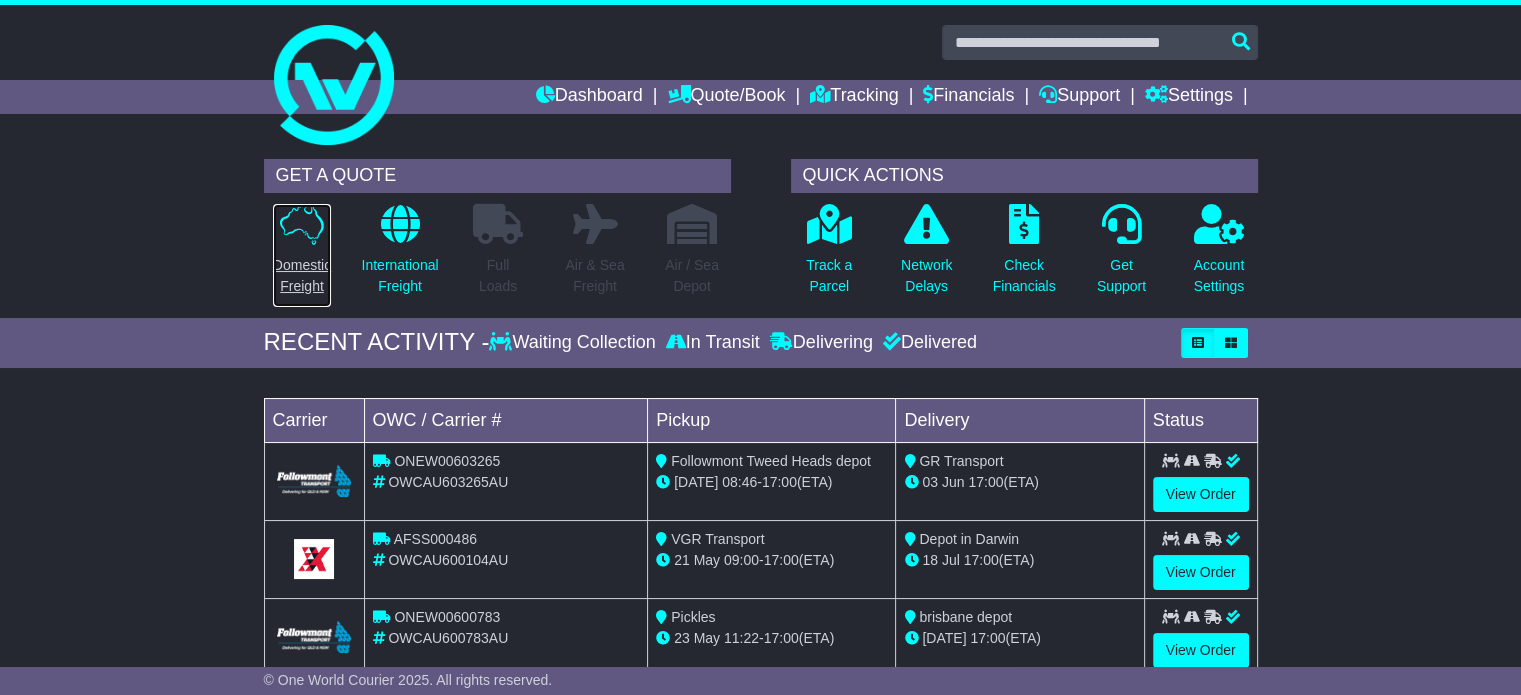 click on "Domestic Freight" at bounding box center [302, 276] 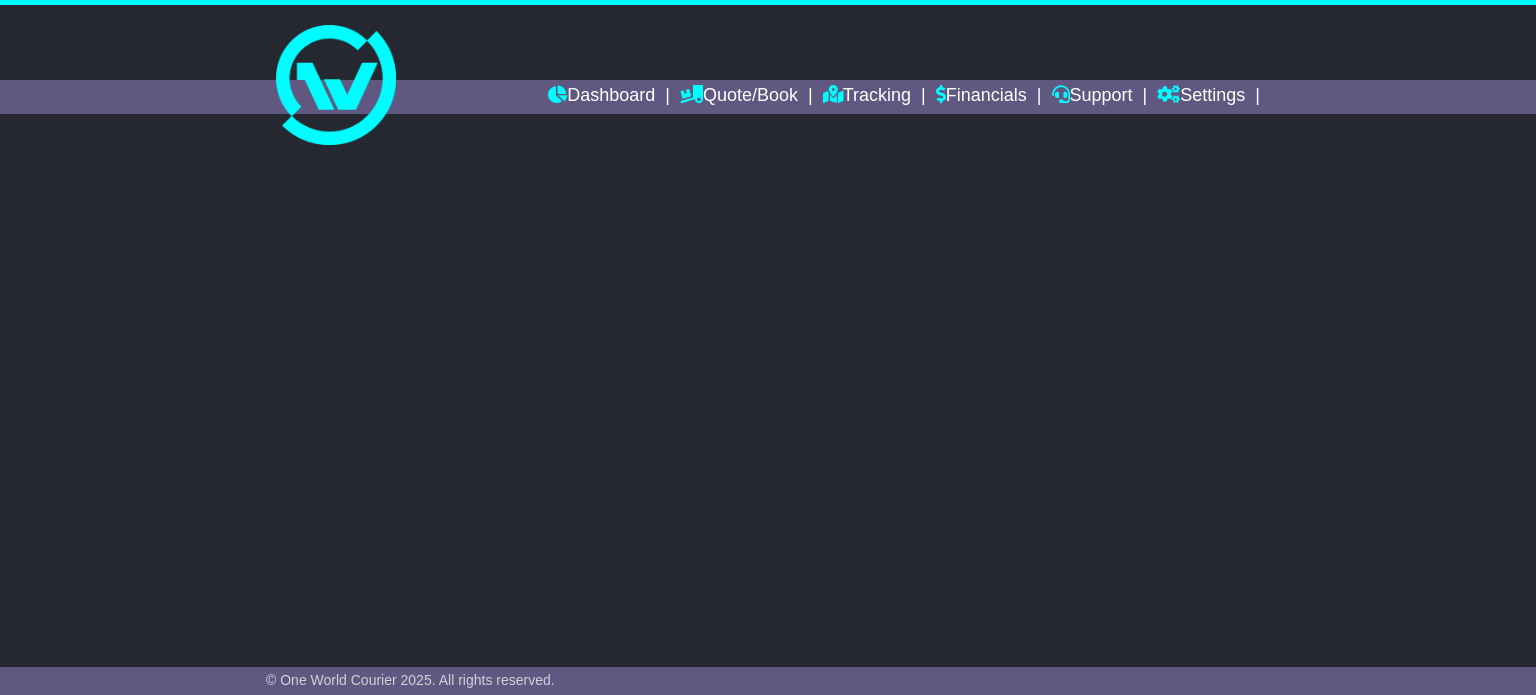 scroll, scrollTop: 0, scrollLeft: 0, axis: both 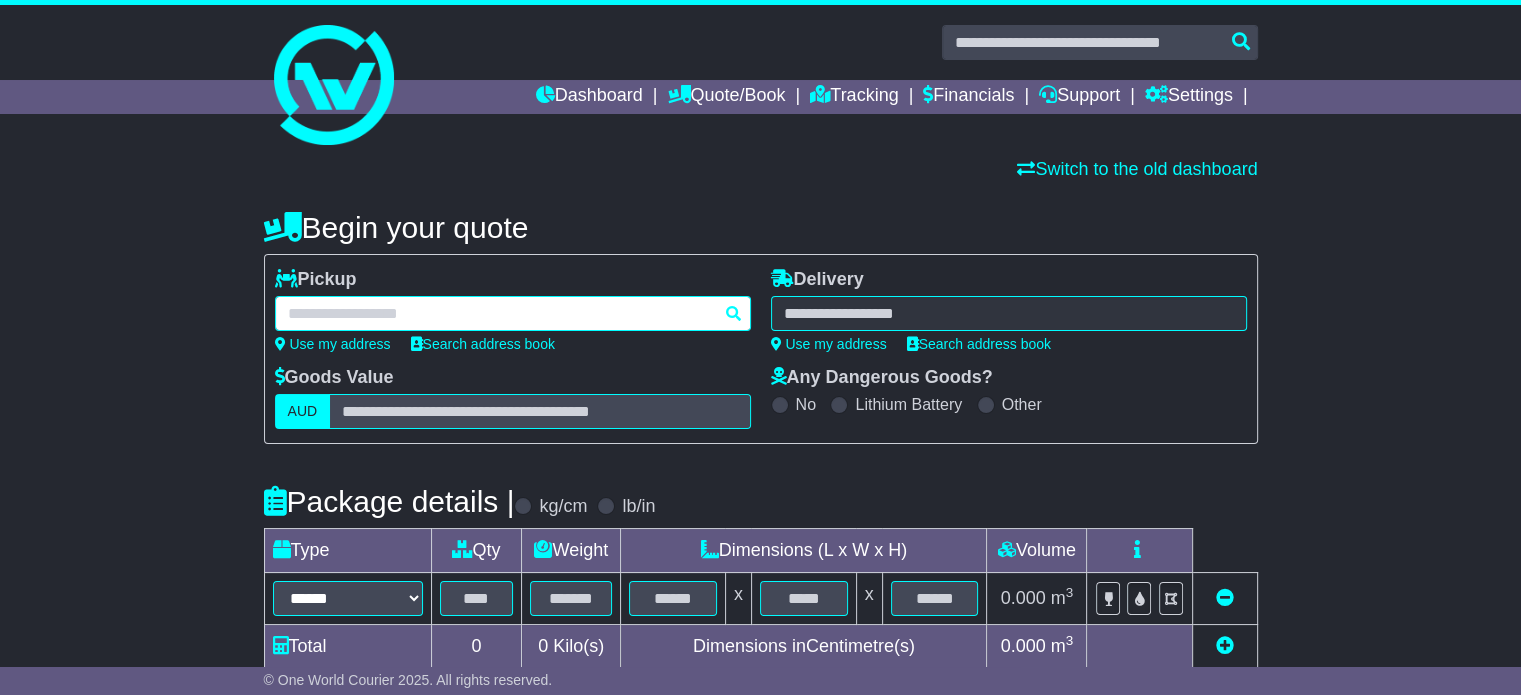 click at bounding box center [513, 313] 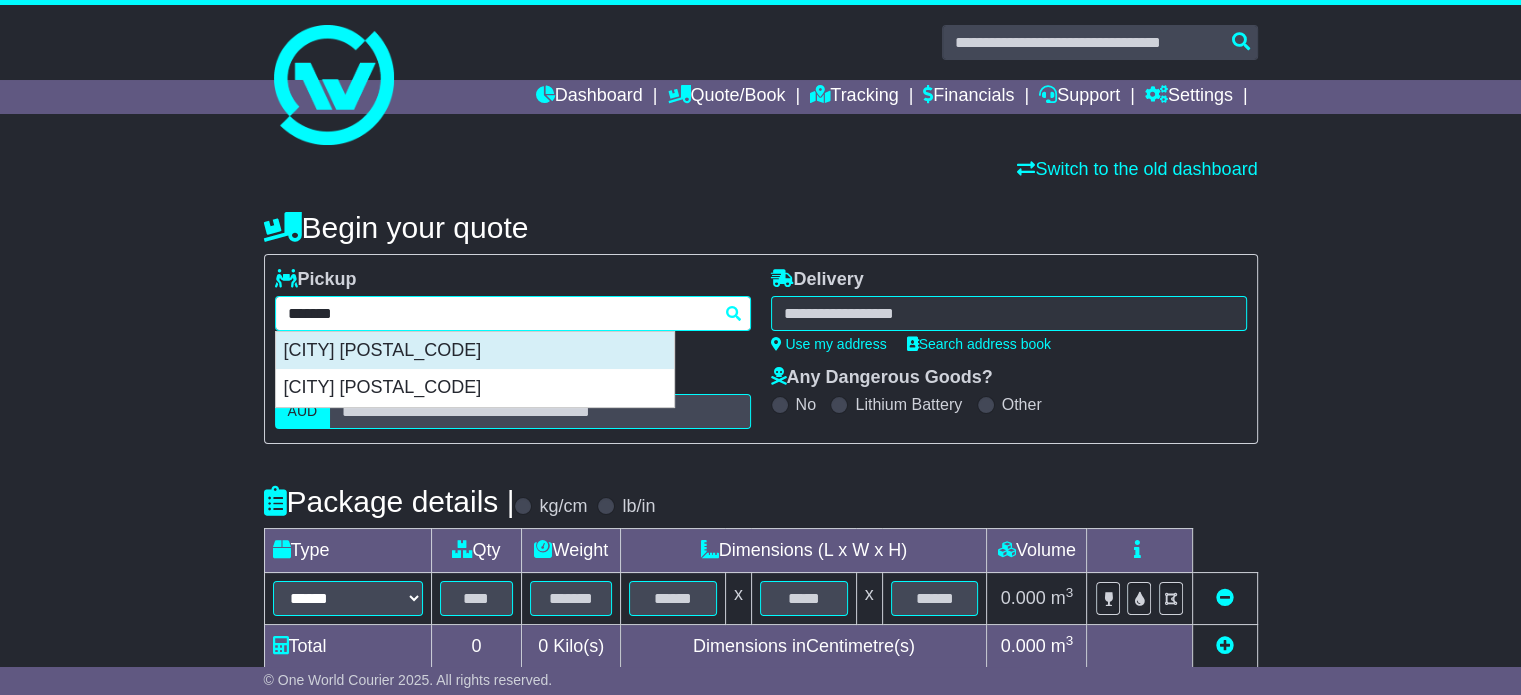 click on "YANDINA 4561" at bounding box center (475, 351) 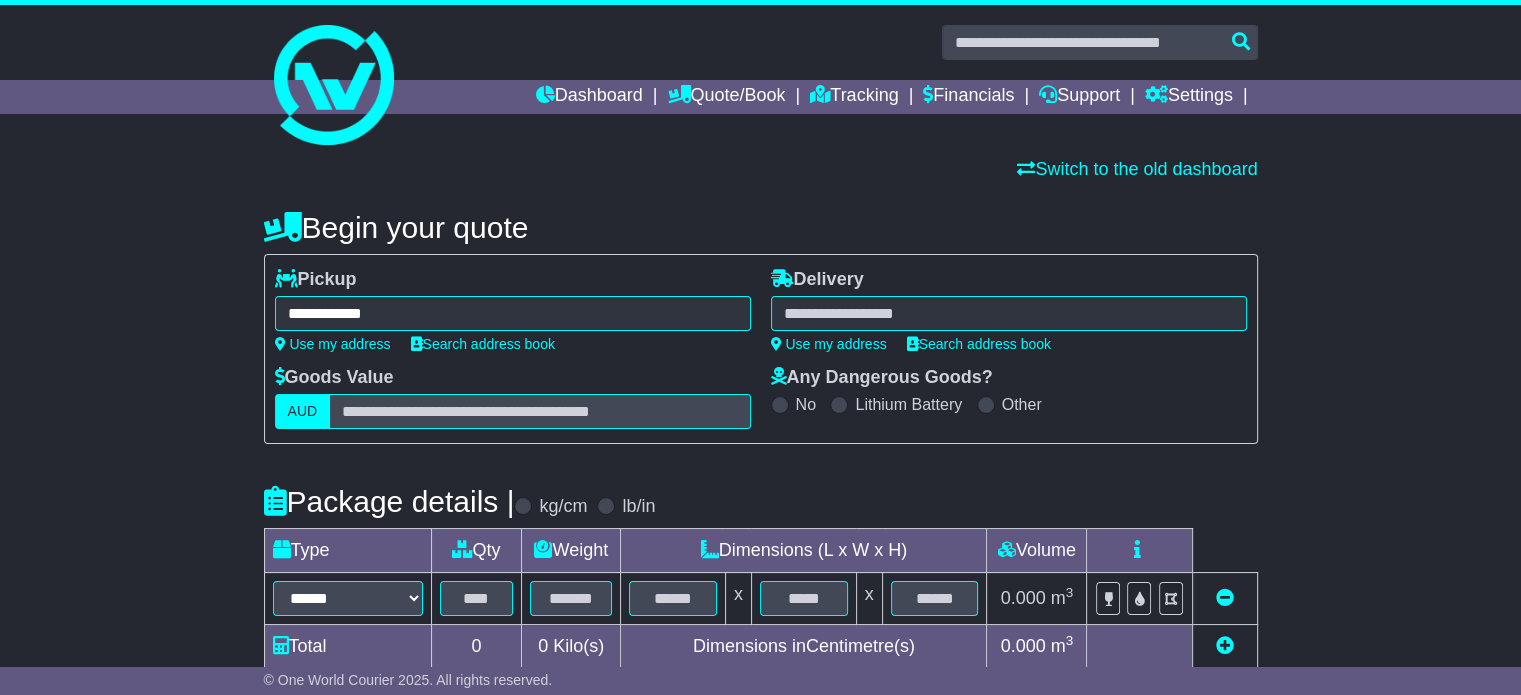 type on "**********" 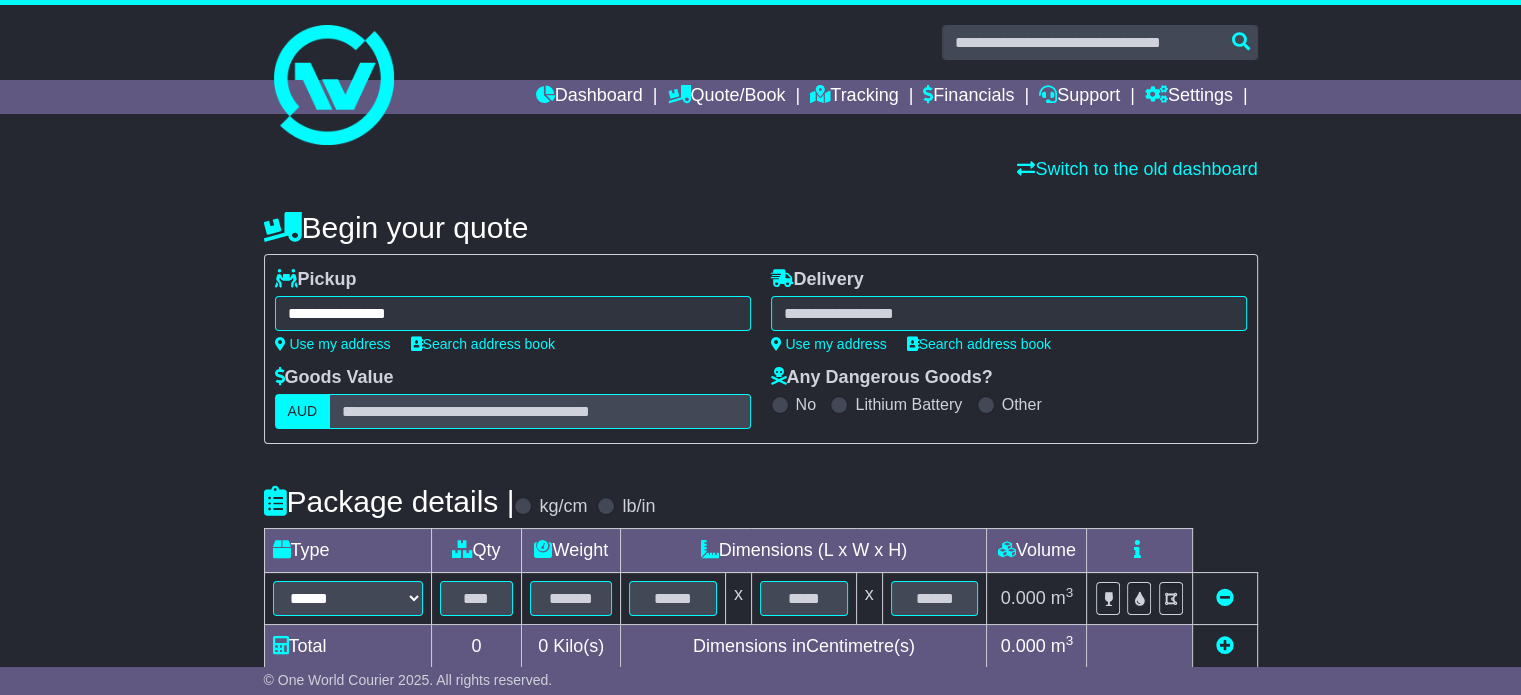 paste on "*****" 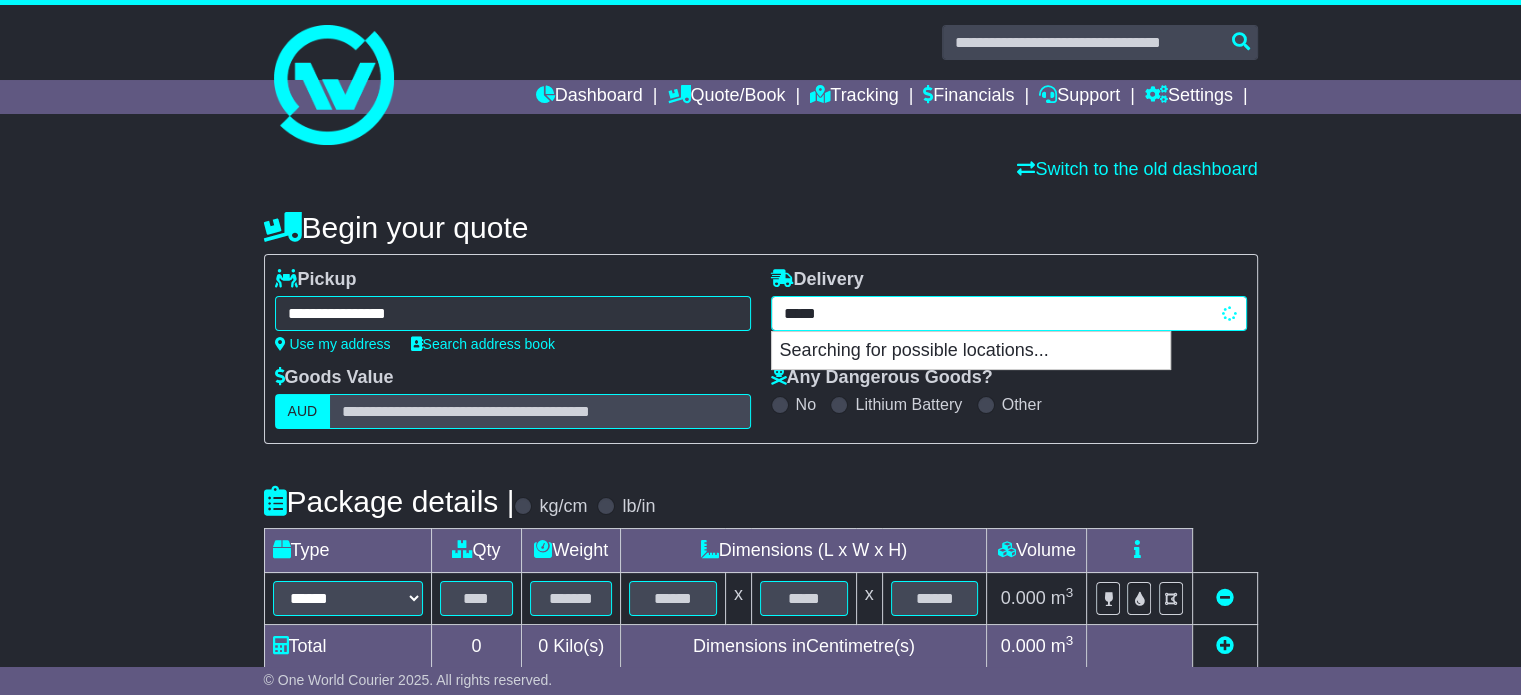 click on "***** Searching for possible locations..." at bounding box center [1009, 313] 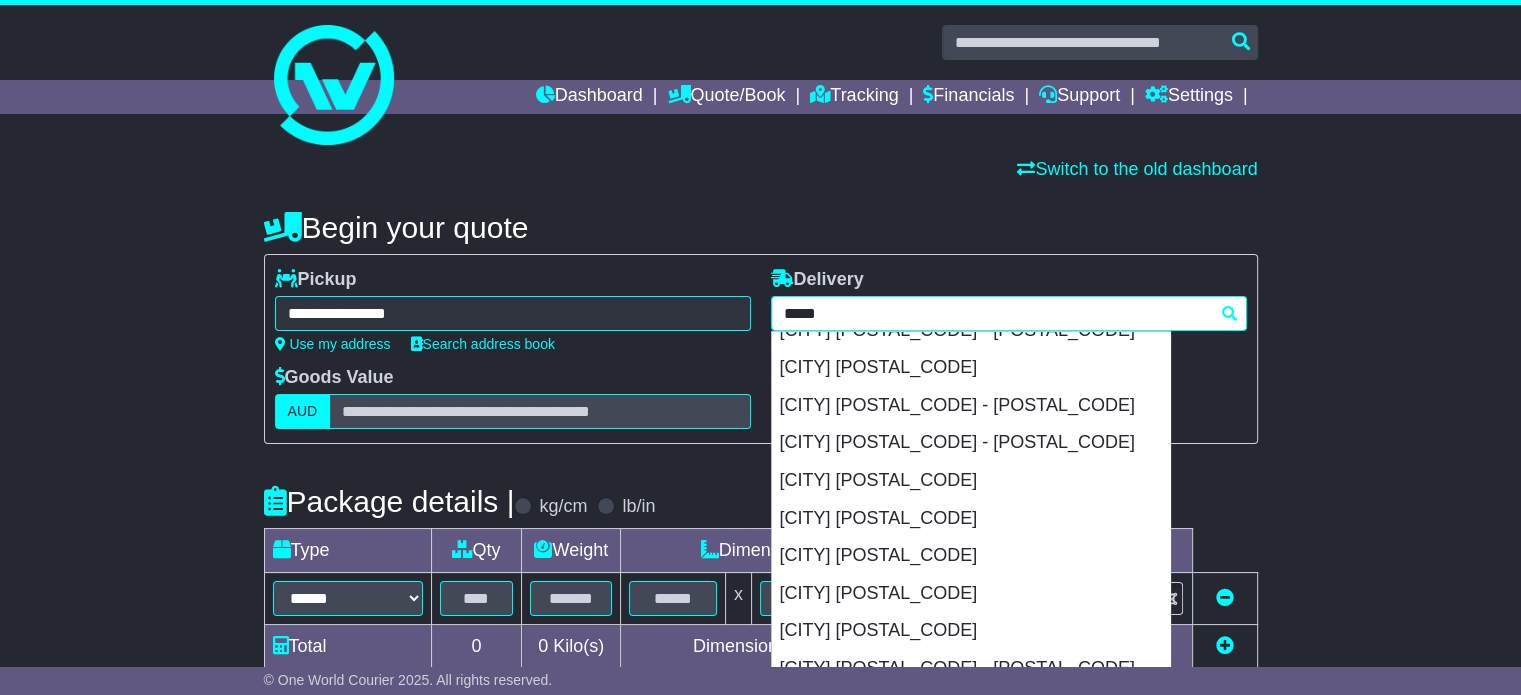 scroll, scrollTop: 211, scrollLeft: 0, axis: vertical 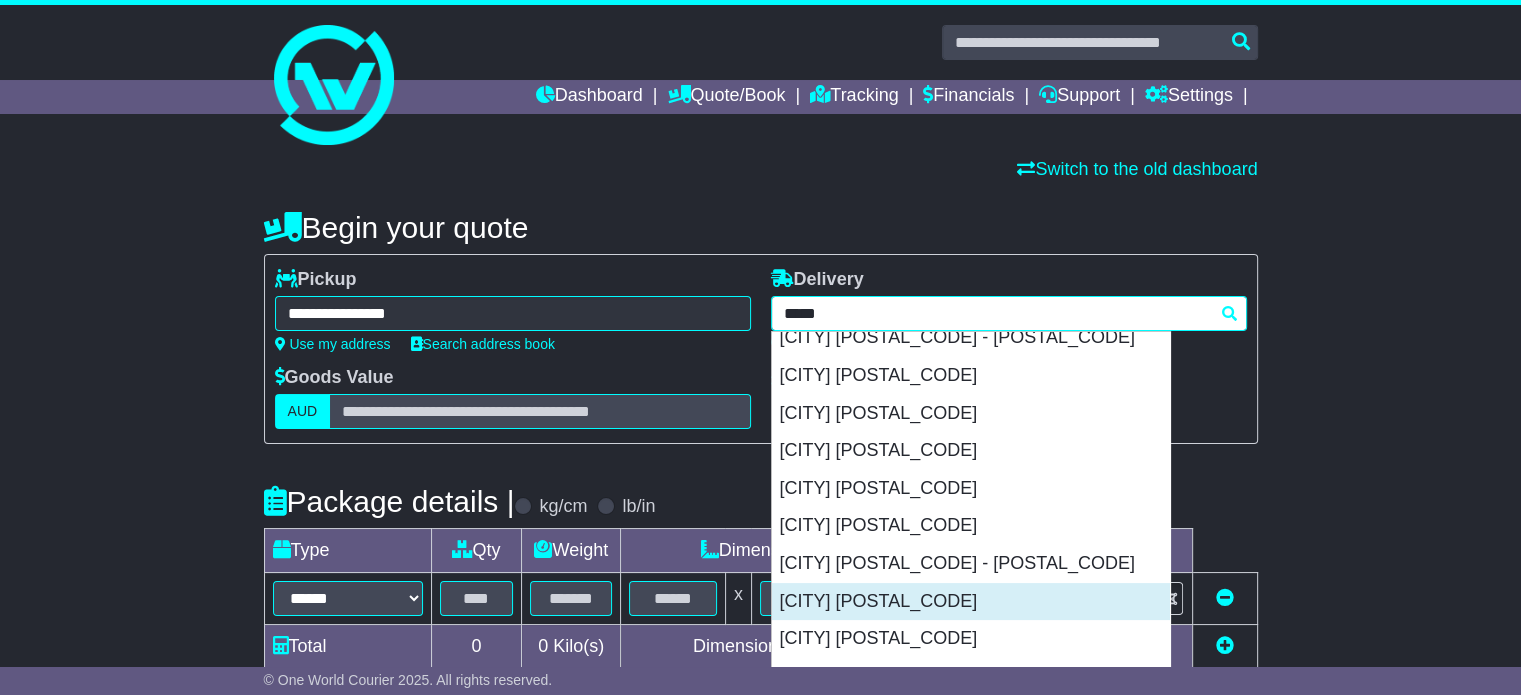 click on "PERTH 6000" at bounding box center (971, 602) 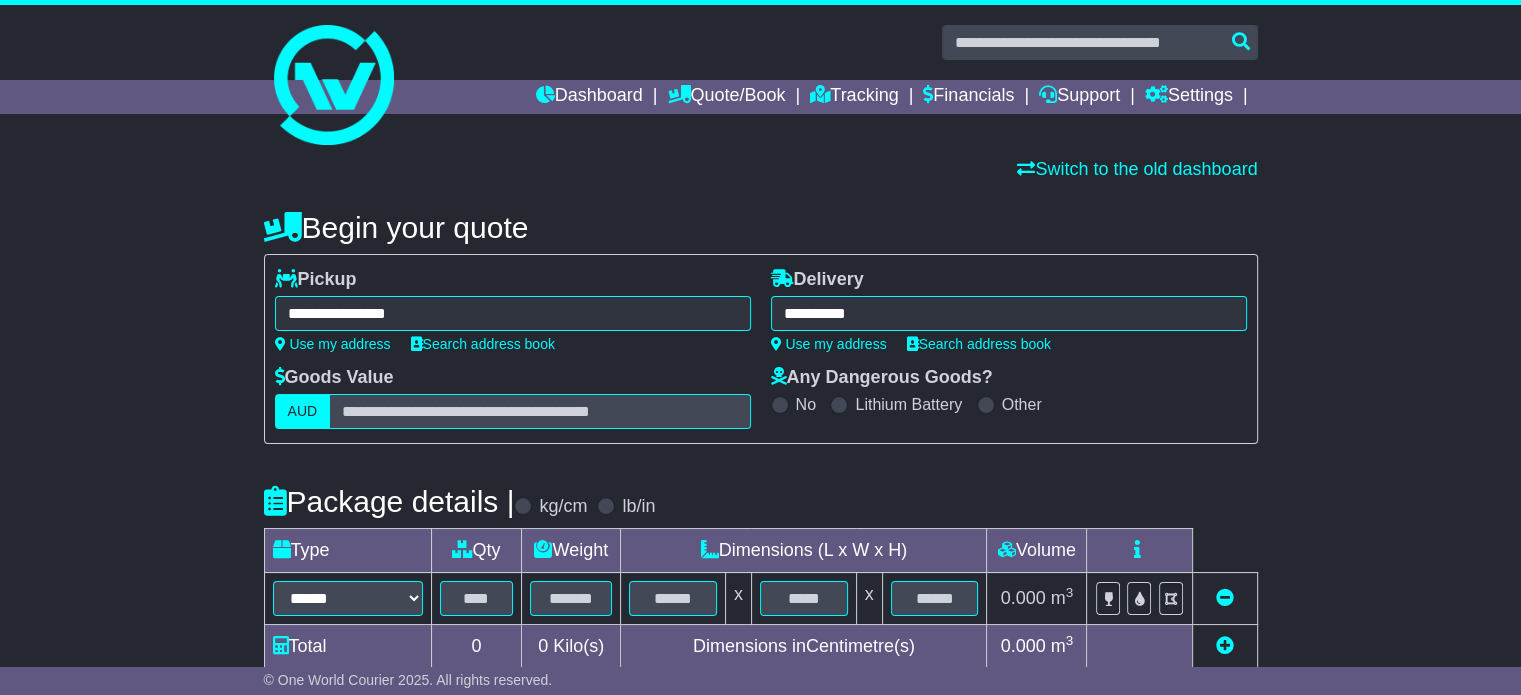 type on "**********" 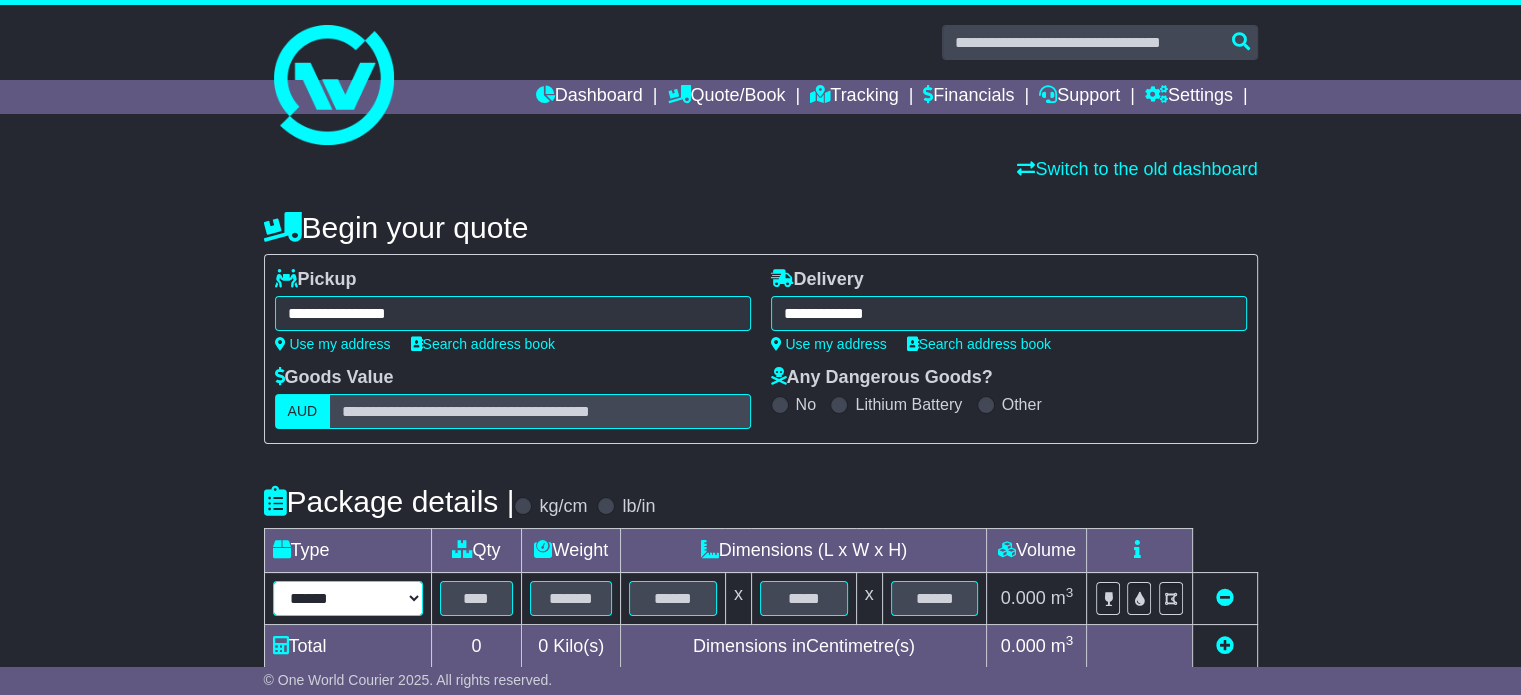 click on "****** ****** *** ******** ***** **** **** ****** *** *******" at bounding box center (348, 598) 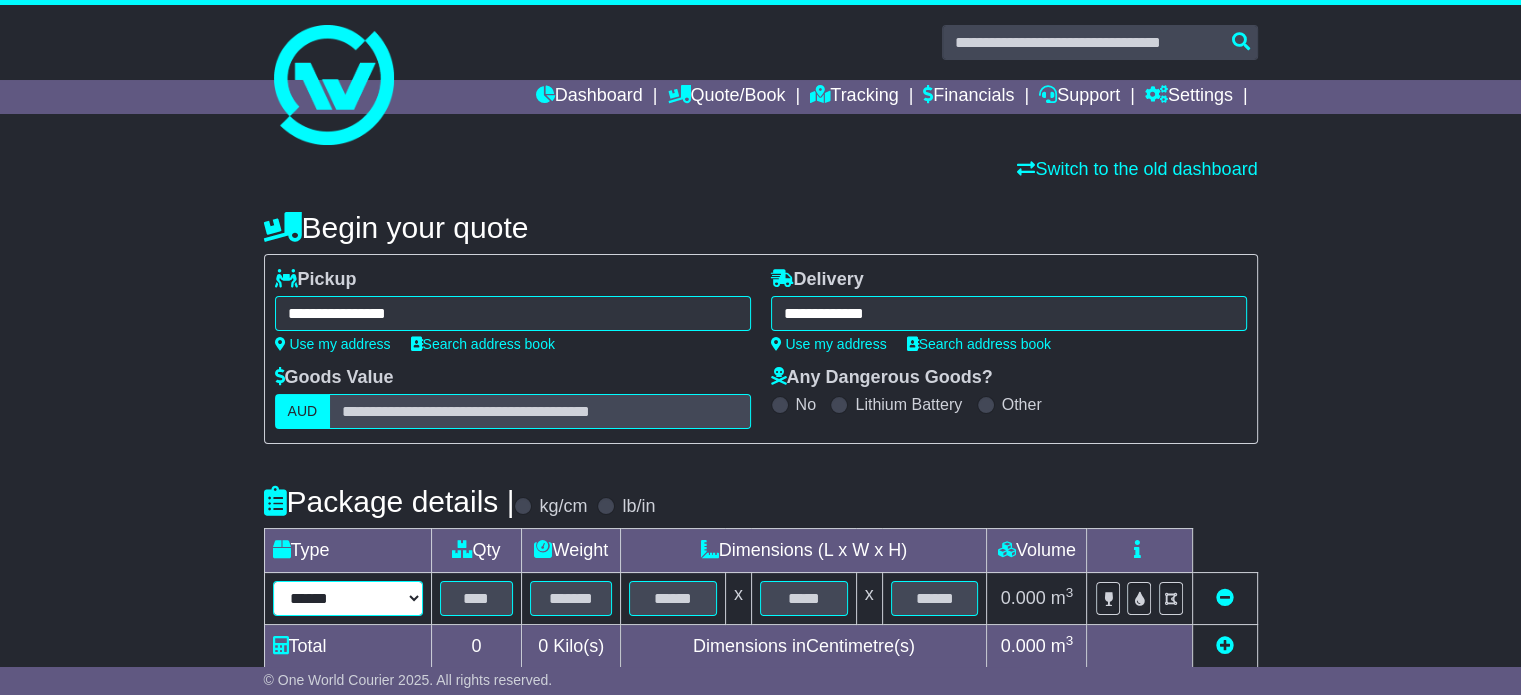 select on "*****" 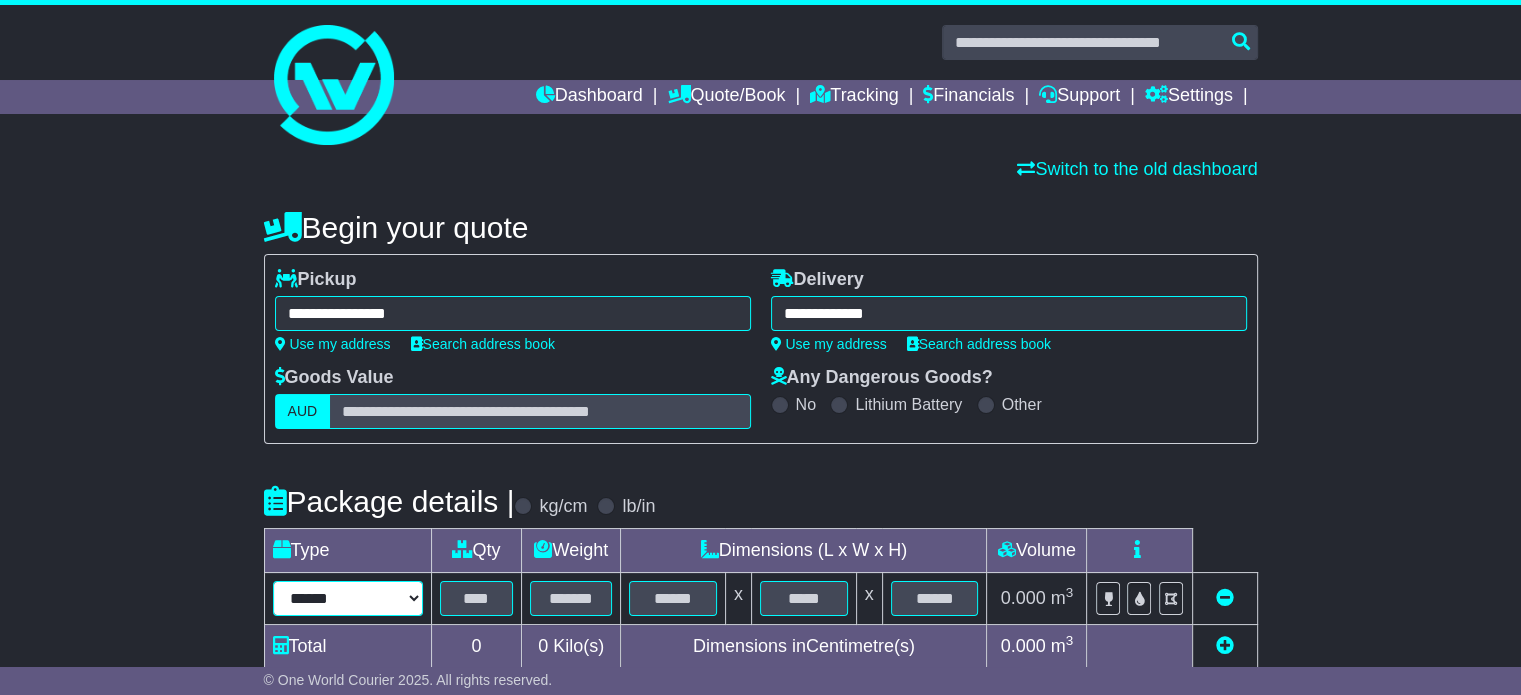 click on "****** ****** *** ******** ***** **** **** ****** *** *******" at bounding box center [348, 598] 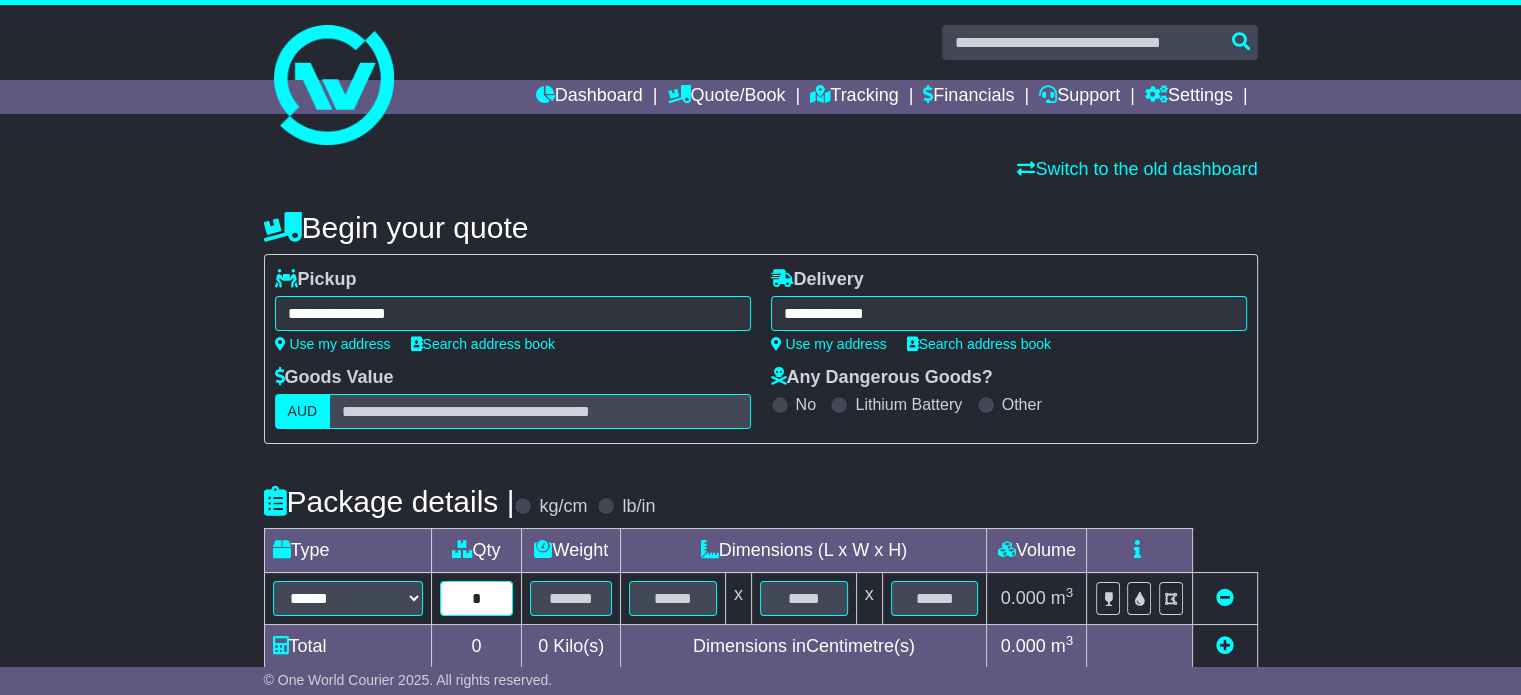 type on "*" 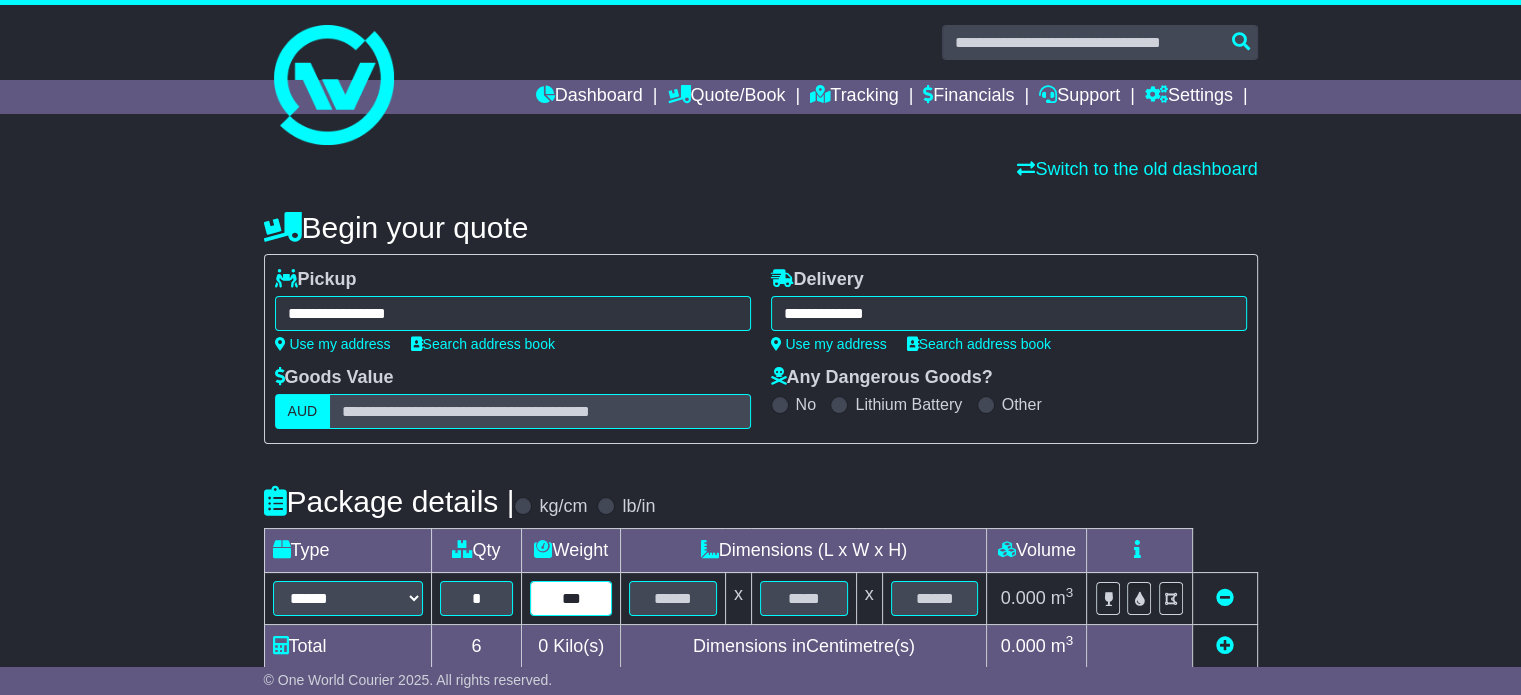 type on "***" 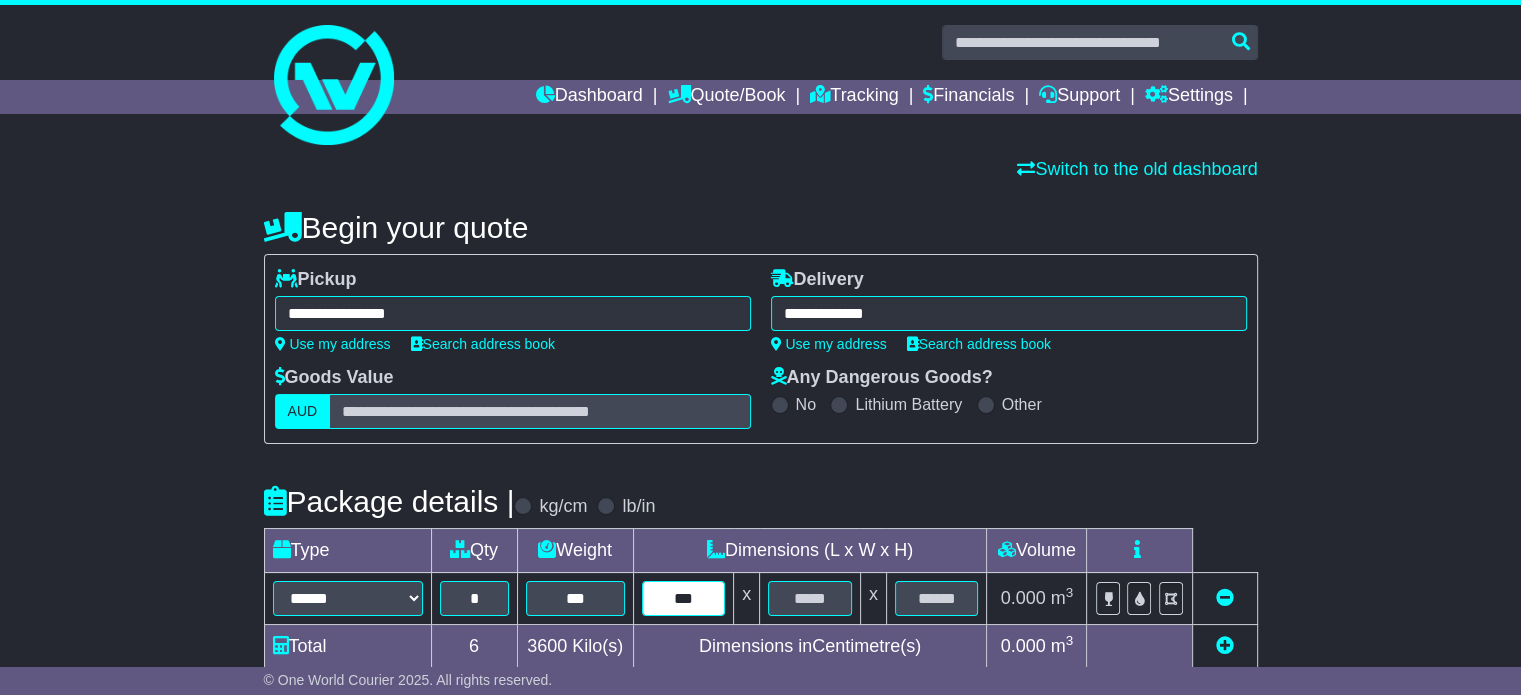 type on "***" 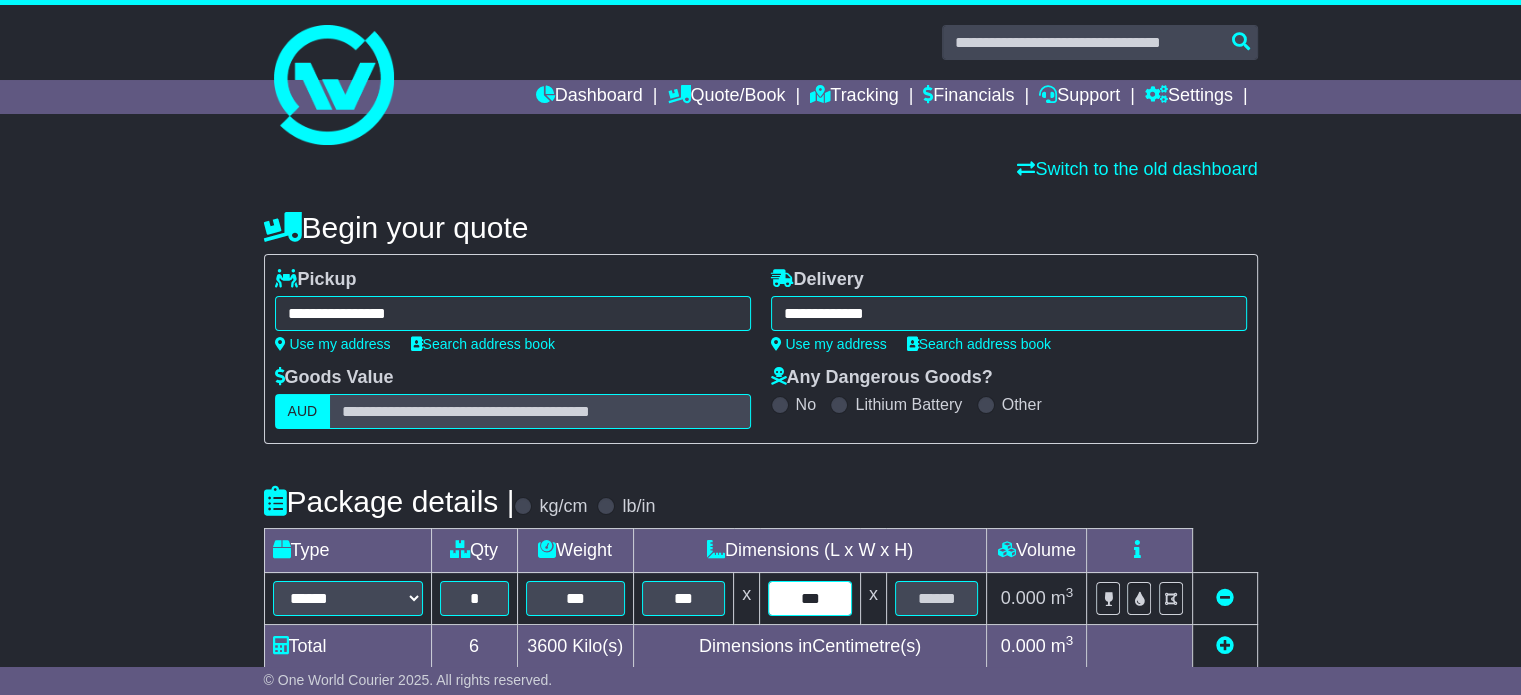 type on "***" 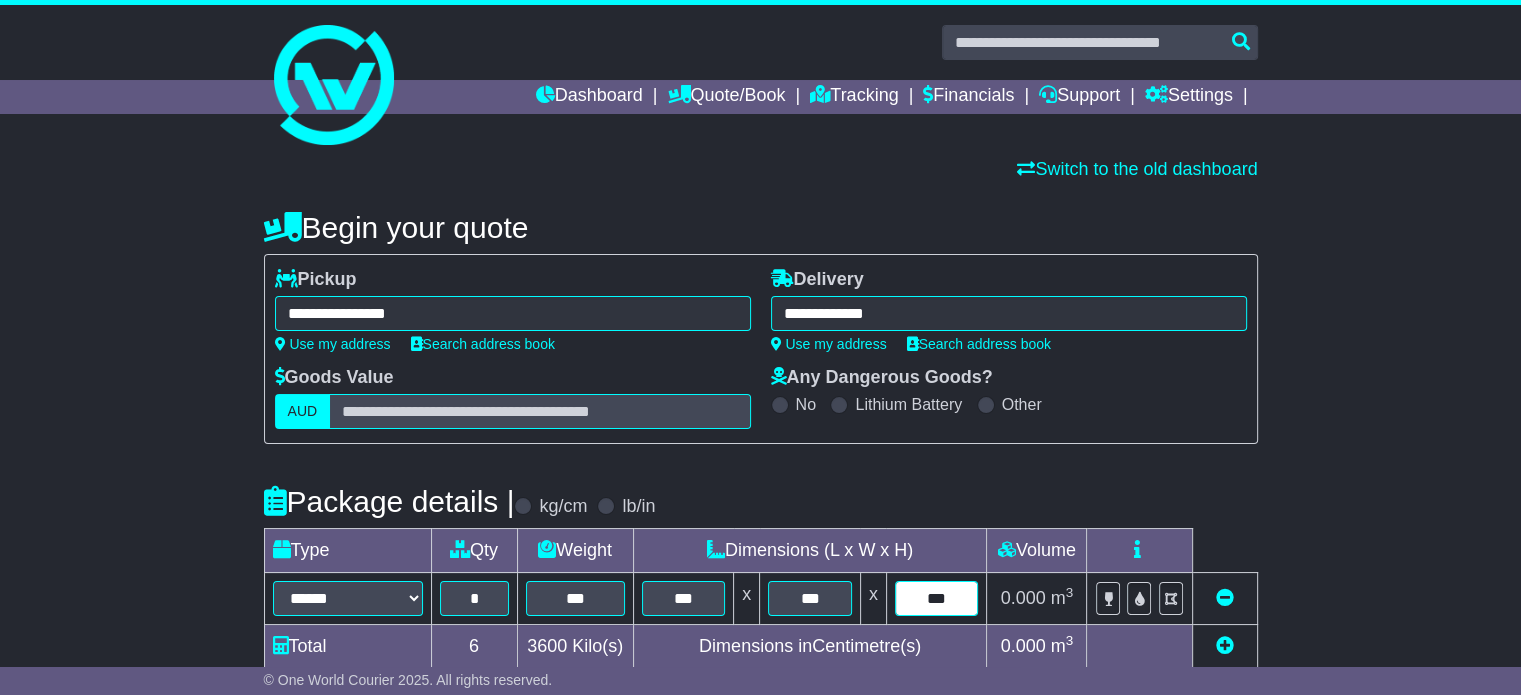 type on "***" 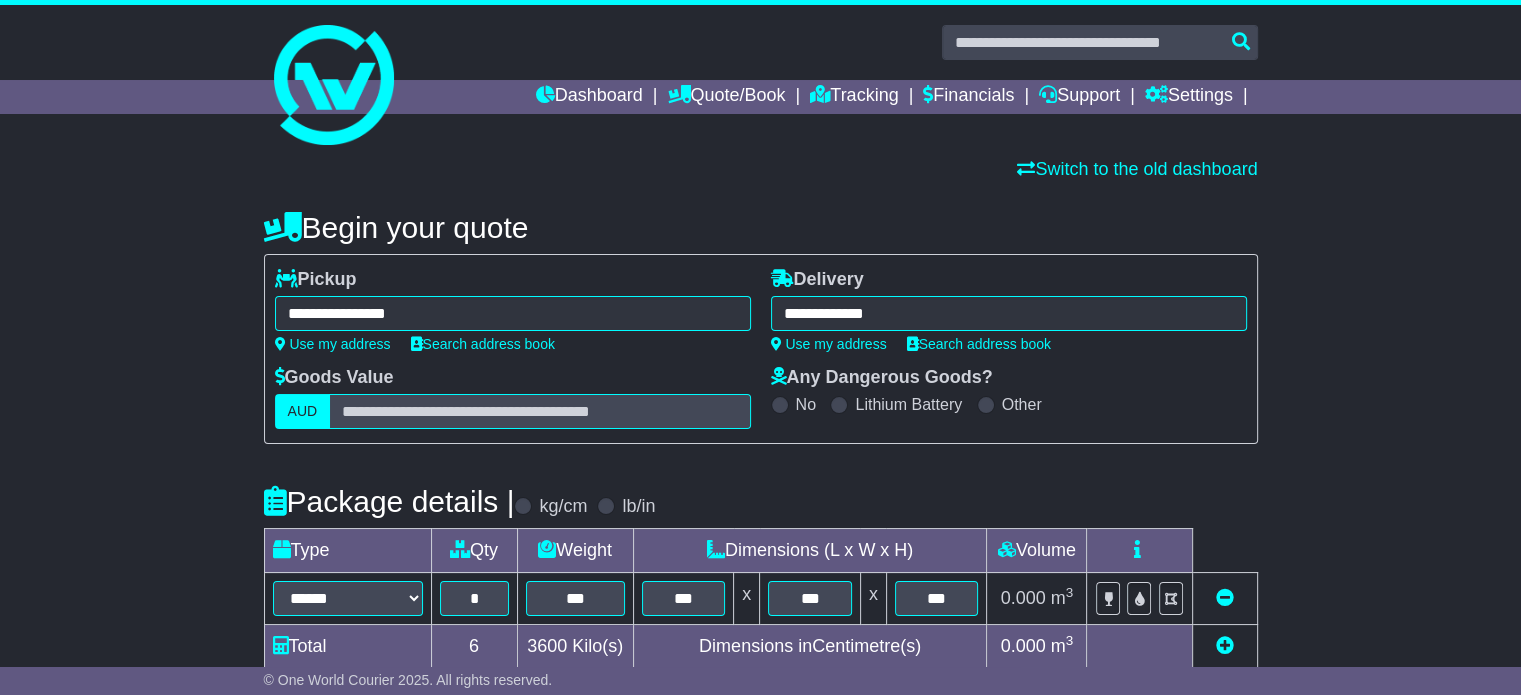 scroll, scrollTop: 535, scrollLeft: 0, axis: vertical 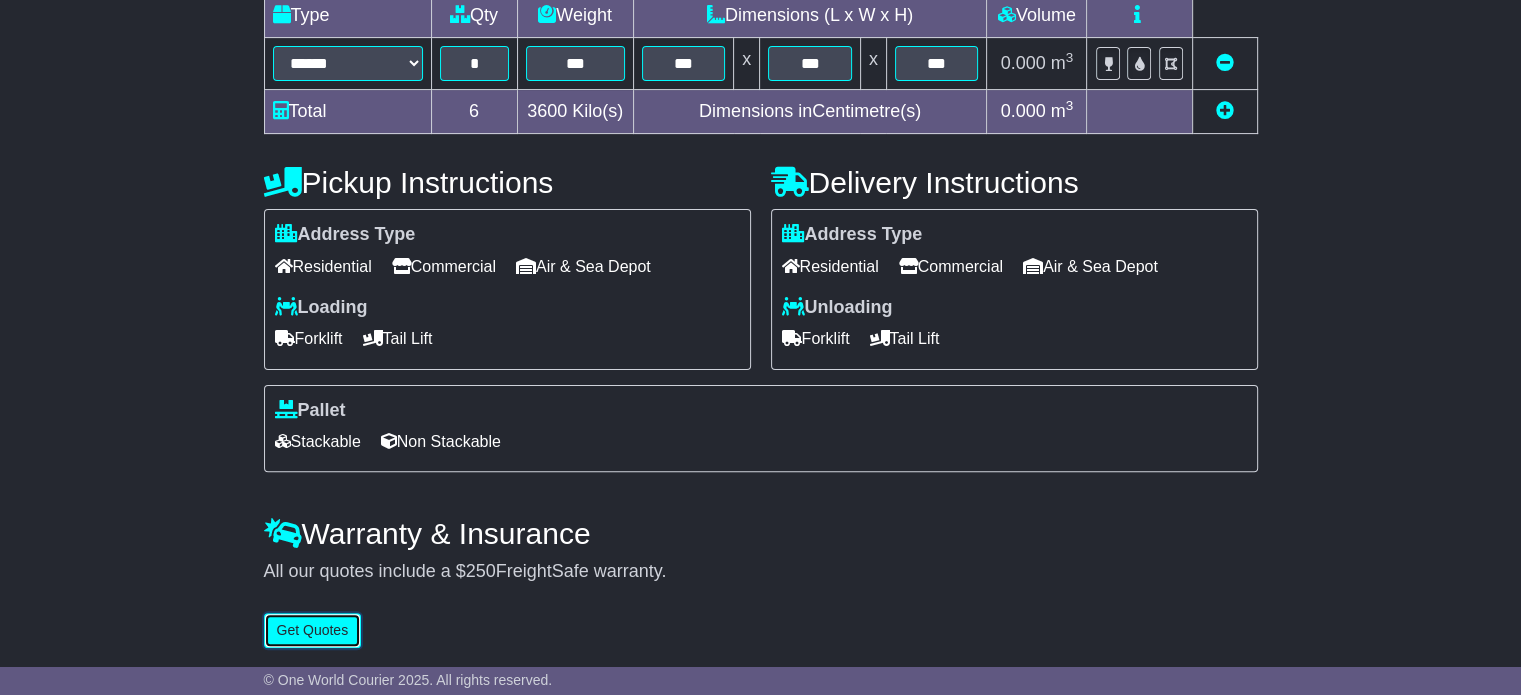 type 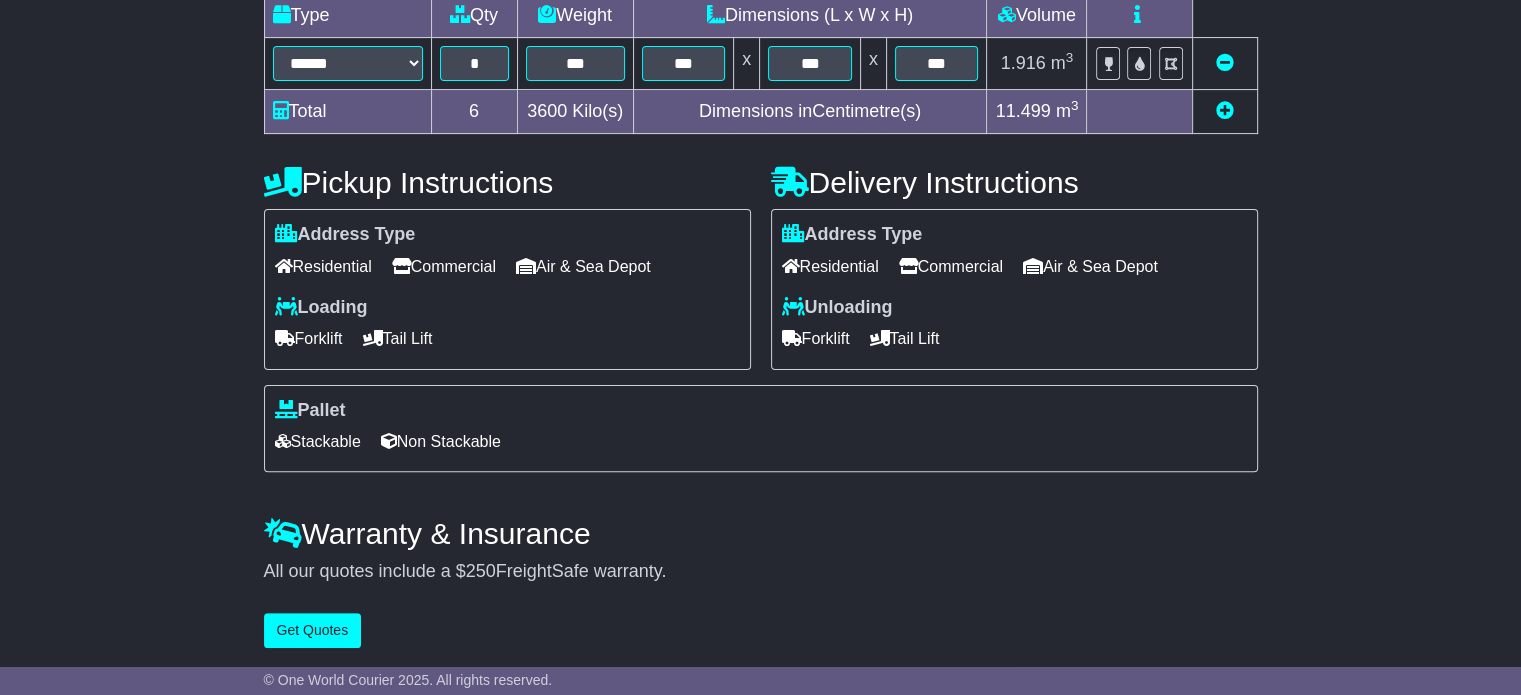 click on "**********" at bounding box center [760, 157] 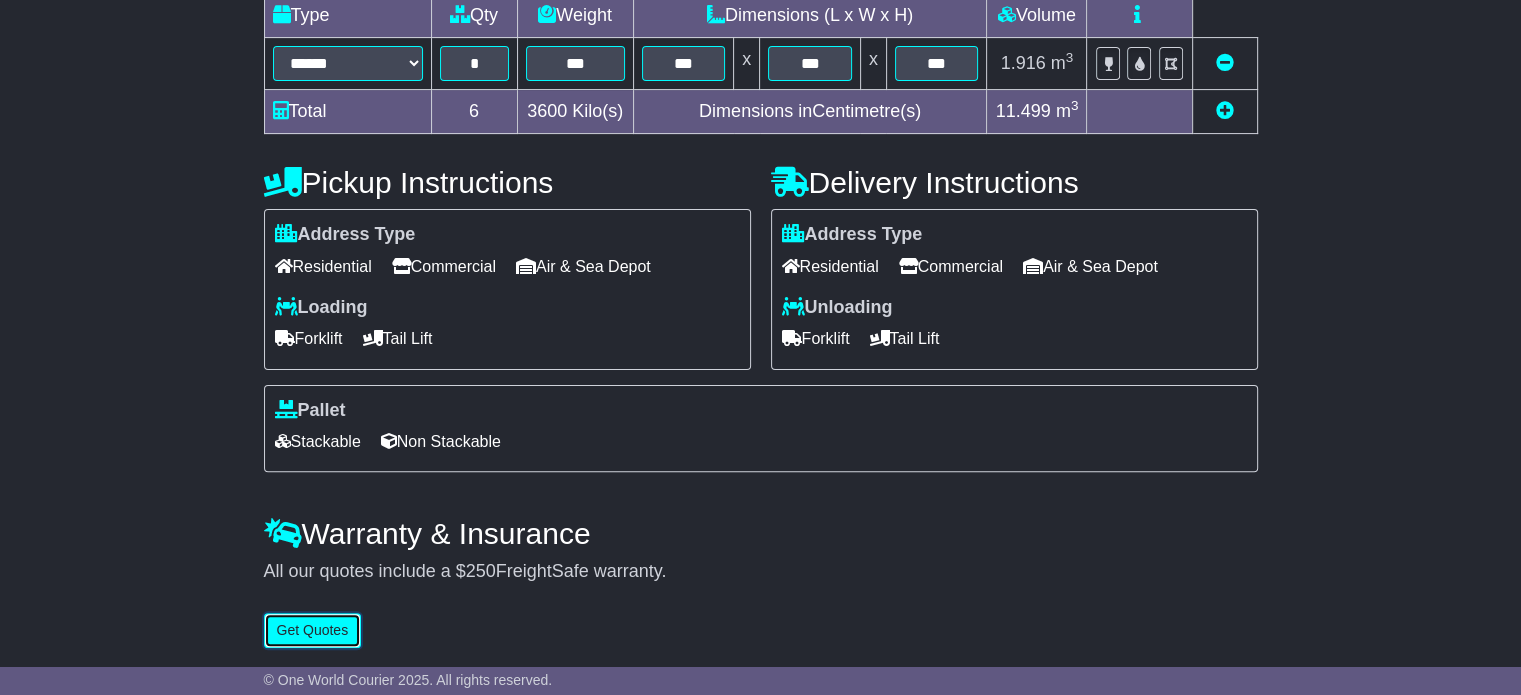 click on "Get Quotes" at bounding box center [313, 630] 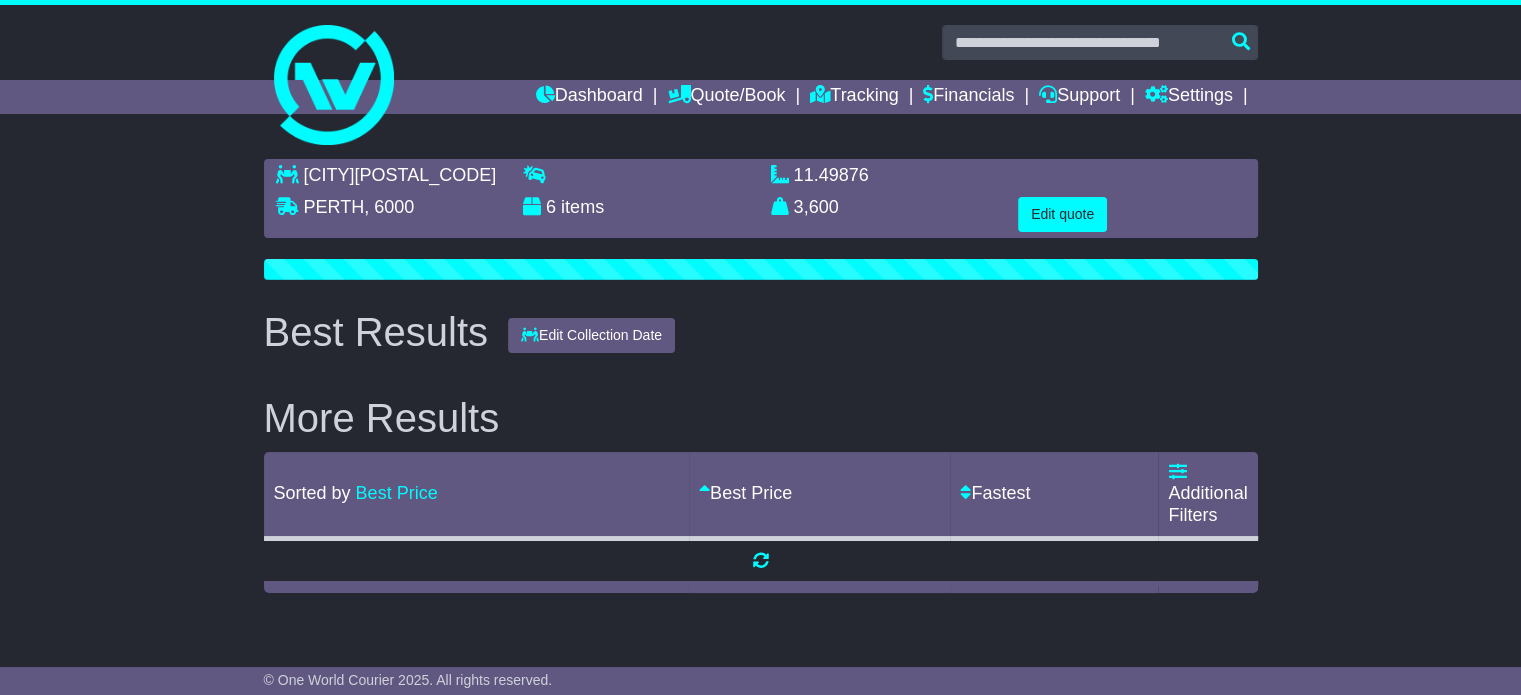 scroll, scrollTop: 0, scrollLeft: 0, axis: both 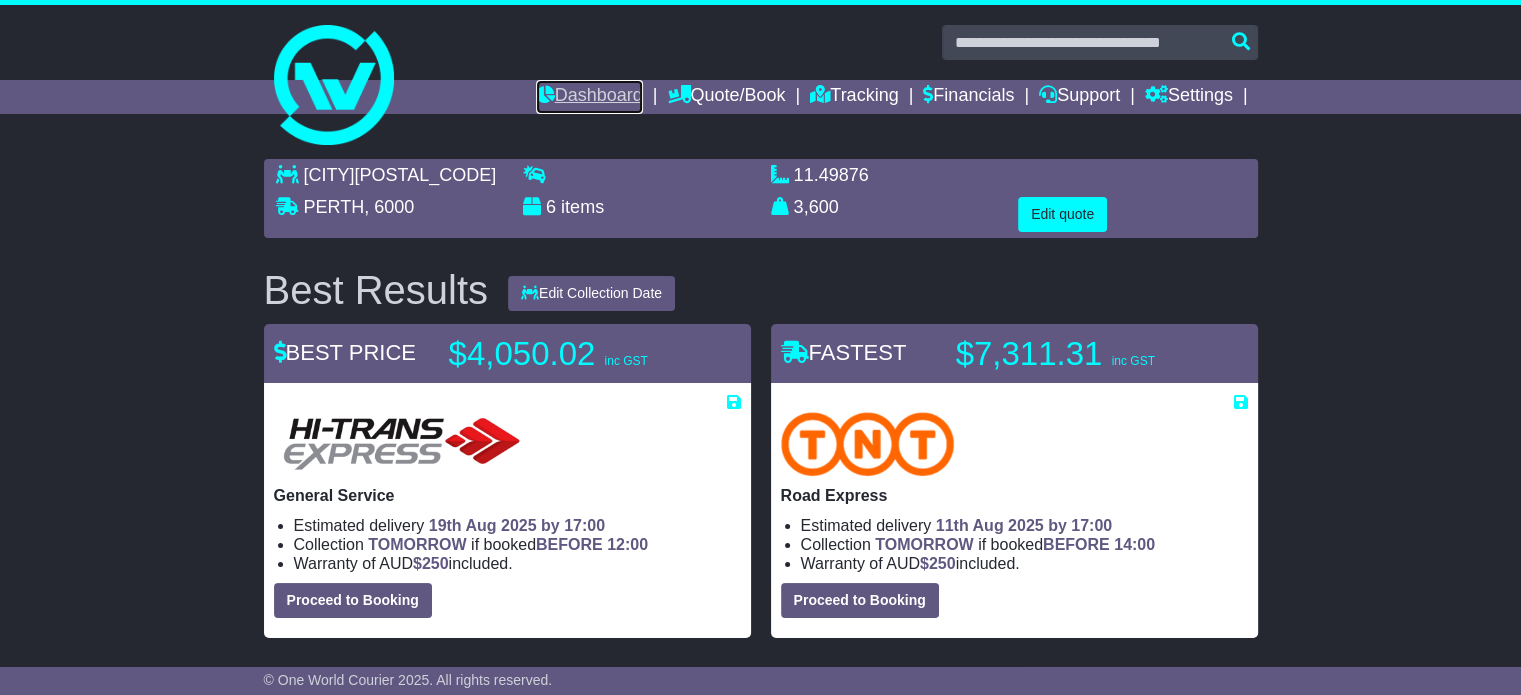 click on "Dashboard" at bounding box center [589, 97] 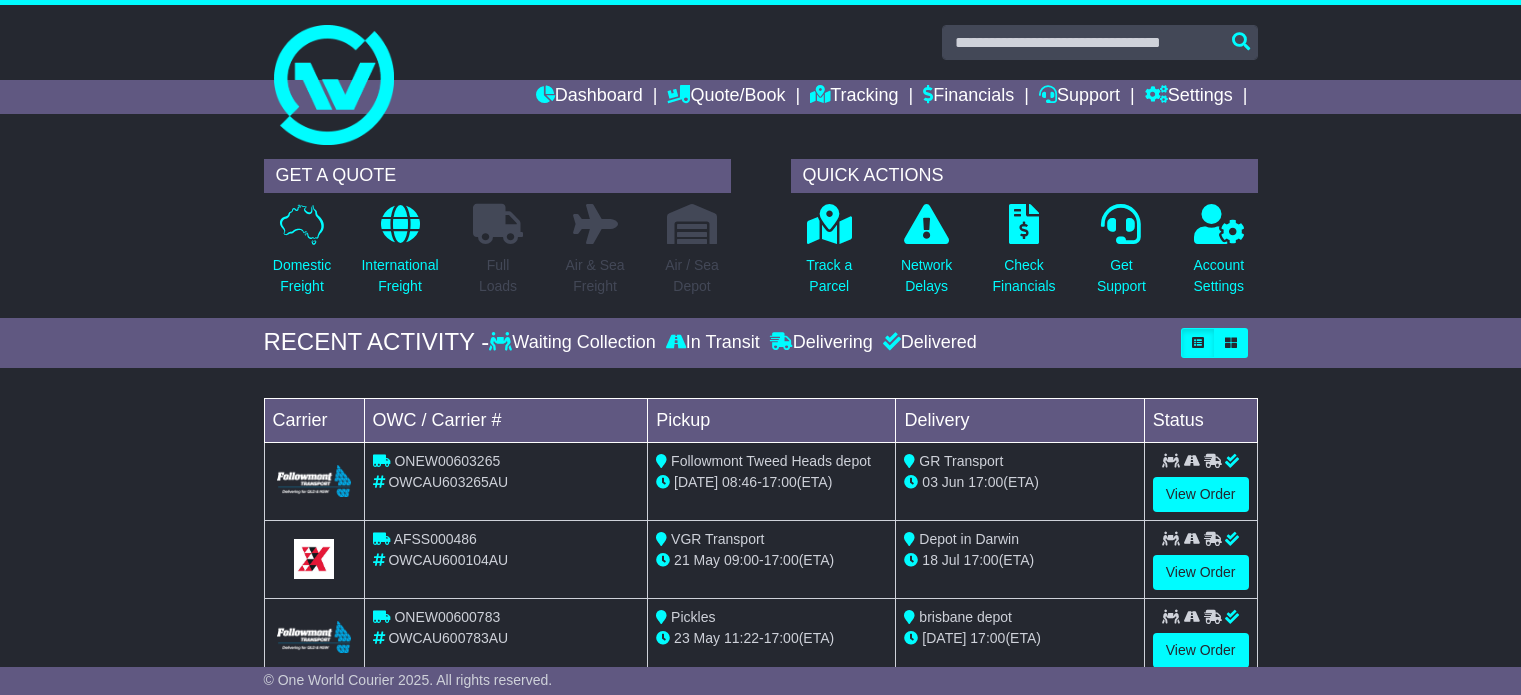 scroll, scrollTop: 0, scrollLeft: 0, axis: both 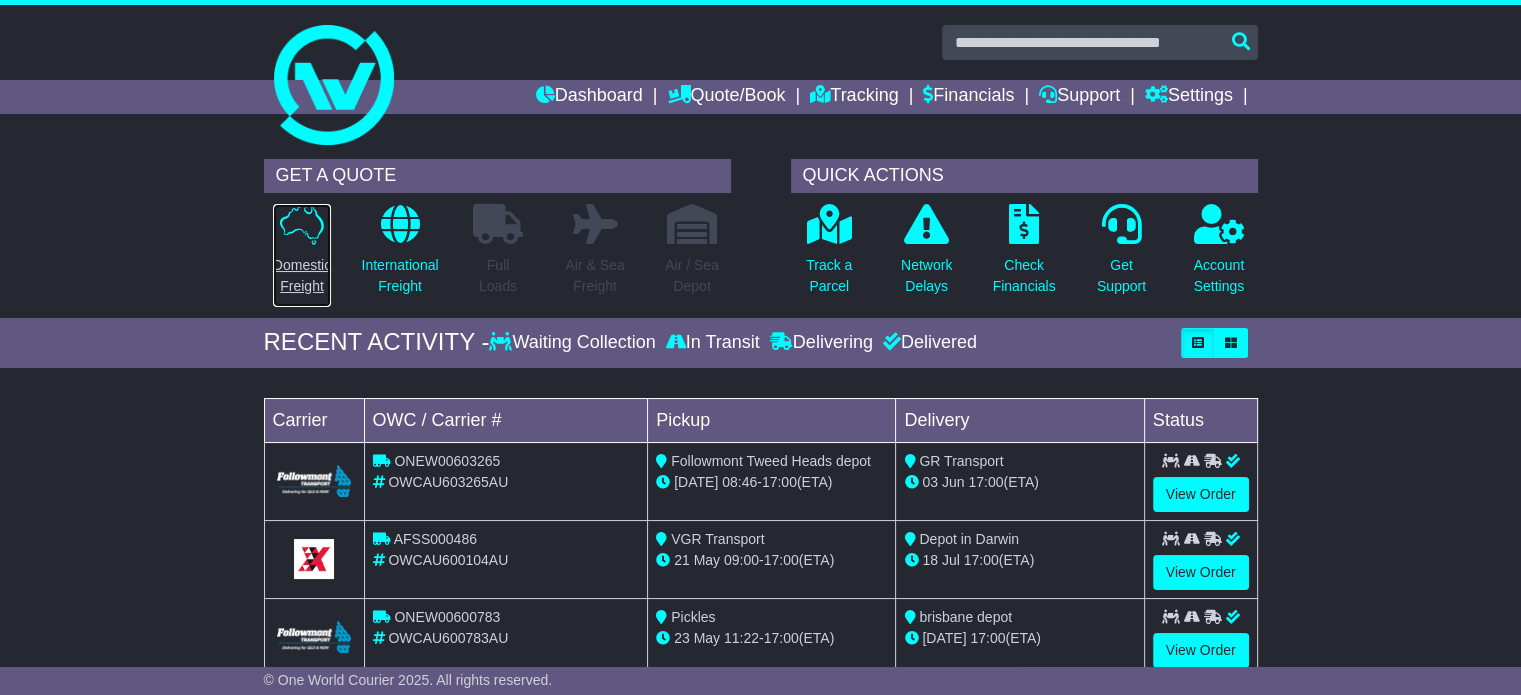 click on "Domestic Freight" at bounding box center (302, 276) 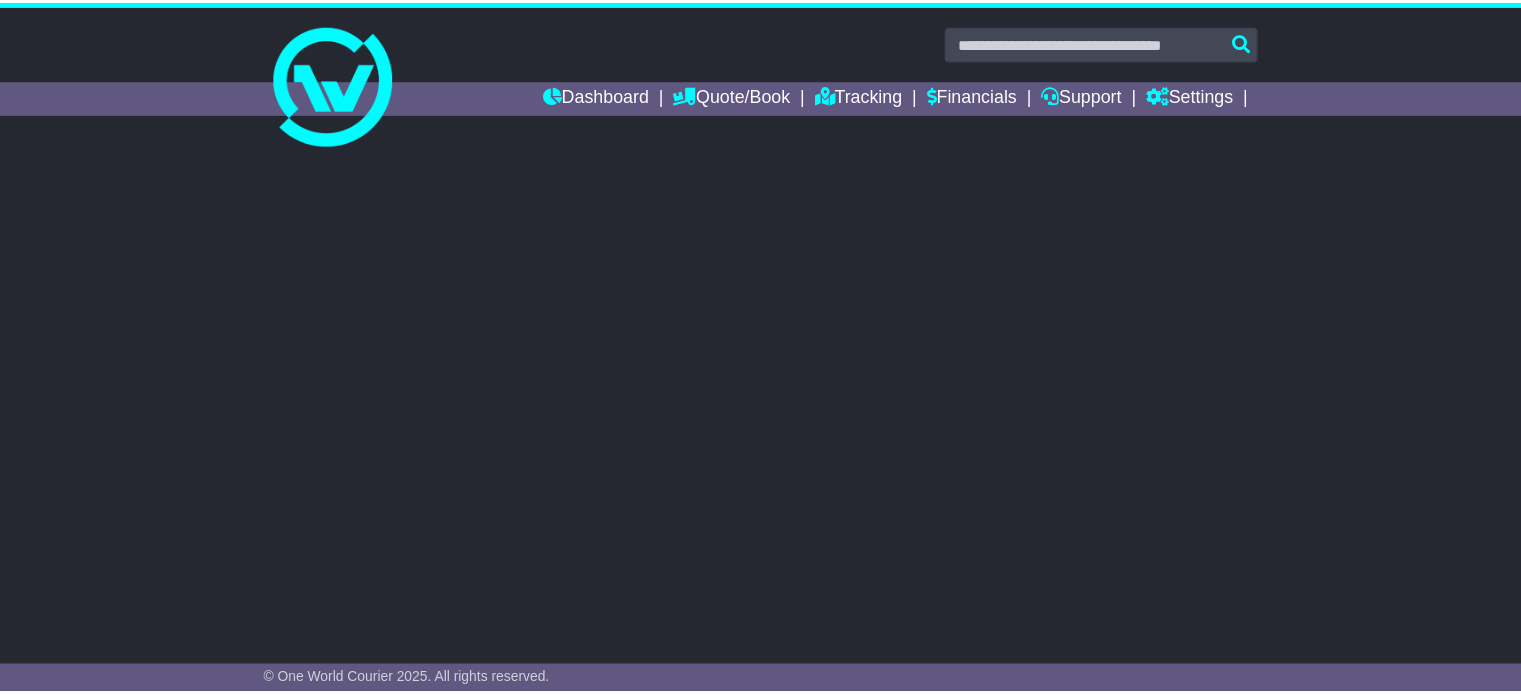 scroll, scrollTop: 0, scrollLeft: 0, axis: both 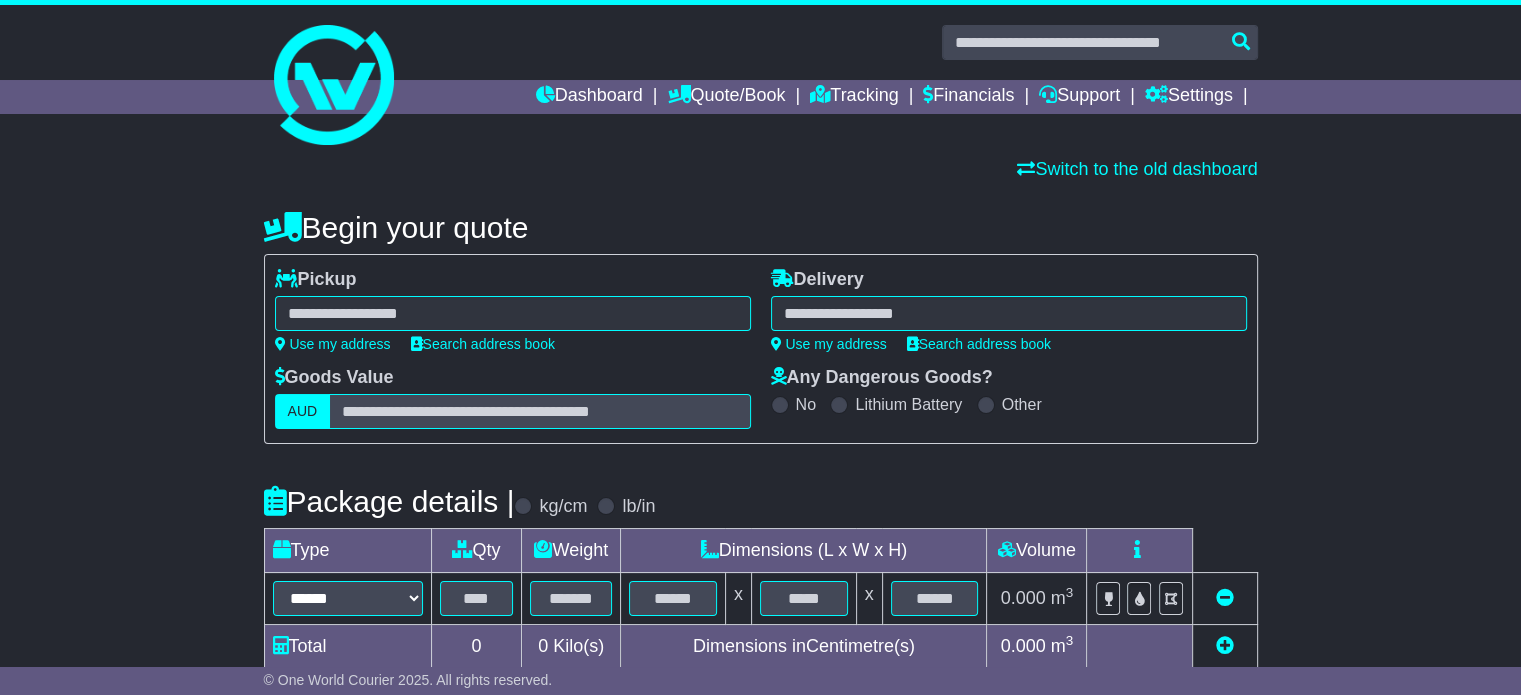 paste on "**********" 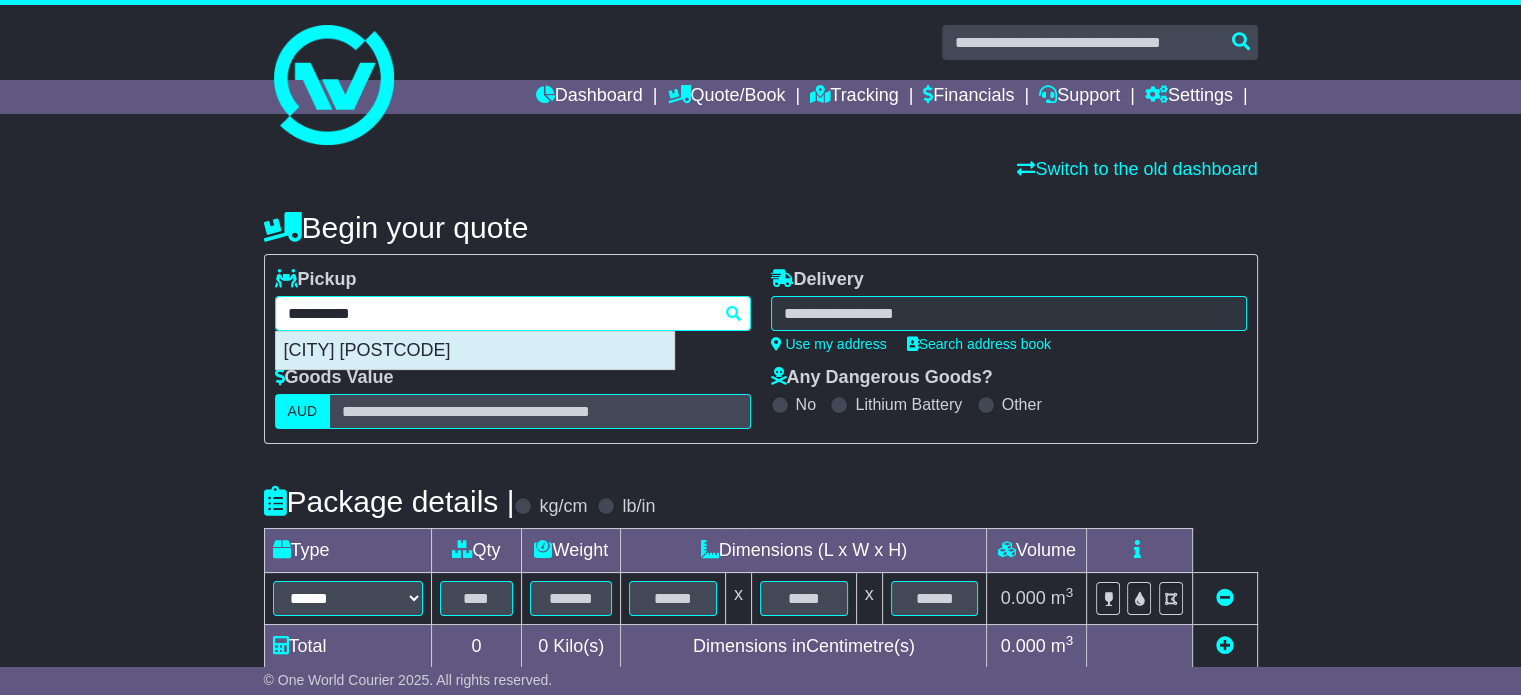 click on "[CITY] [POSTCODE]" at bounding box center (475, 351) 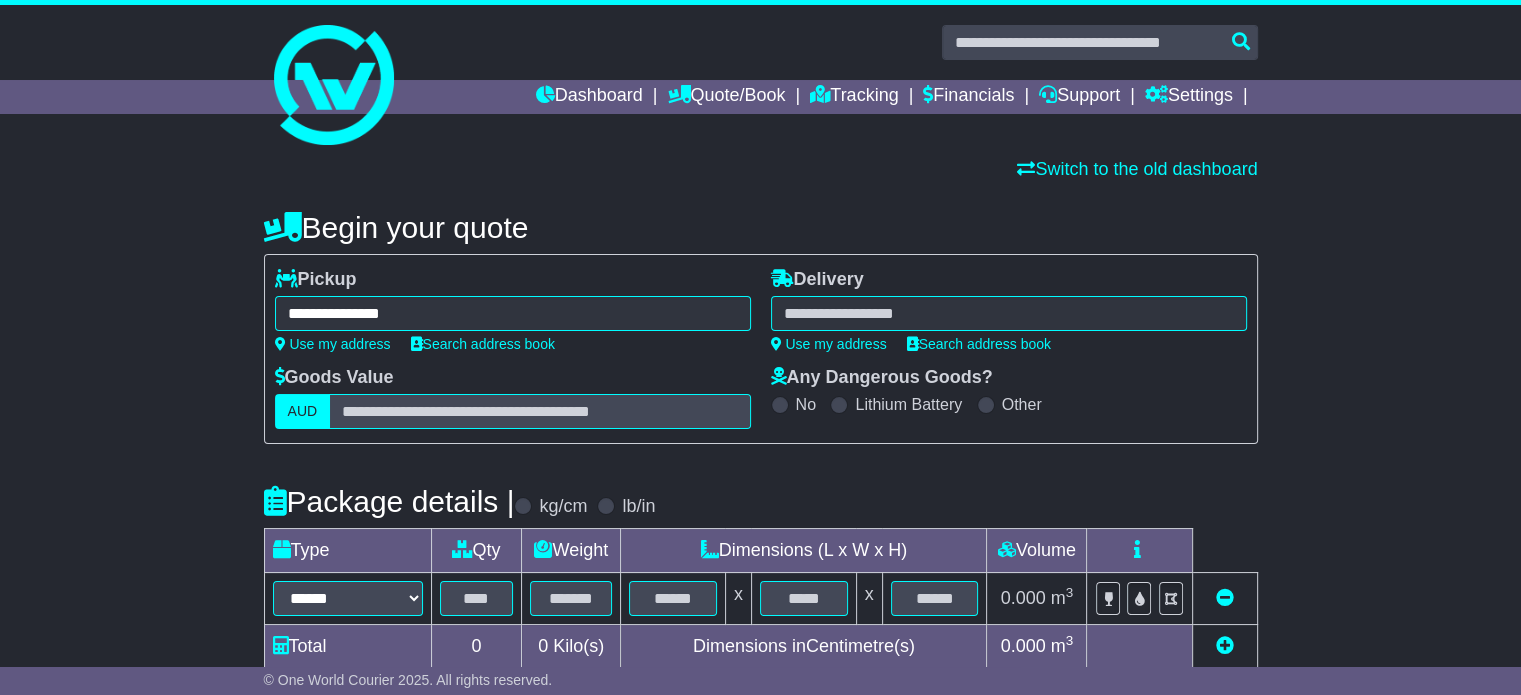 type on "**********" 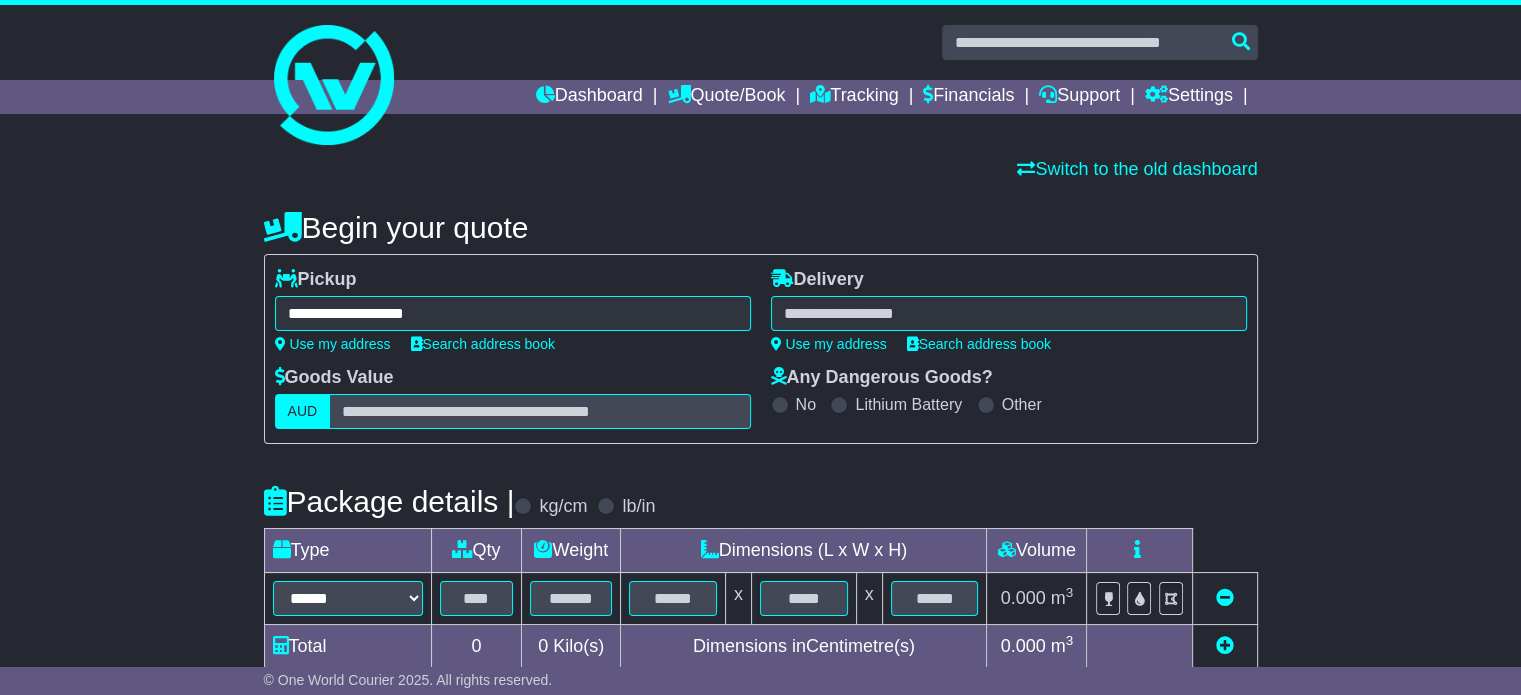 paste on "******" 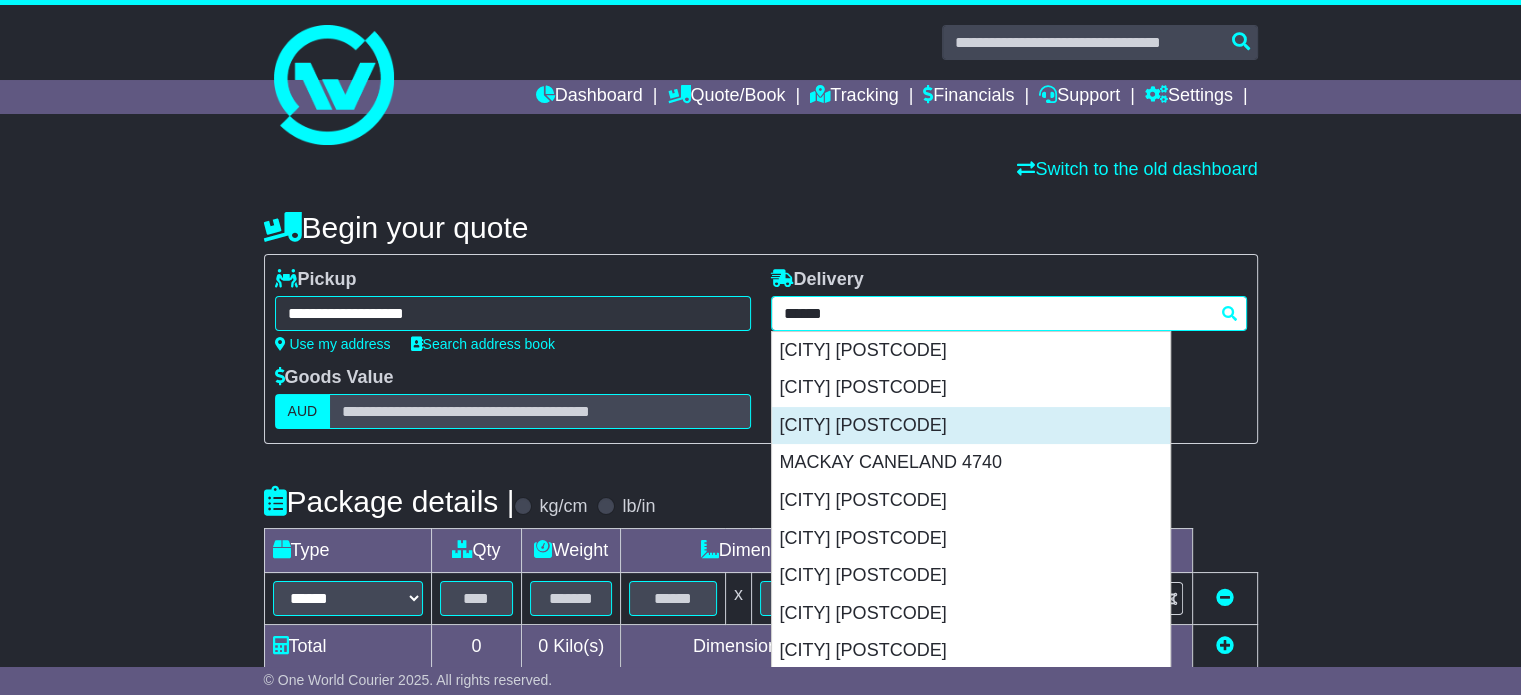click on "MACKAY 4740" at bounding box center [971, 426] 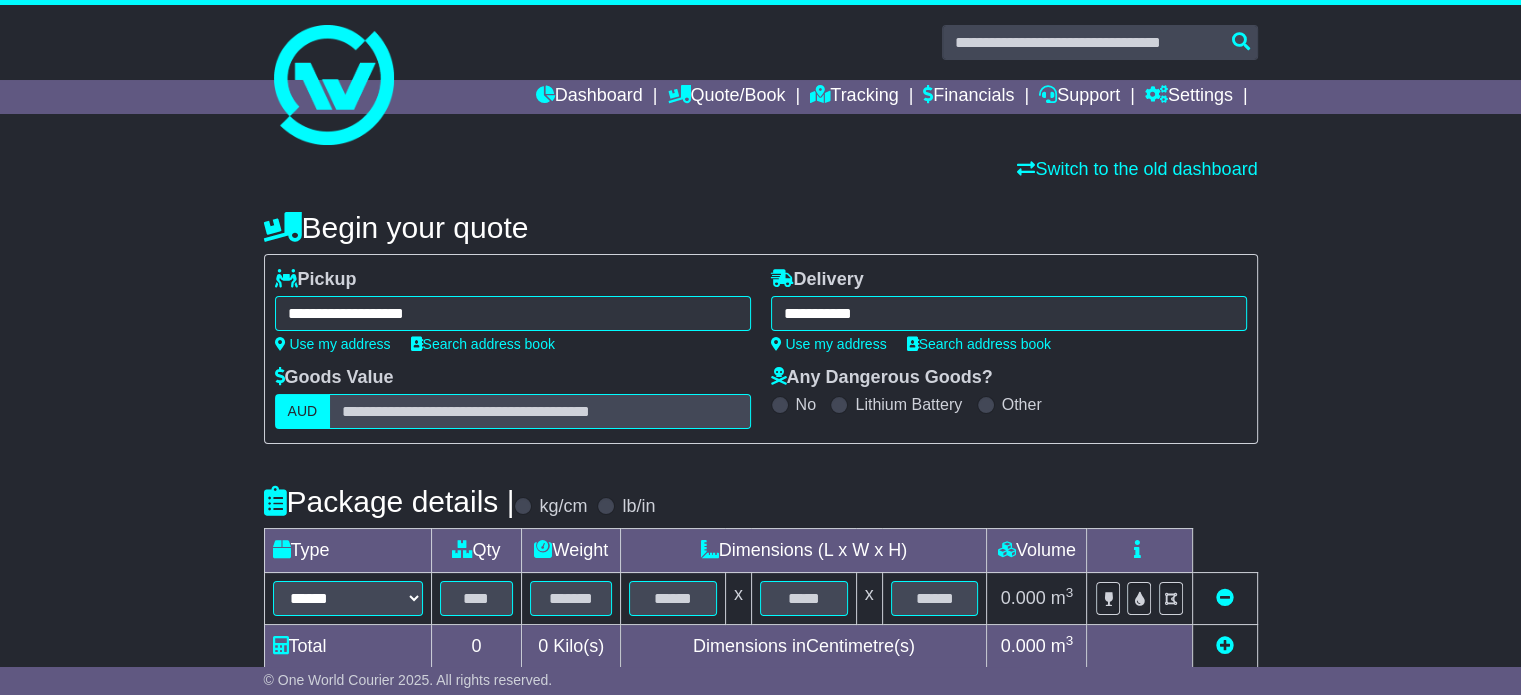 type on "**********" 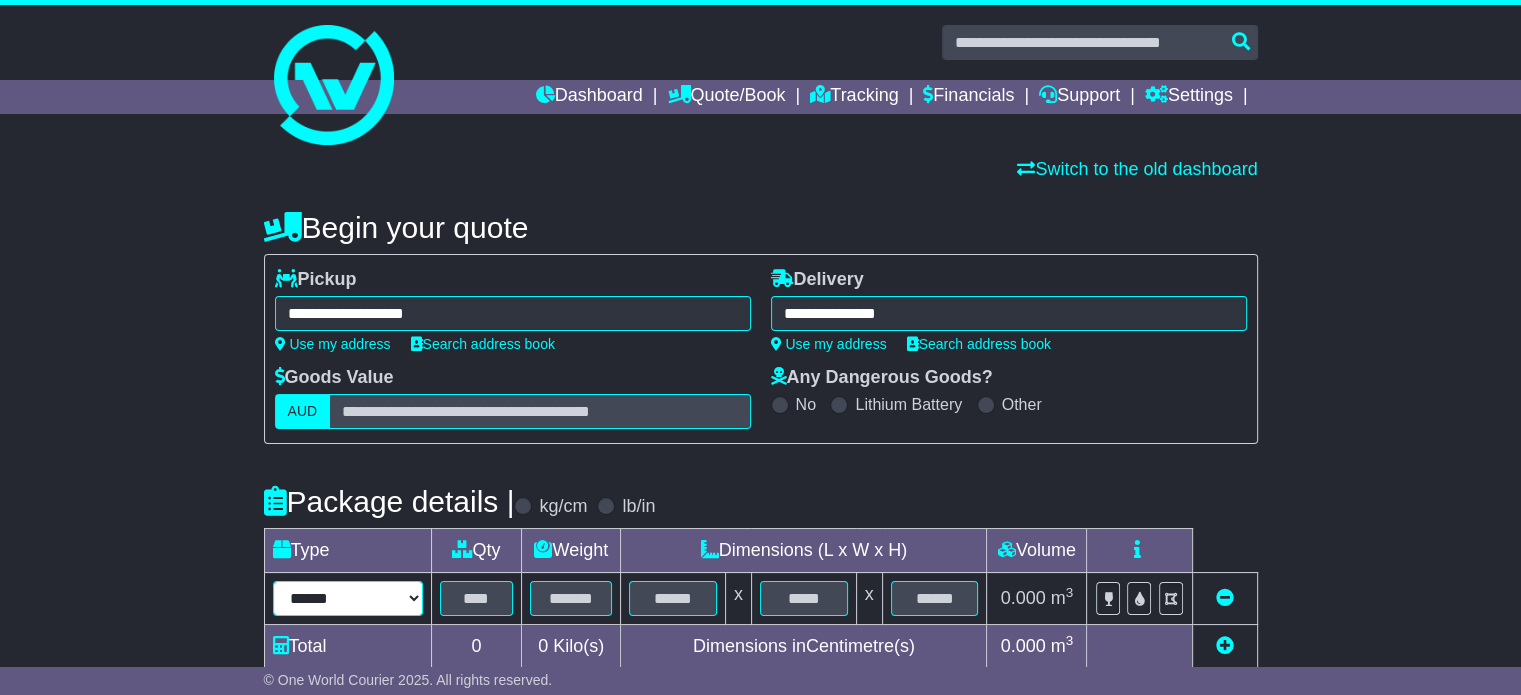 click on "****** ****** *** ******** ***** **** **** ****** *** *******" at bounding box center (348, 598) 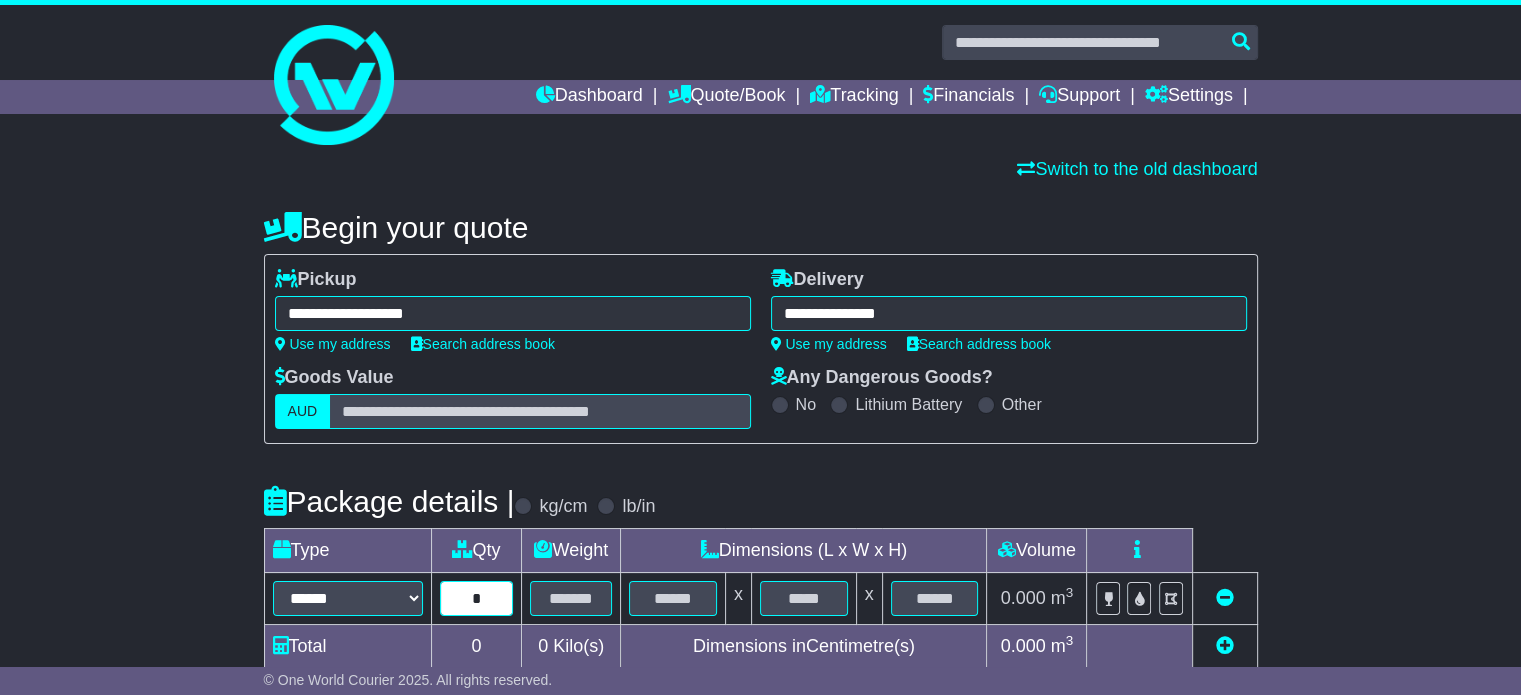 type on "*" 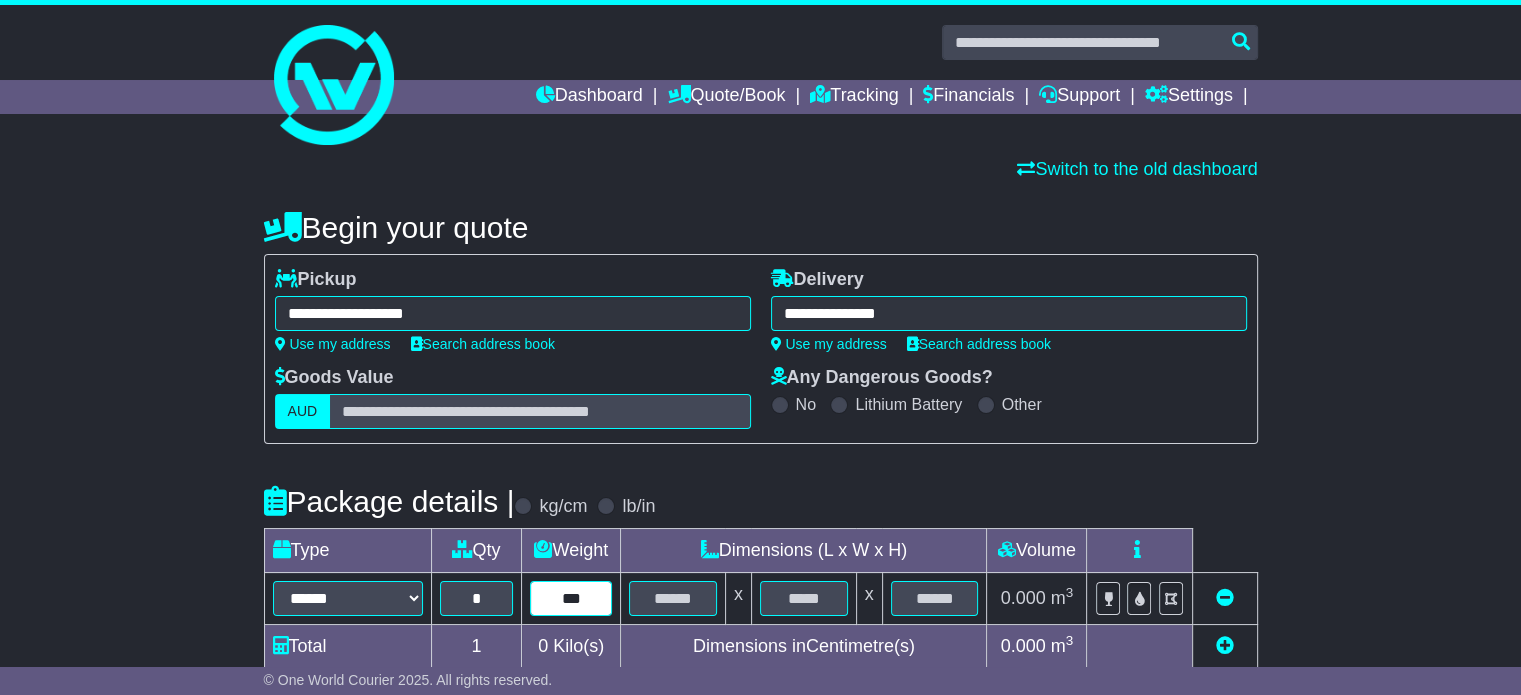 type on "***" 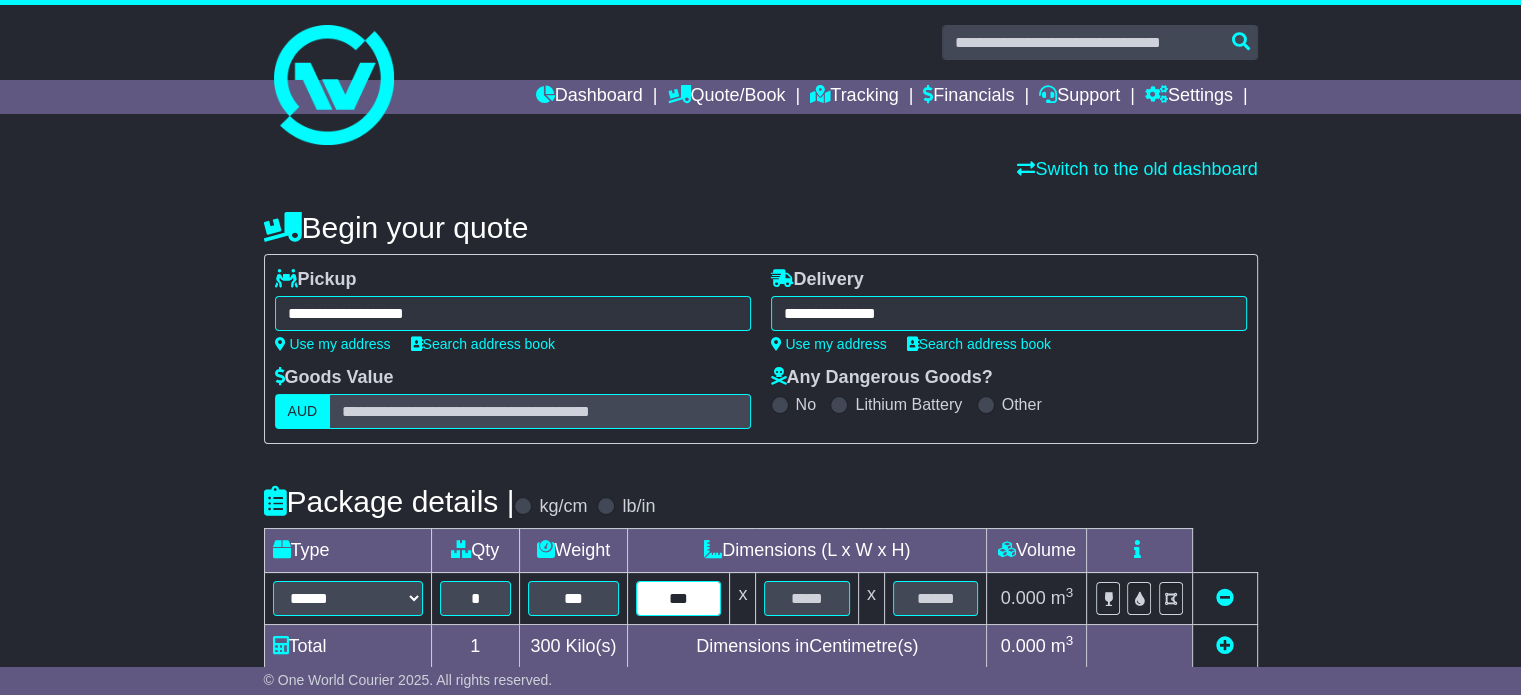 type on "***" 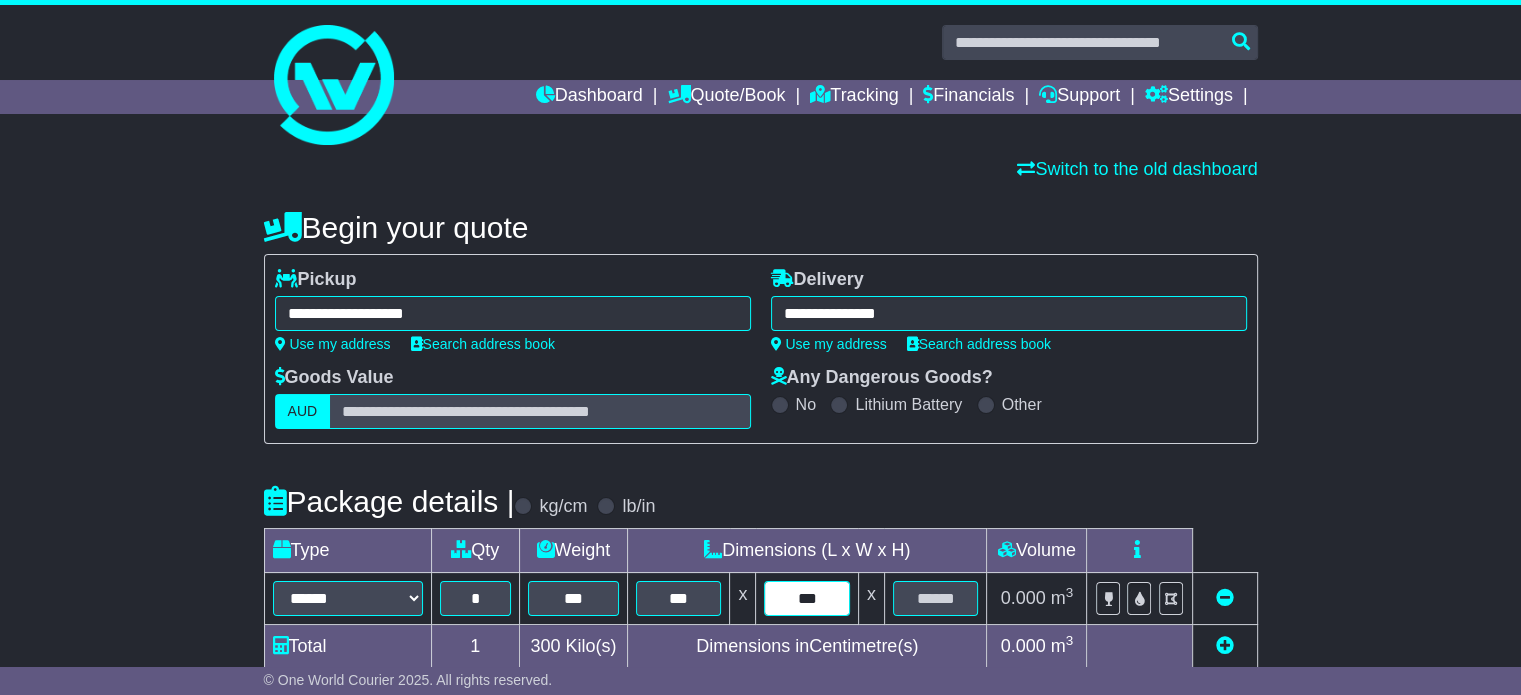 type on "***" 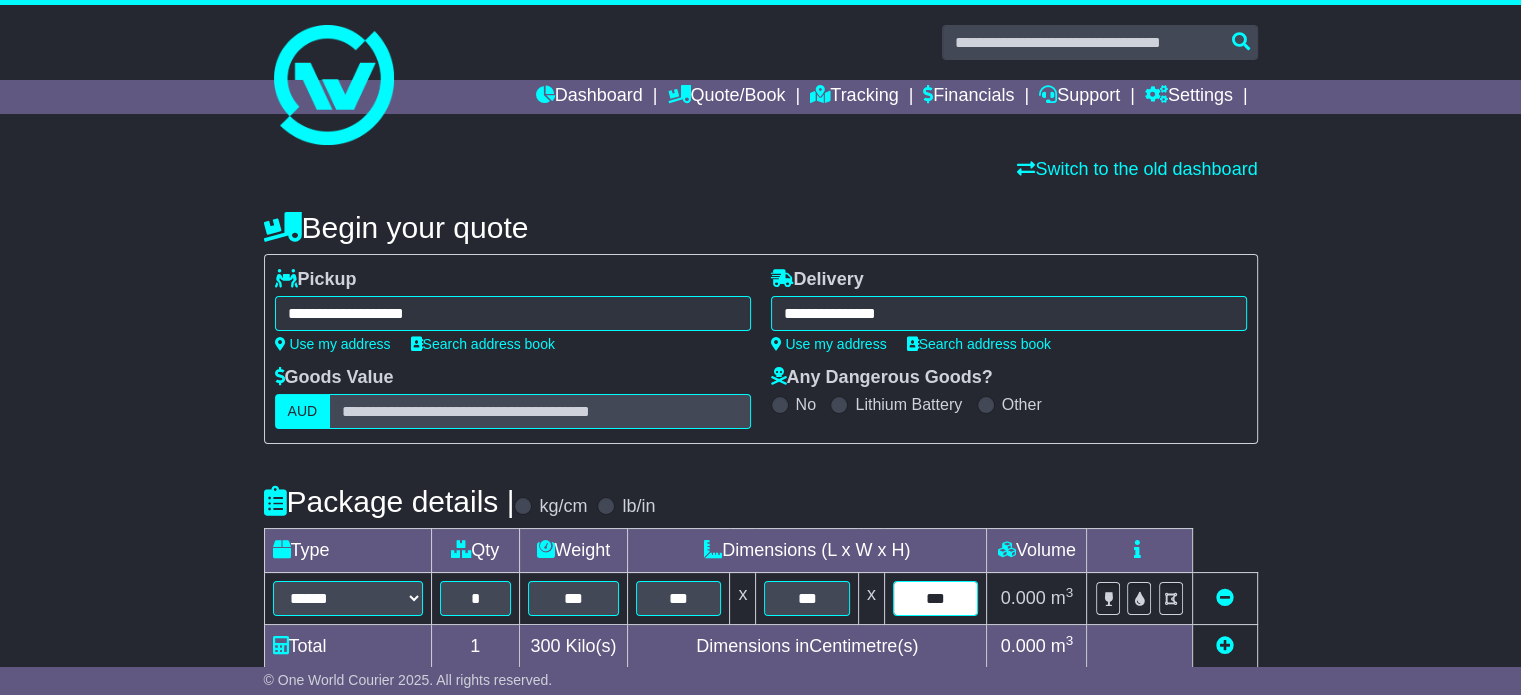 type on "***" 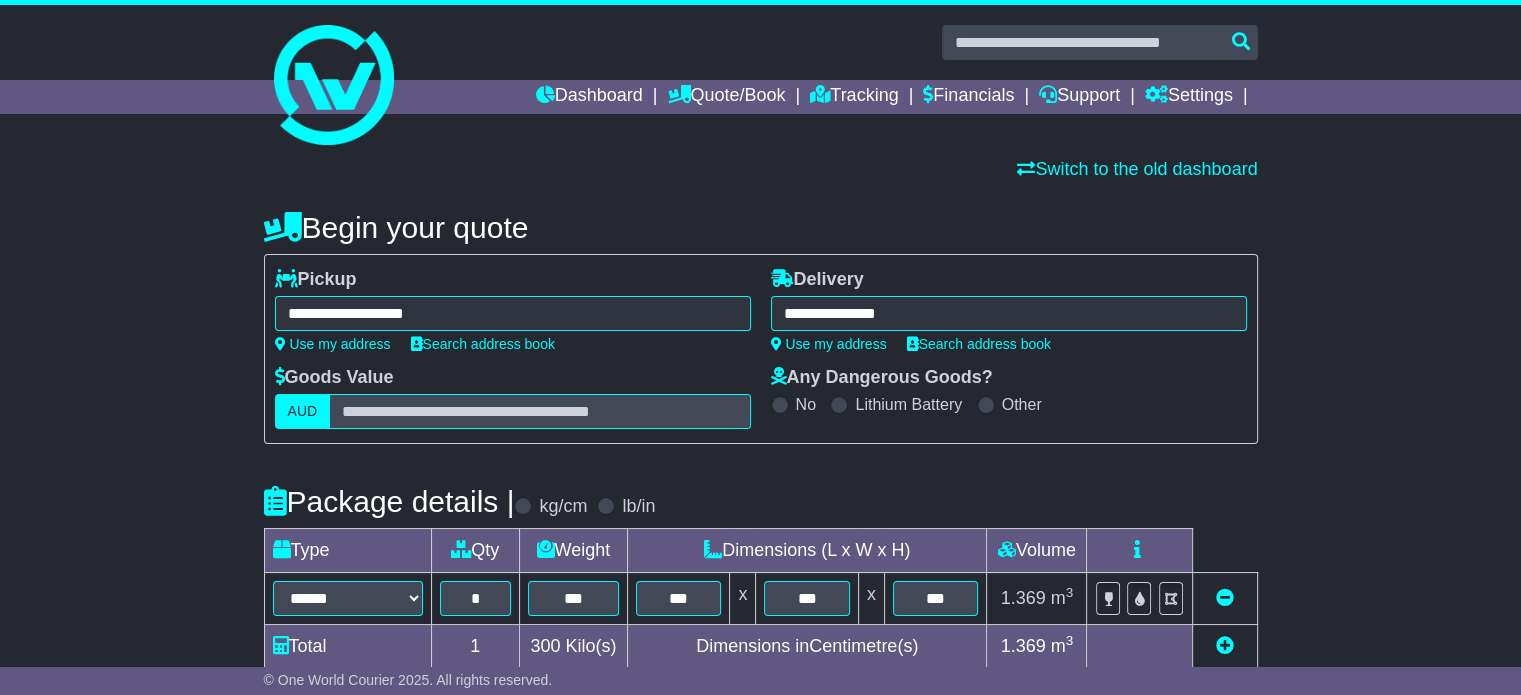 click on "**********" at bounding box center (760, 692) 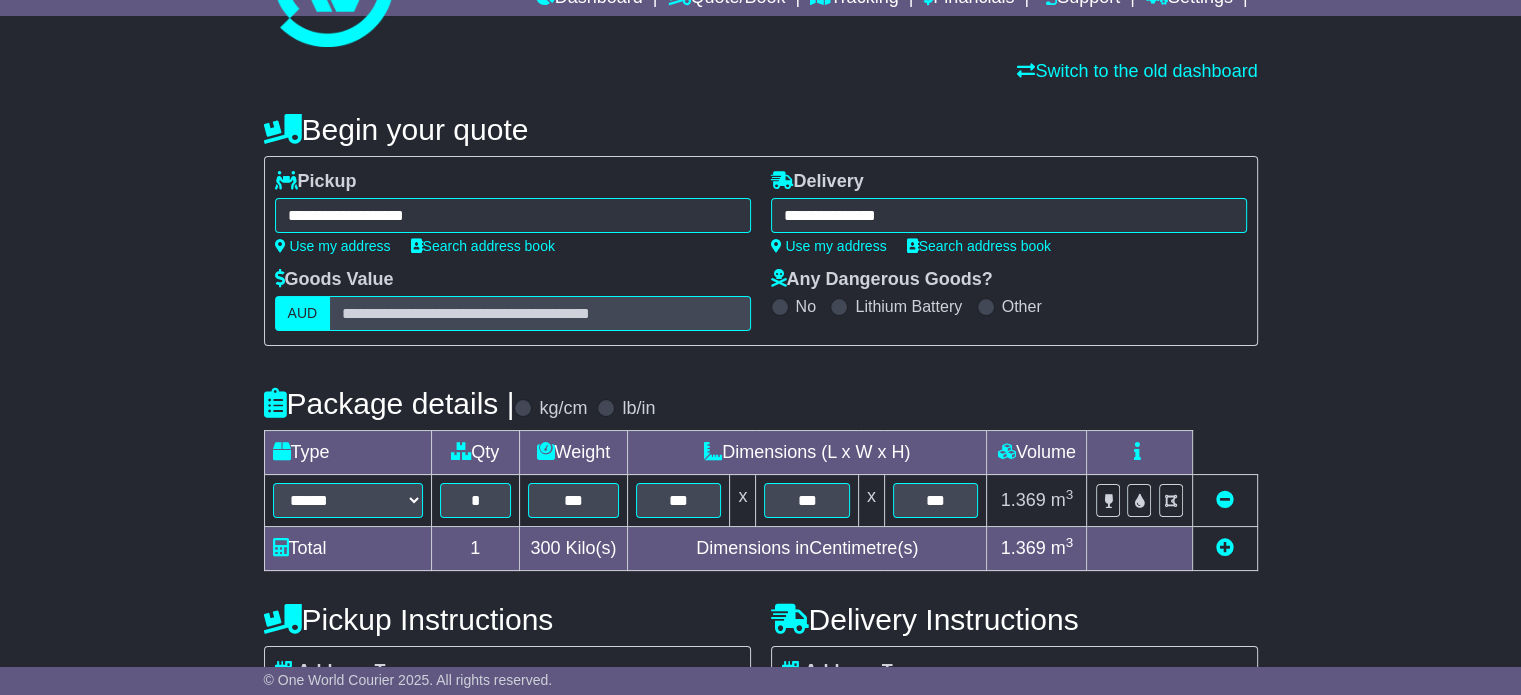 scroll, scrollTop: 200, scrollLeft: 0, axis: vertical 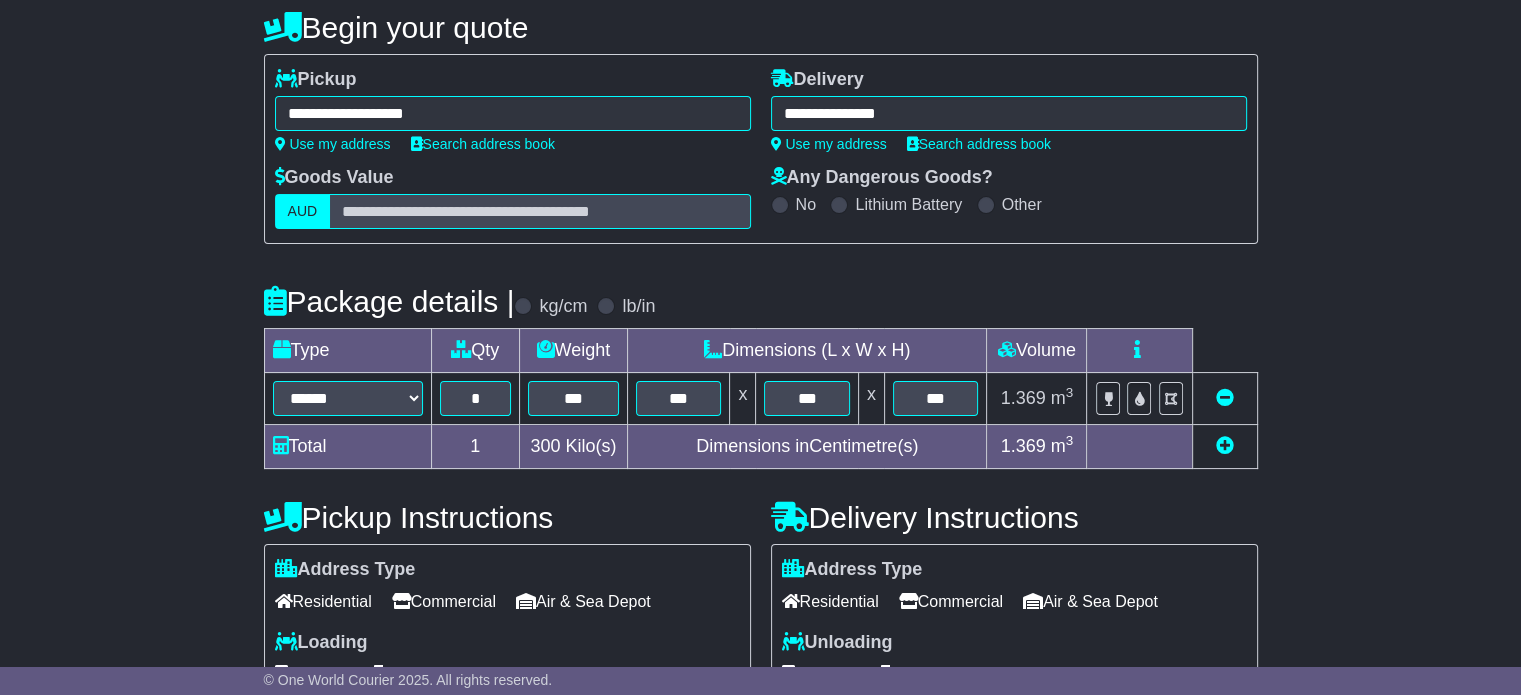 click on "Residential" at bounding box center [323, 601] 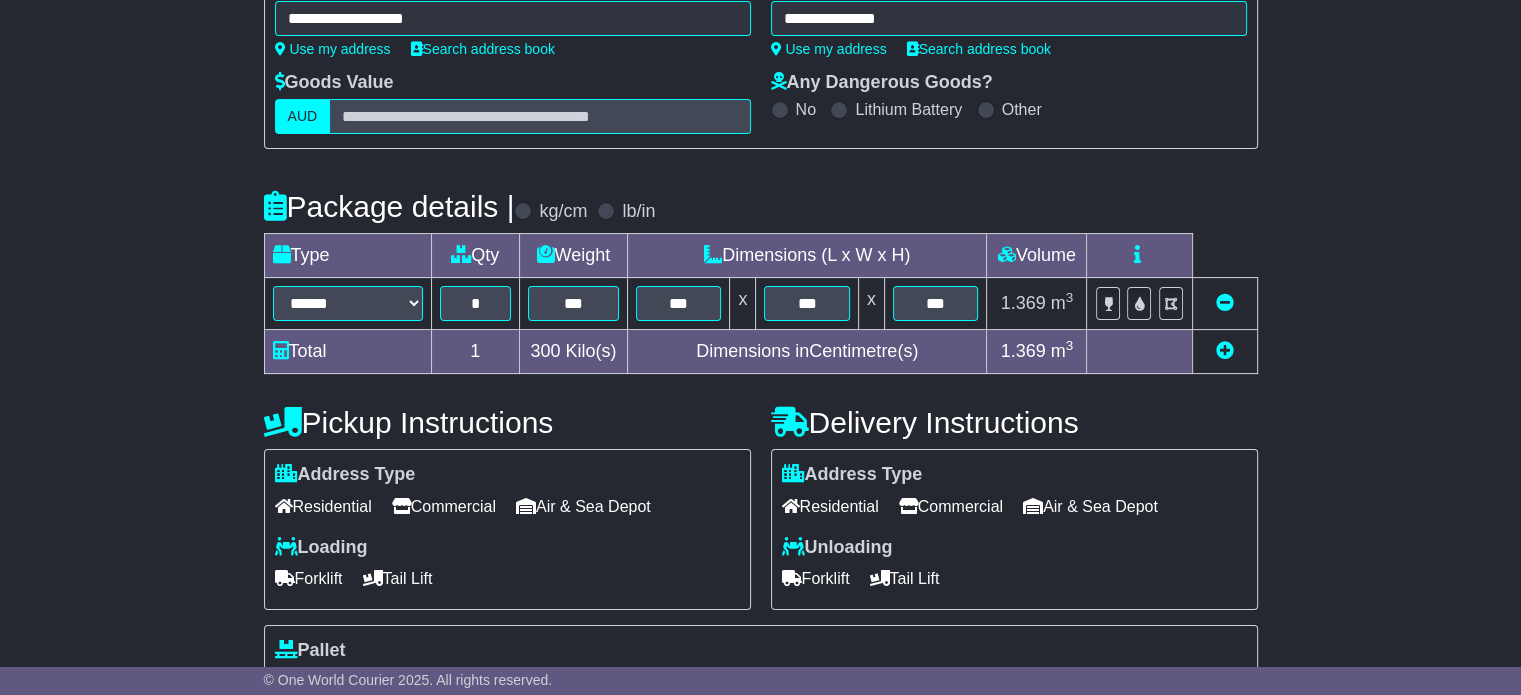 scroll, scrollTop: 360, scrollLeft: 0, axis: vertical 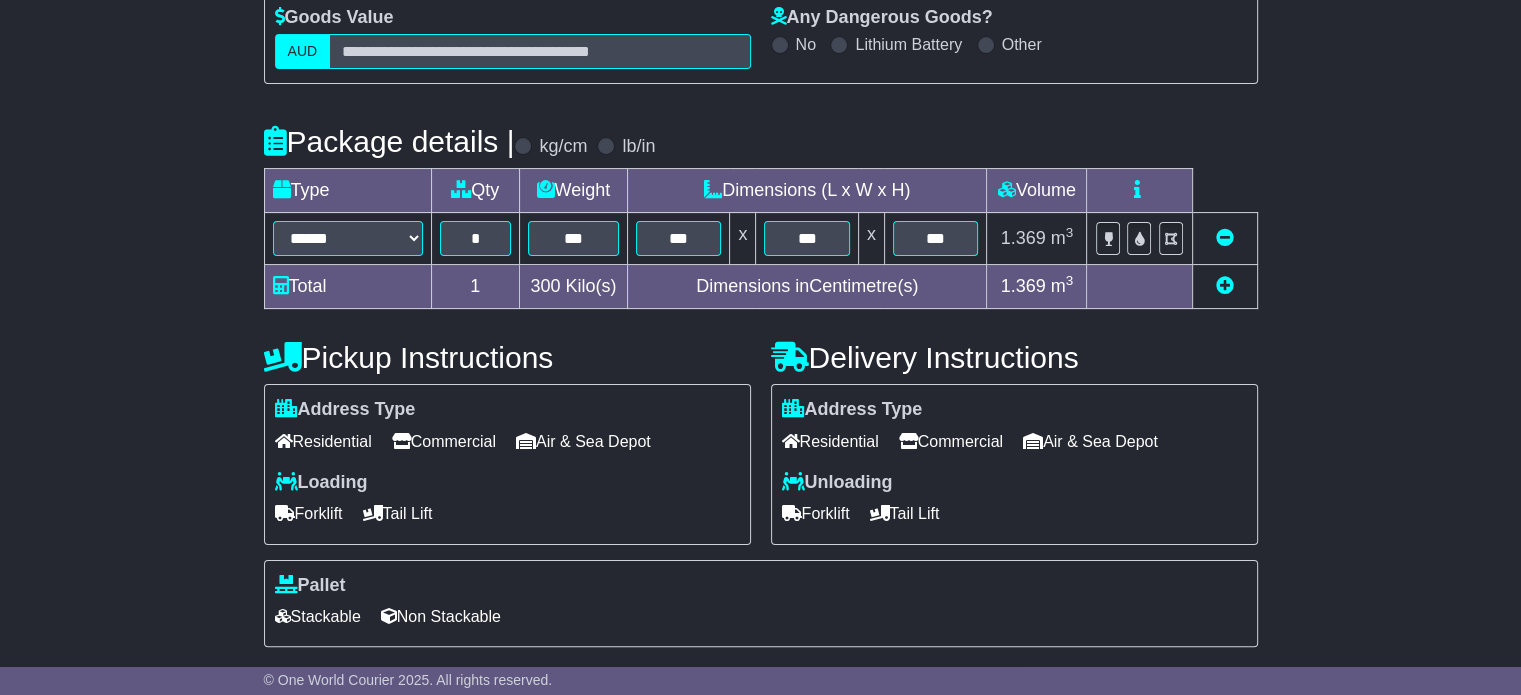 click on "Tail Lift" at bounding box center (398, 513) 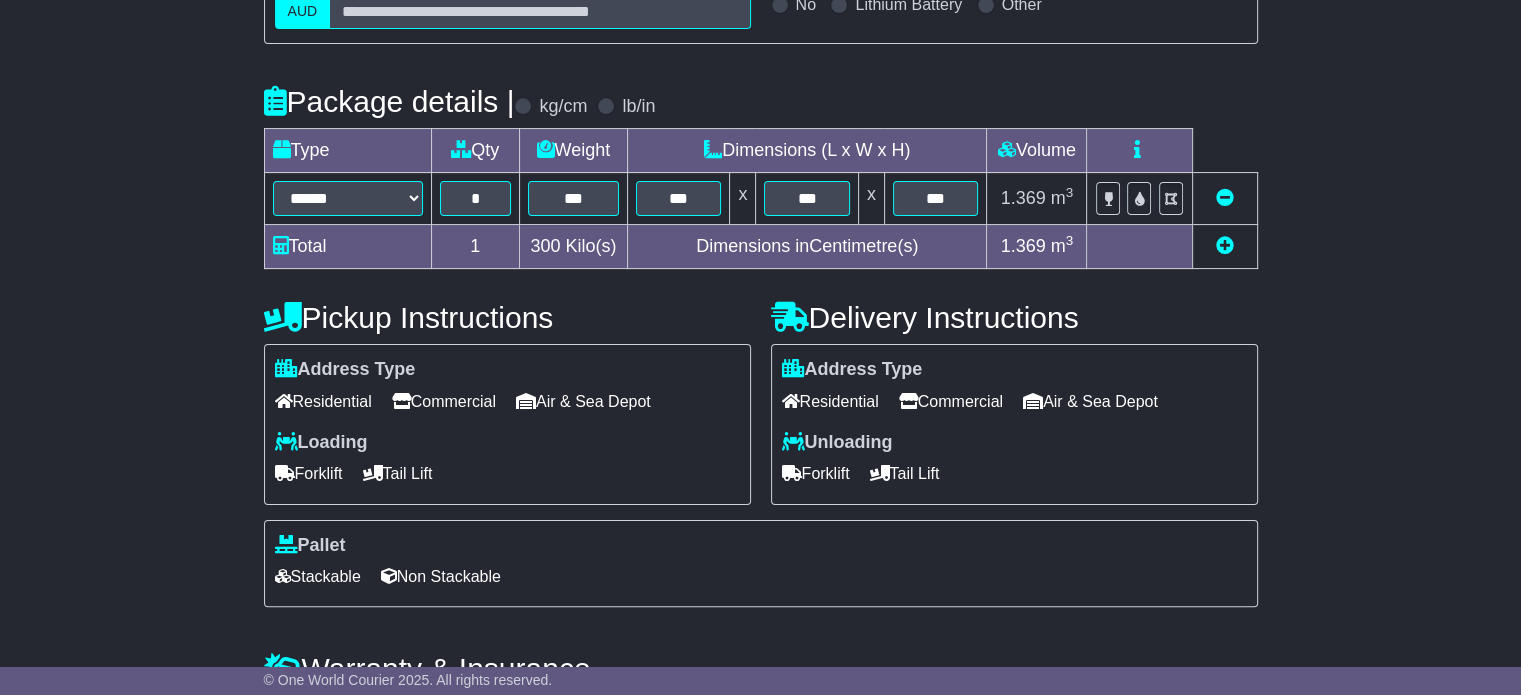 scroll, scrollTop: 540, scrollLeft: 0, axis: vertical 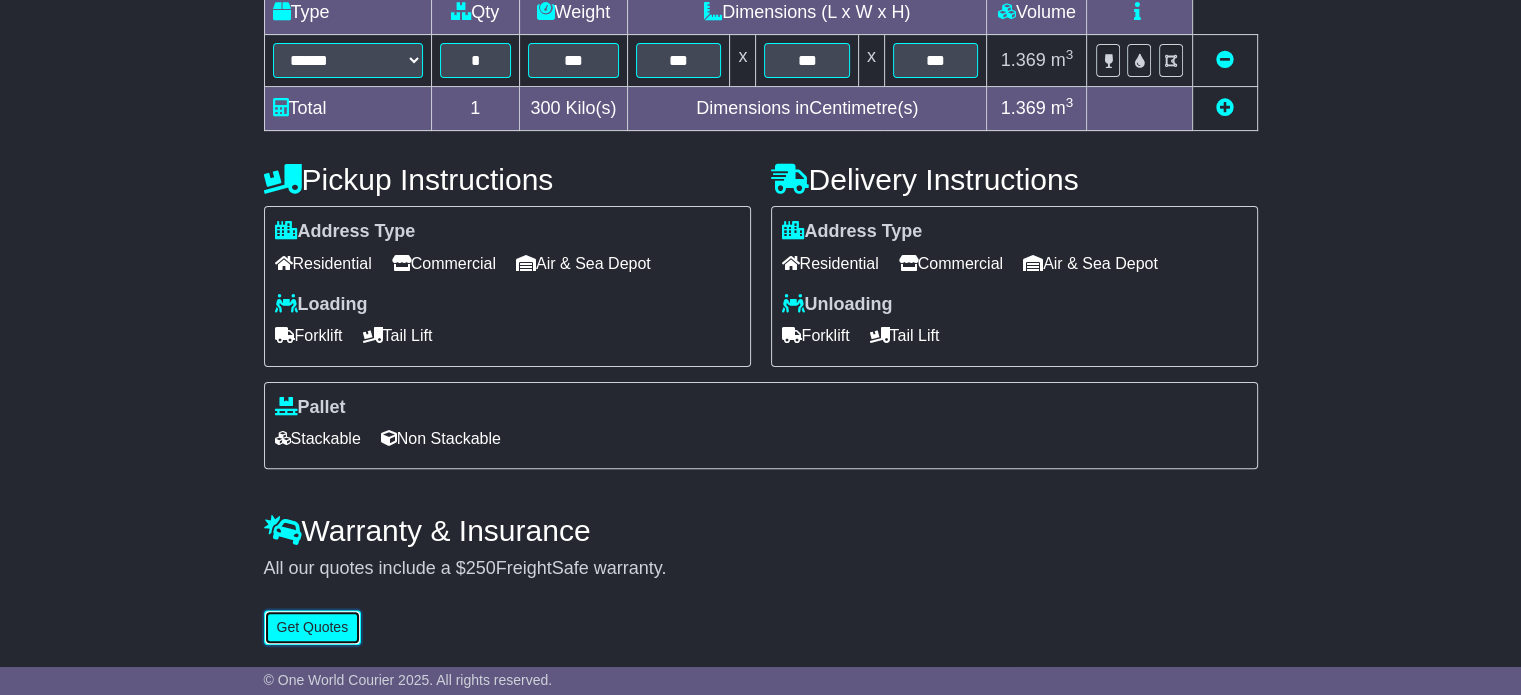 click on "Get Quotes" at bounding box center [313, 627] 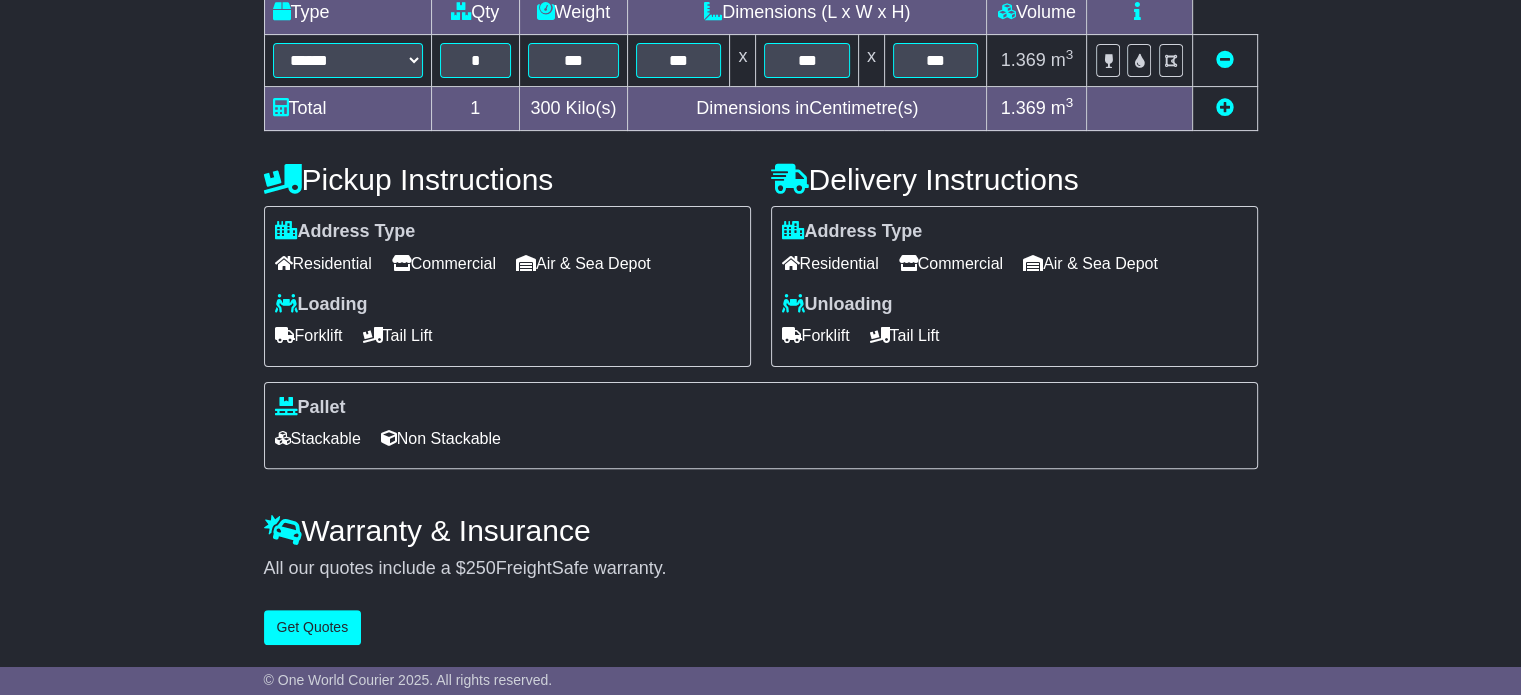 scroll, scrollTop: 0, scrollLeft: 0, axis: both 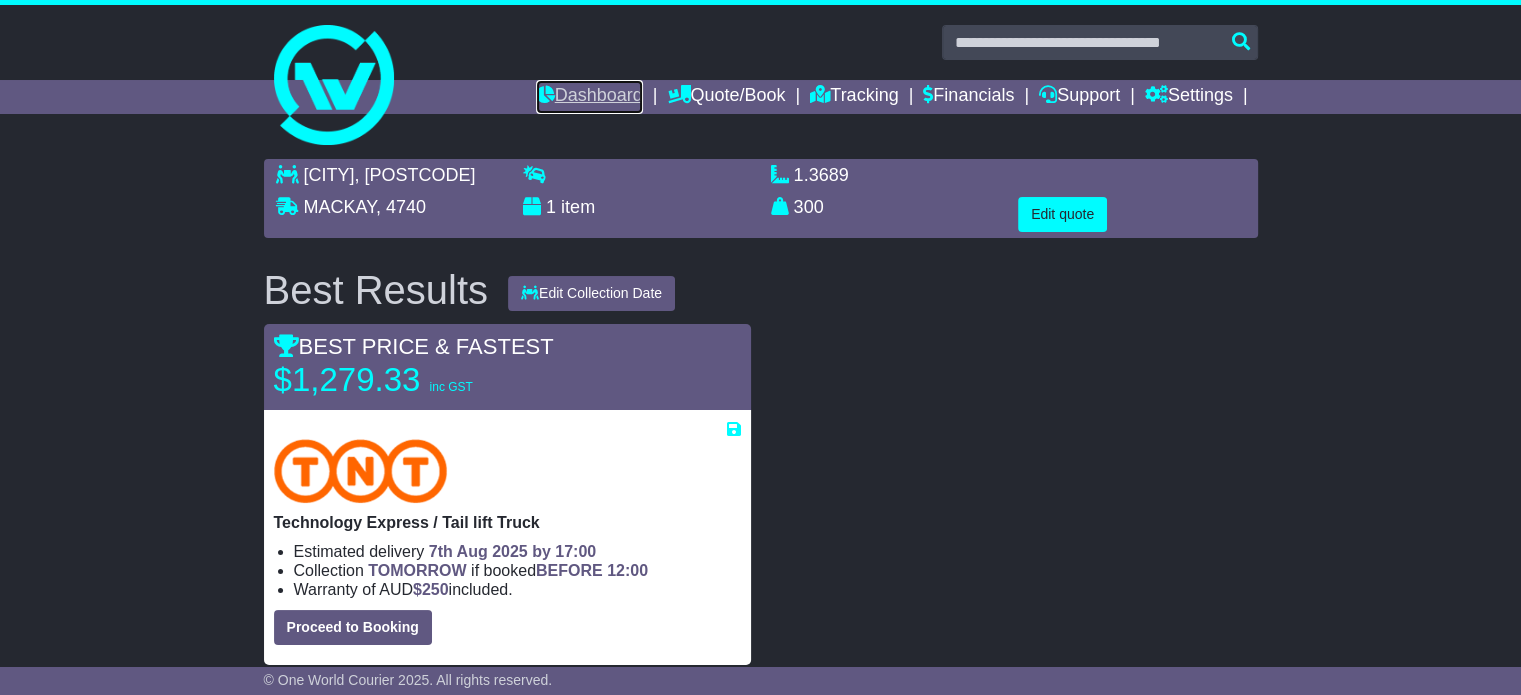 click on "Dashboard" at bounding box center [589, 97] 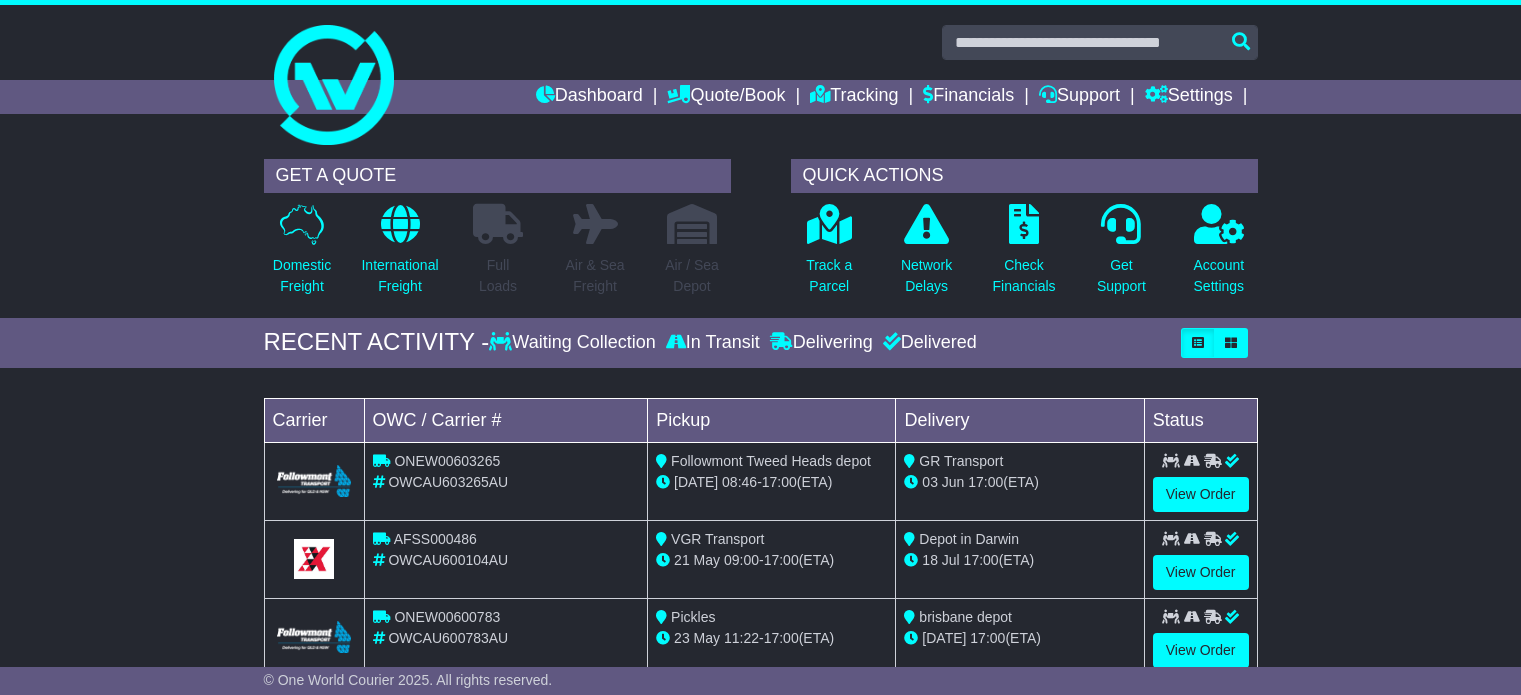 scroll, scrollTop: 0, scrollLeft: 0, axis: both 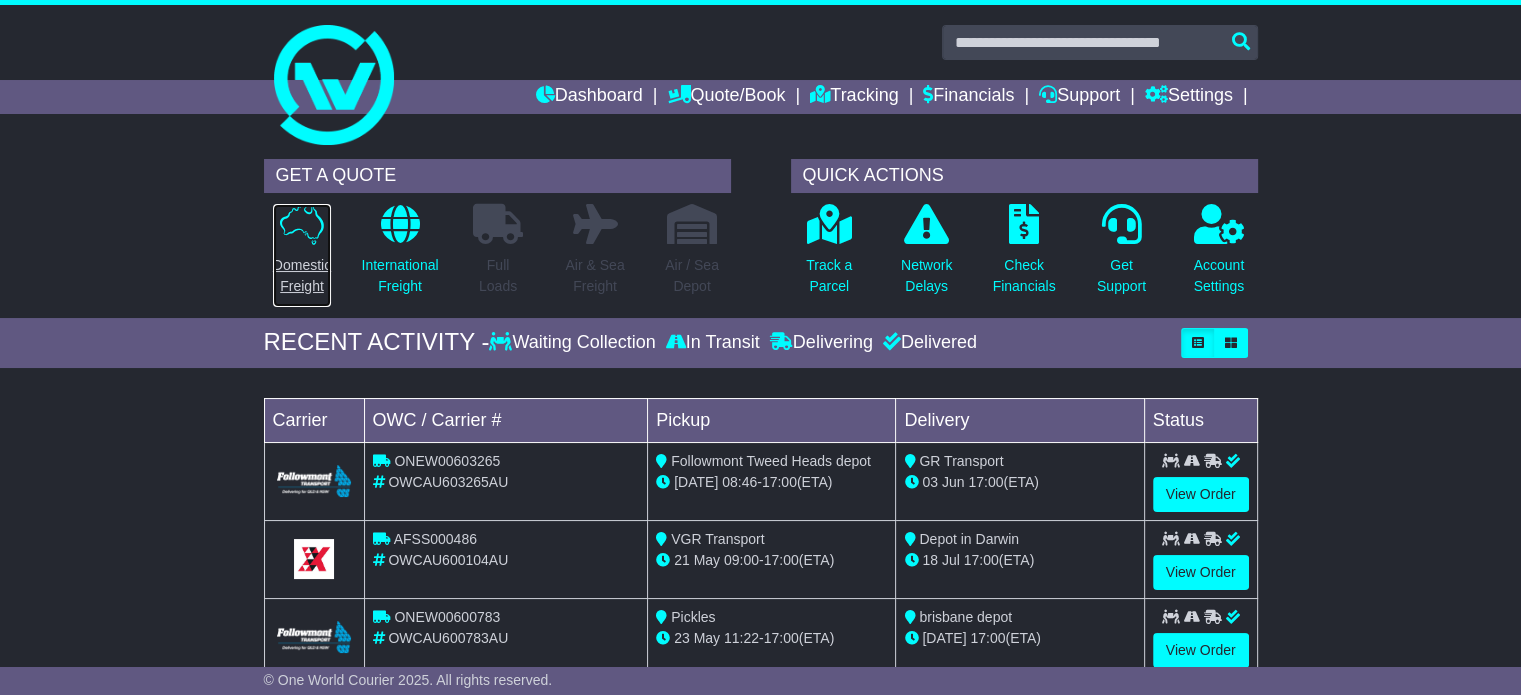 click on "Domestic Freight" at bounding box center (302, 276) 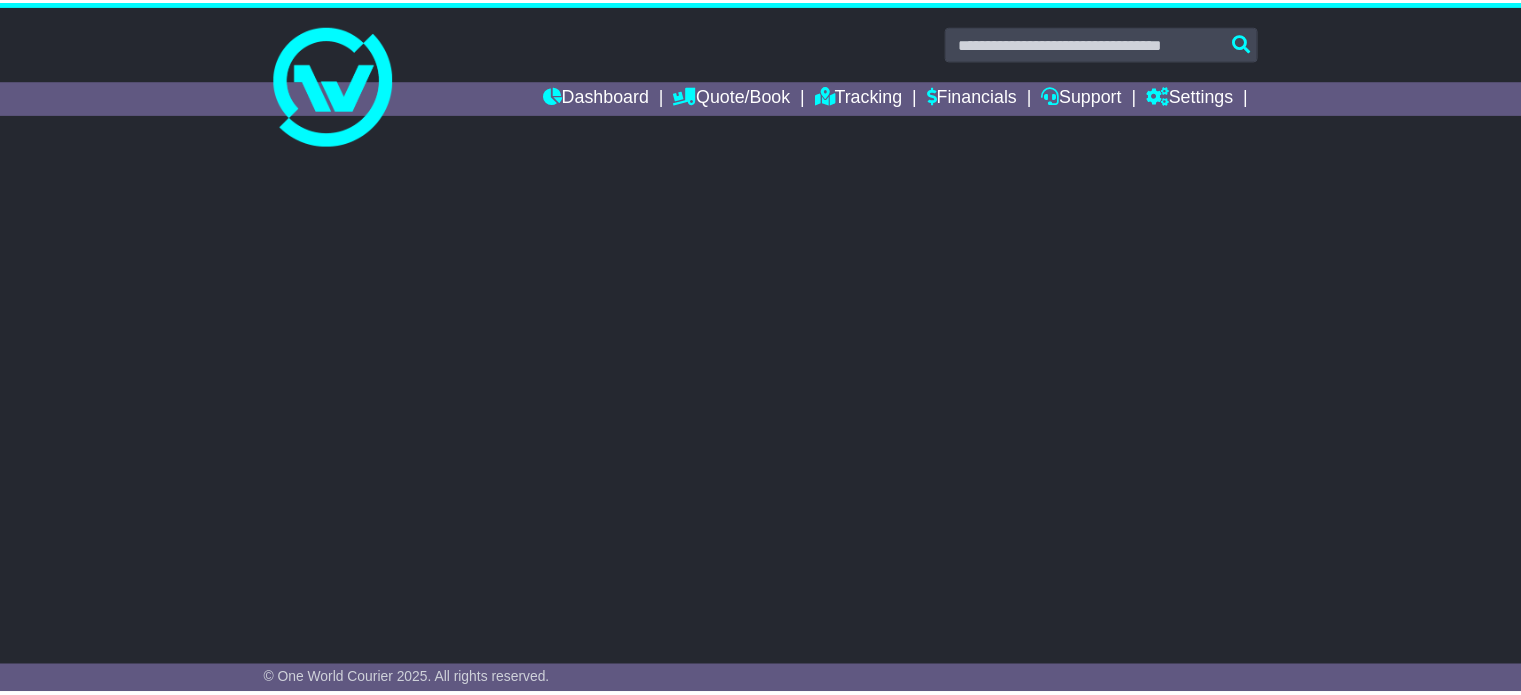 scroll, scrollTop: 0, scrollLeft: 0, axis: both 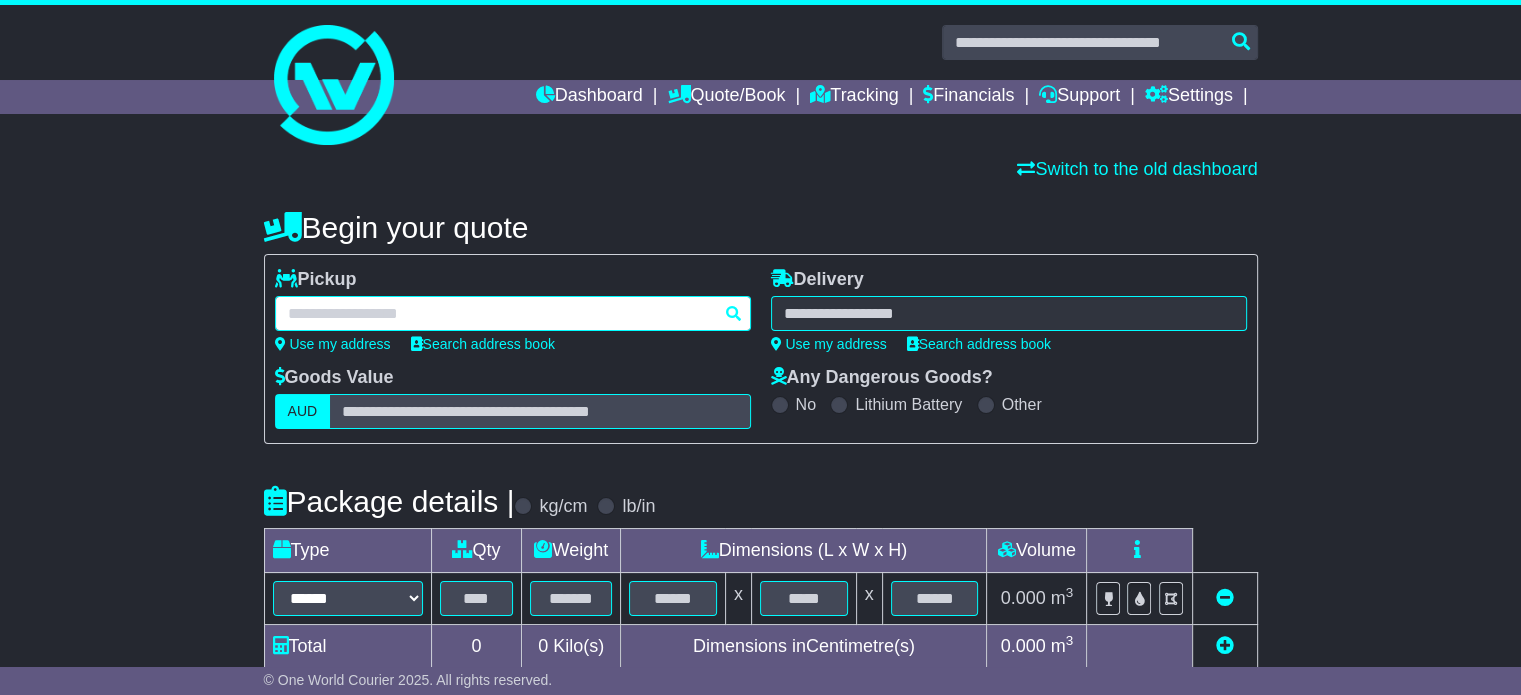 paste on "******" 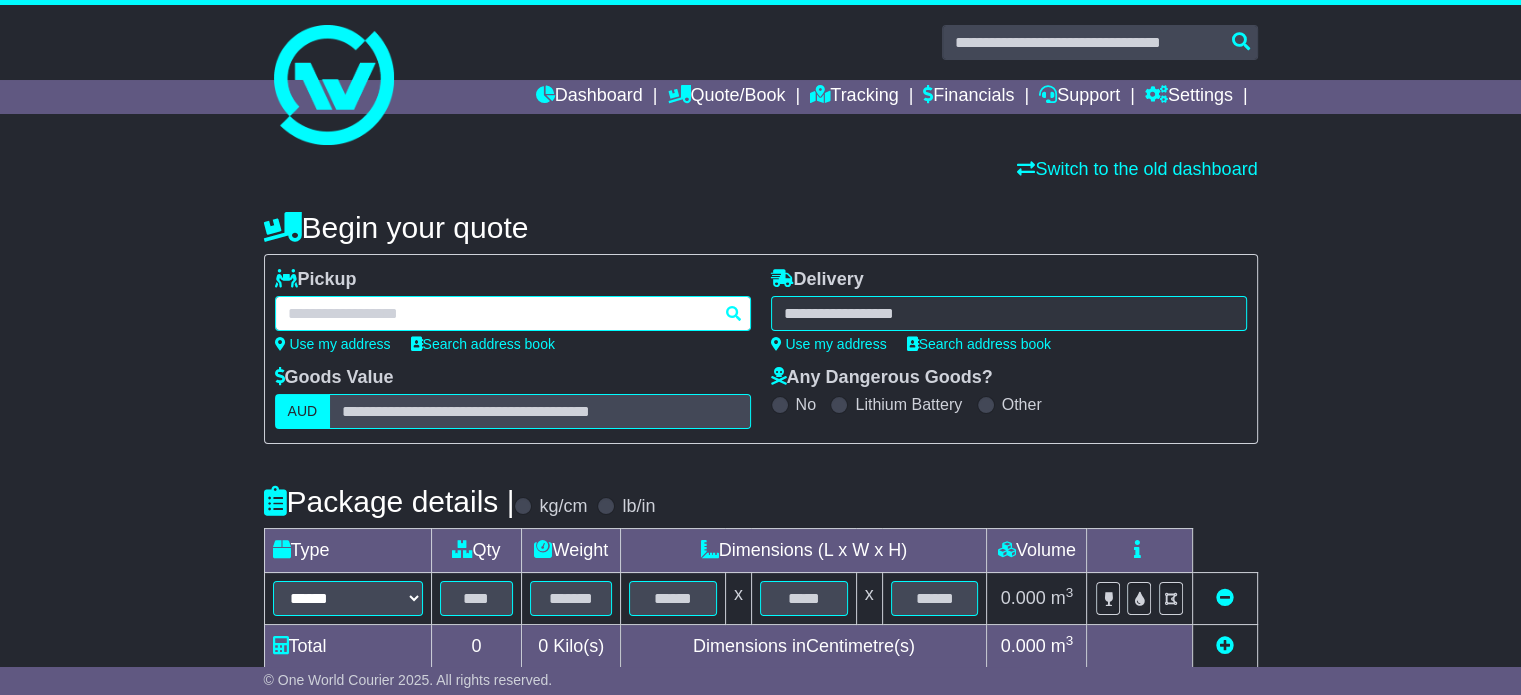 type on "******" 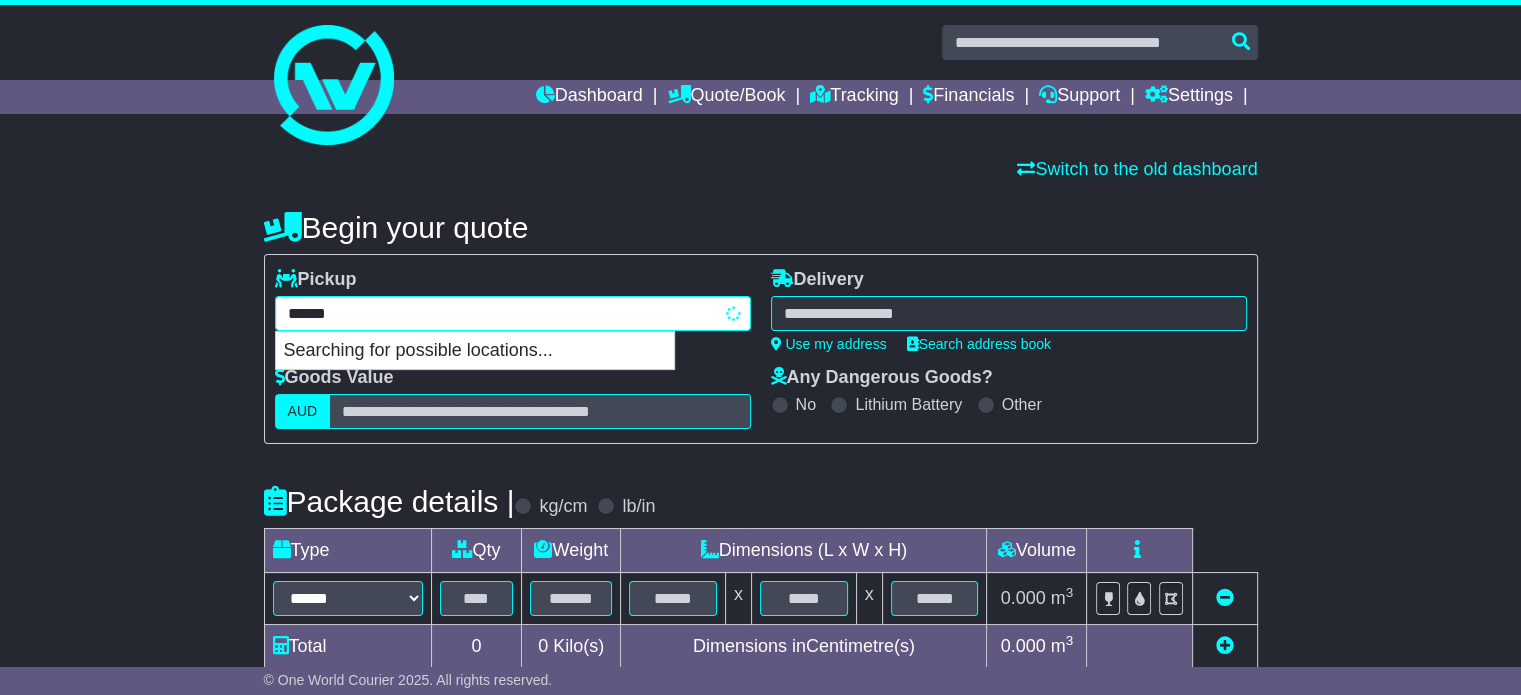 drag, startPoint x: 446, startPoint y: 313, endPoint x: 541, endPoint y: 297, distance: 96.337944 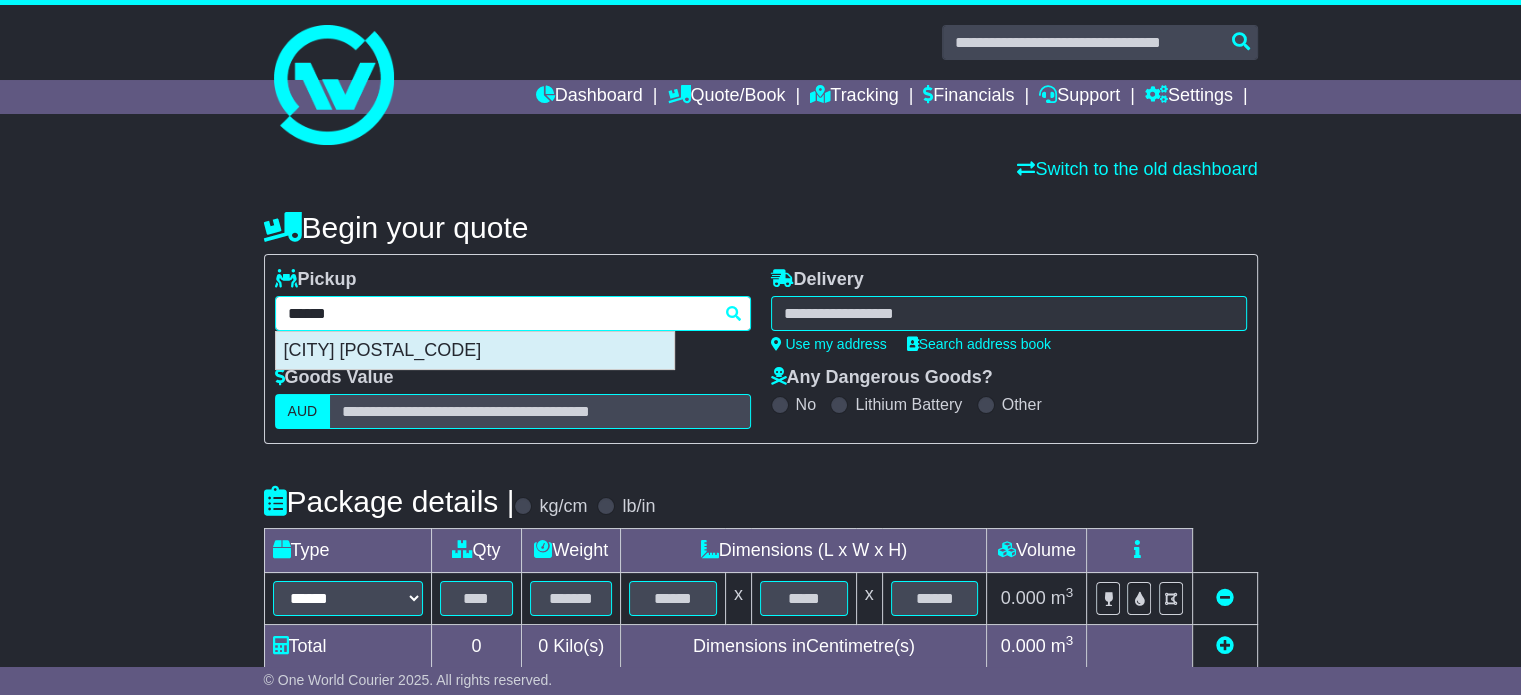 click on "[CITY] [POSTAL_CODE]" at bounding box center (475, 351) 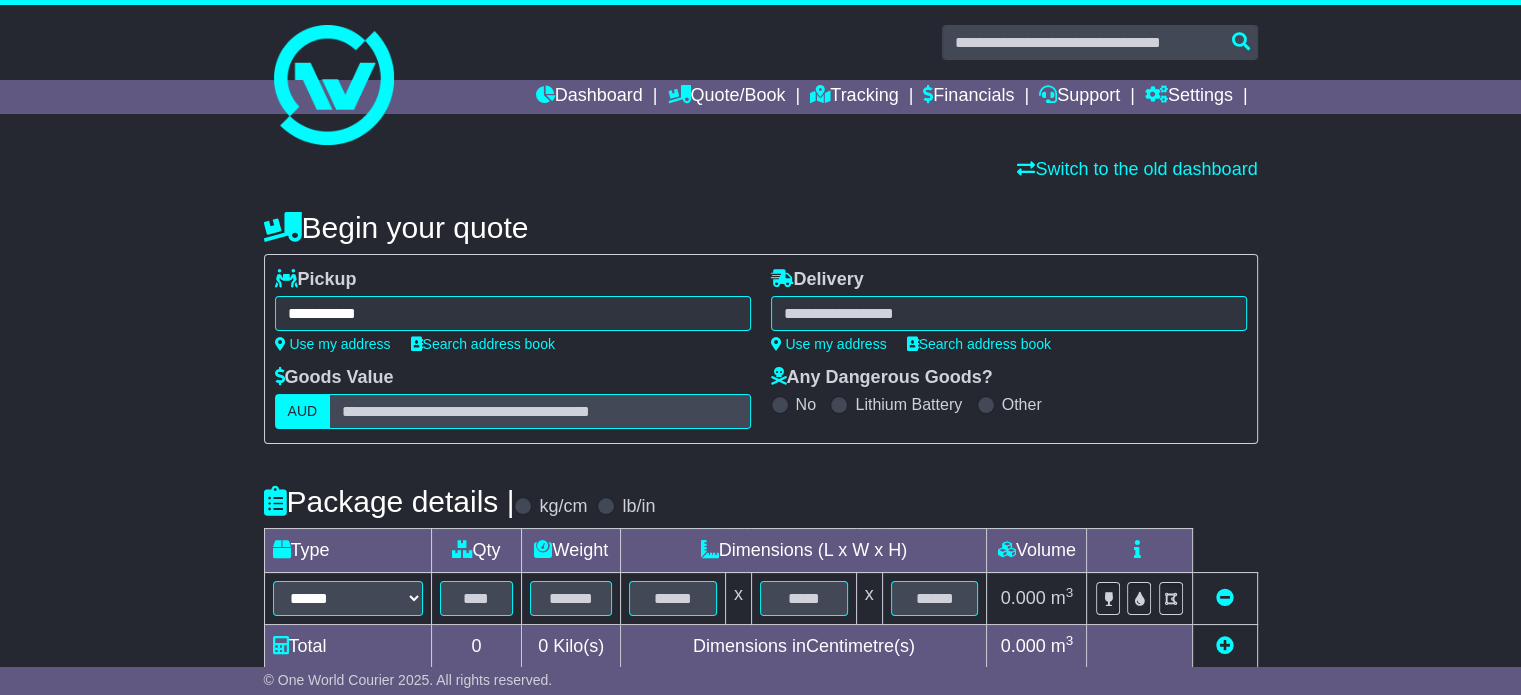 type on "**********" 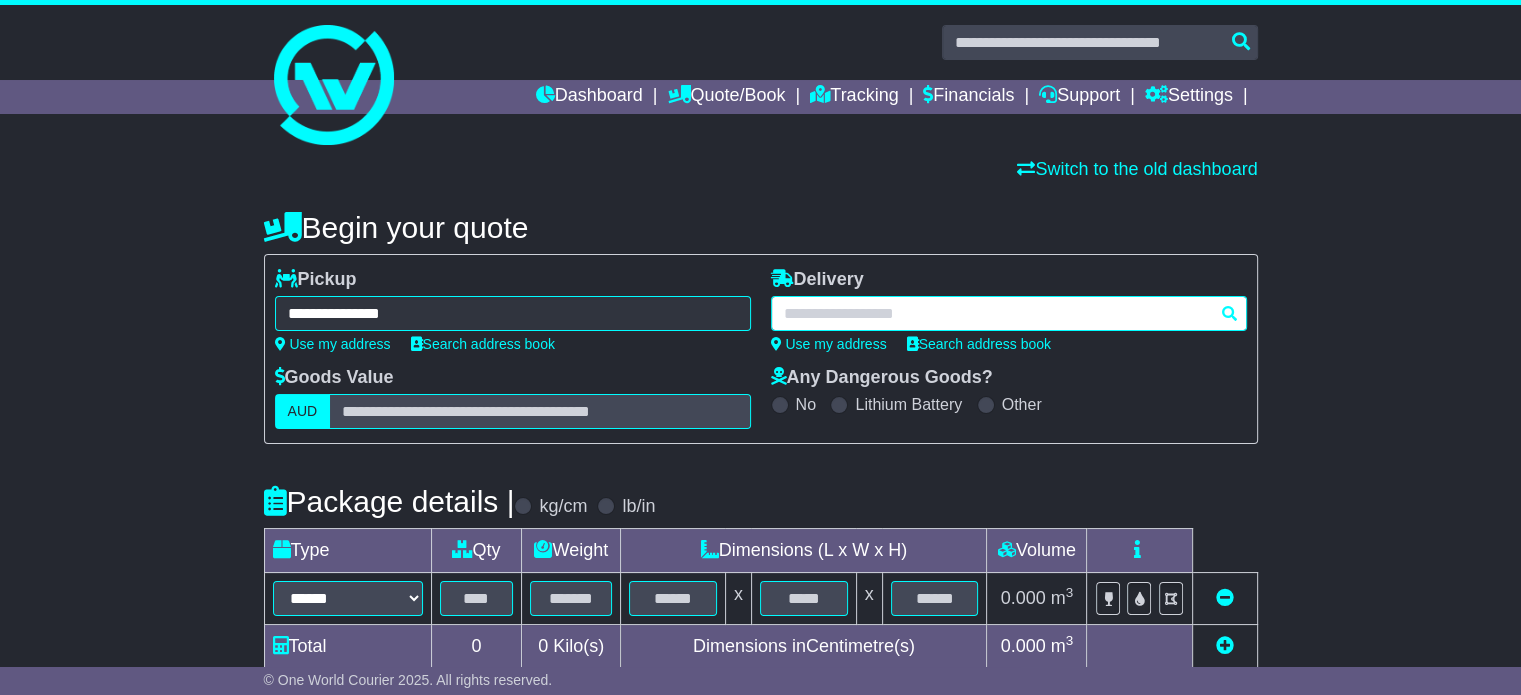 paste on "******" 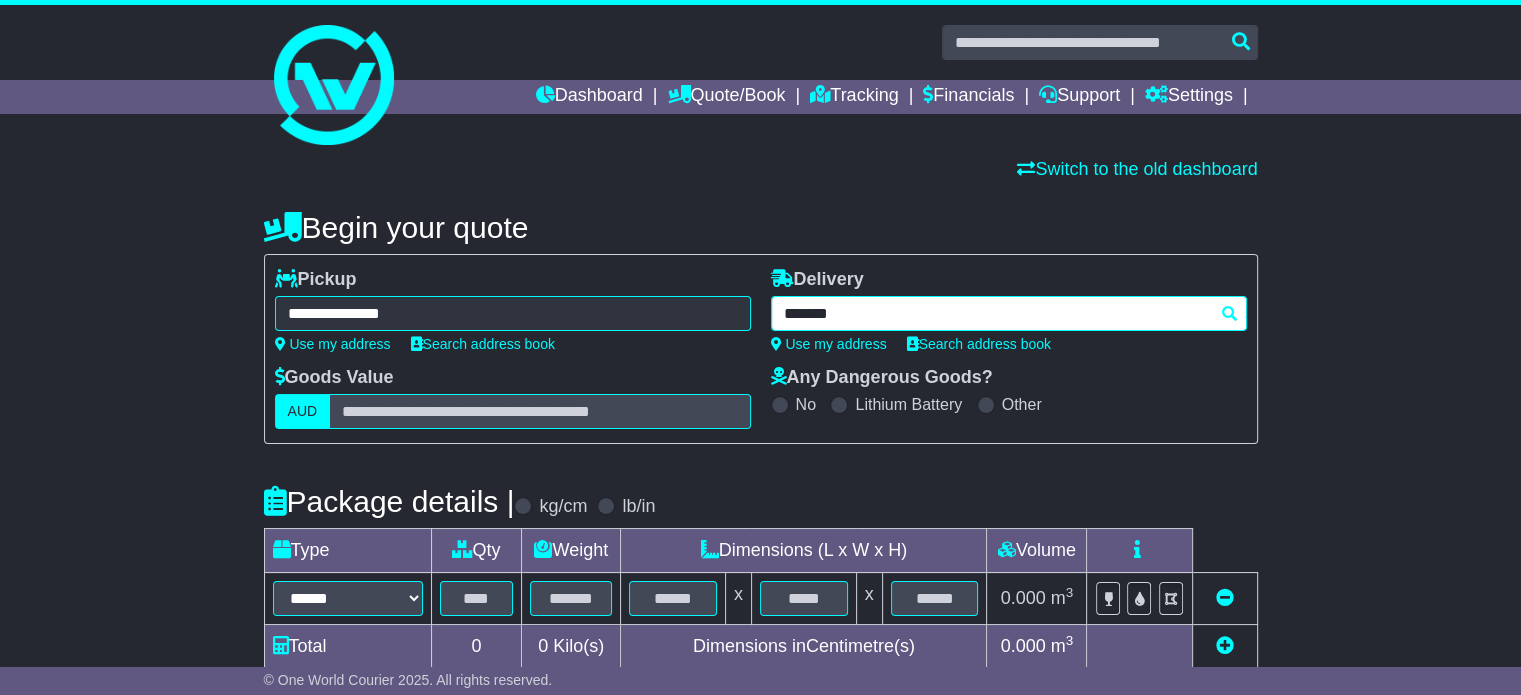 click on "******" at bounding box center [1009, 313] 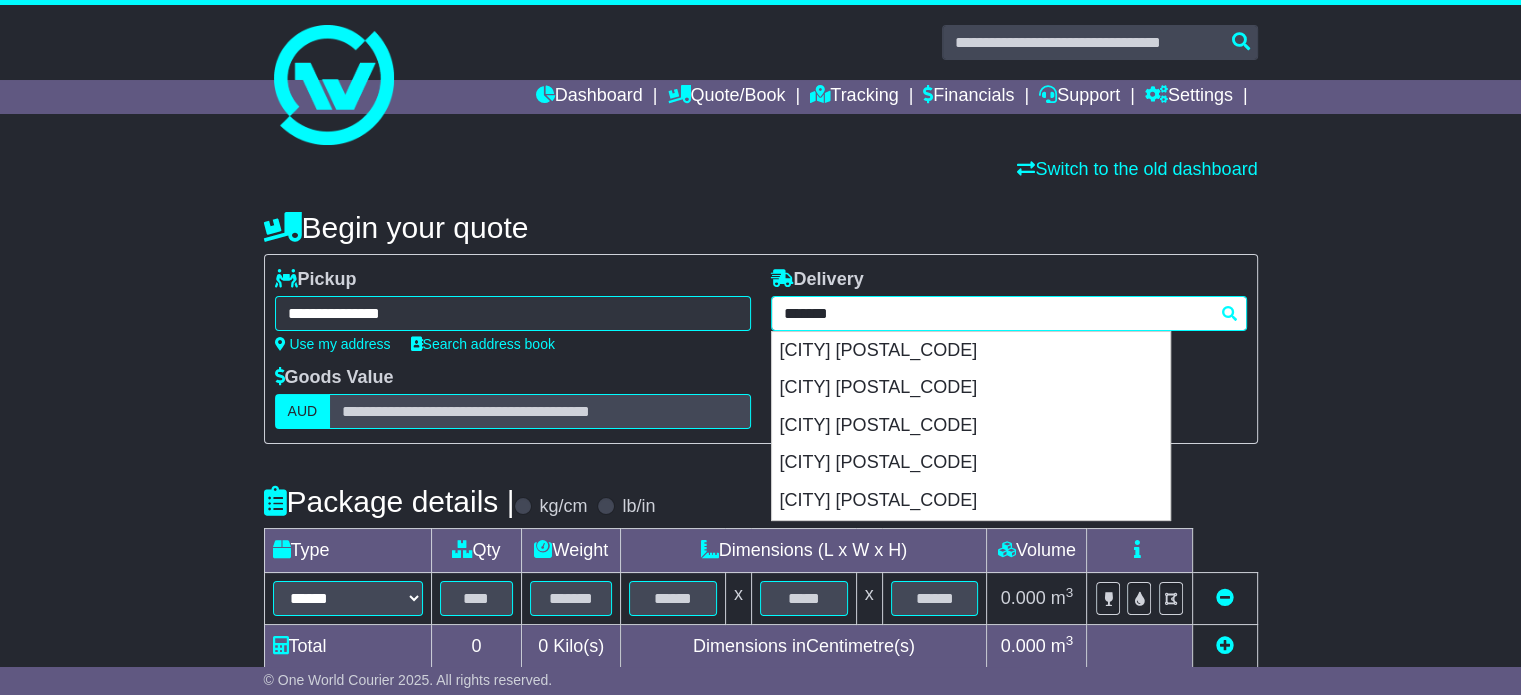type on "**********" 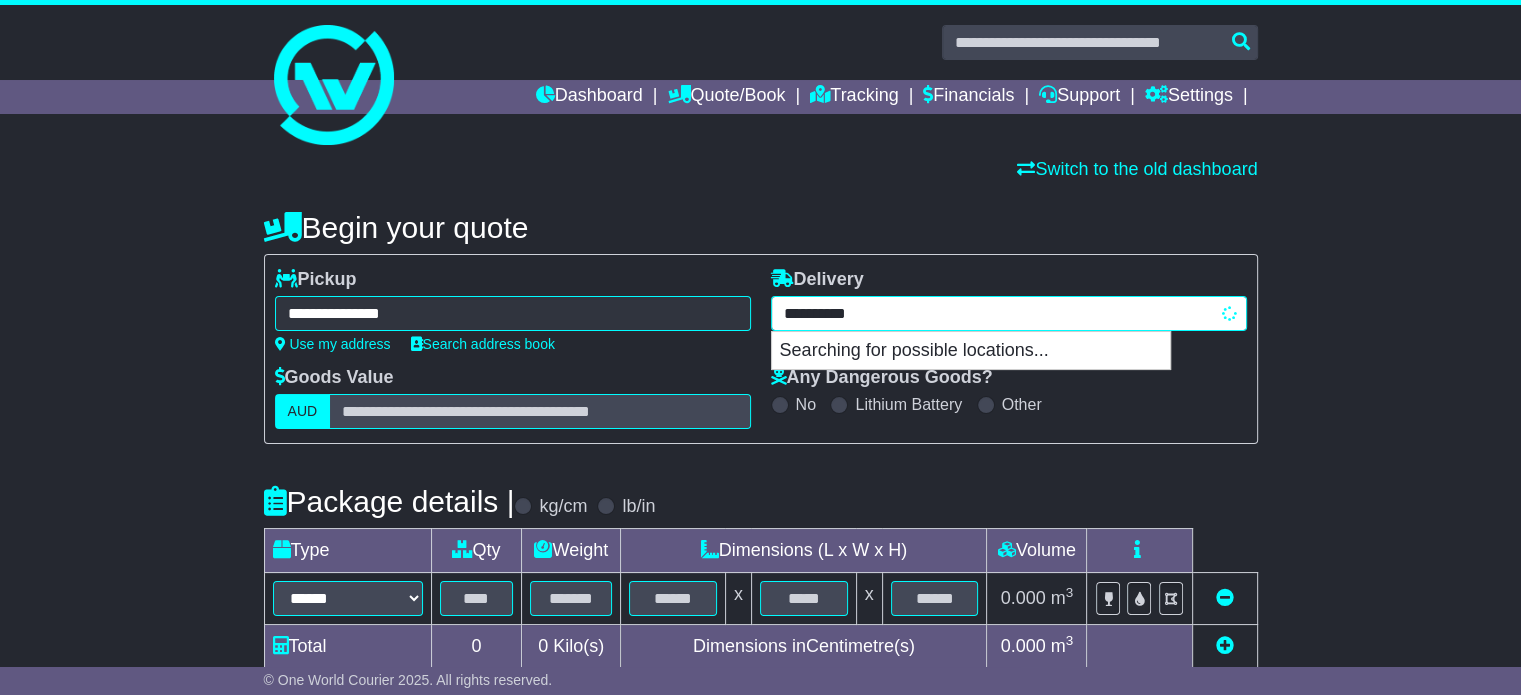 type on "**********" 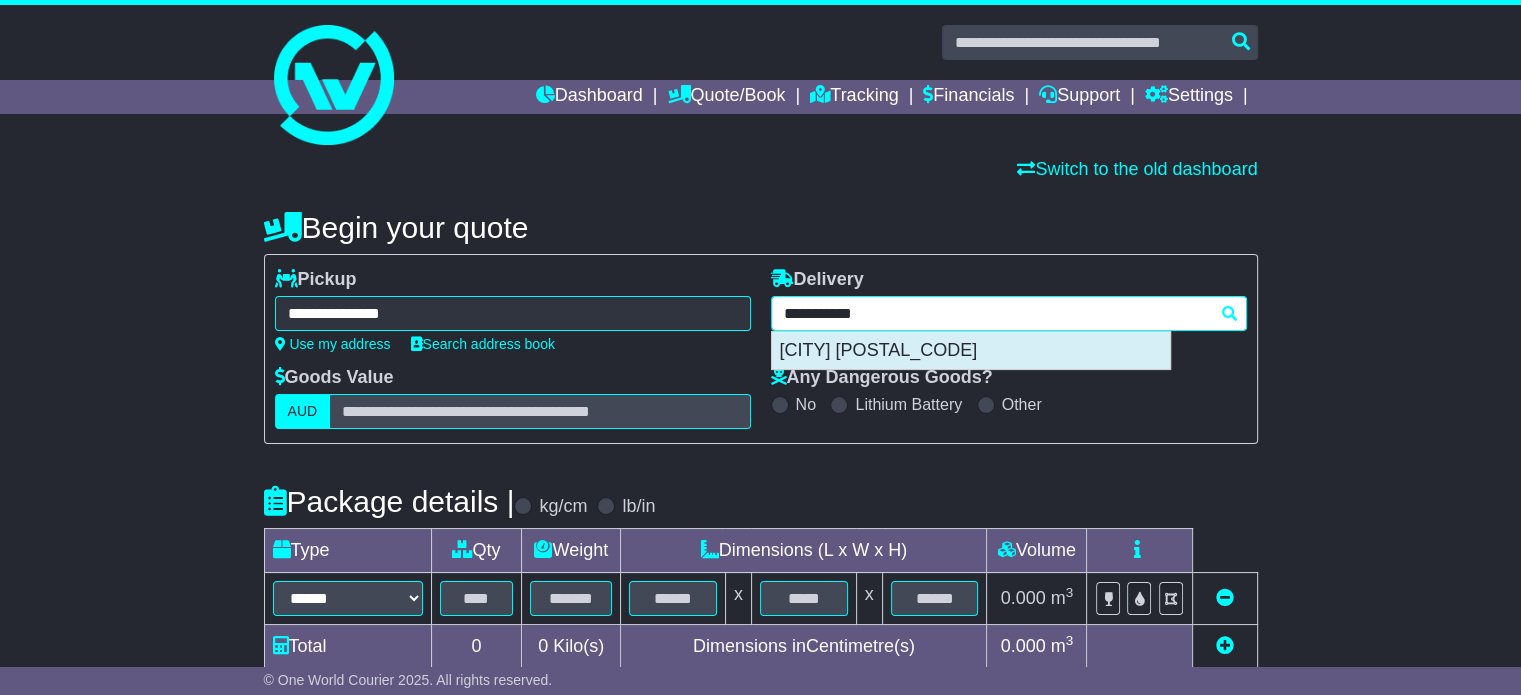 click on "[CITY] [POSTAL_CODE]" at bounding box center (971, 351) 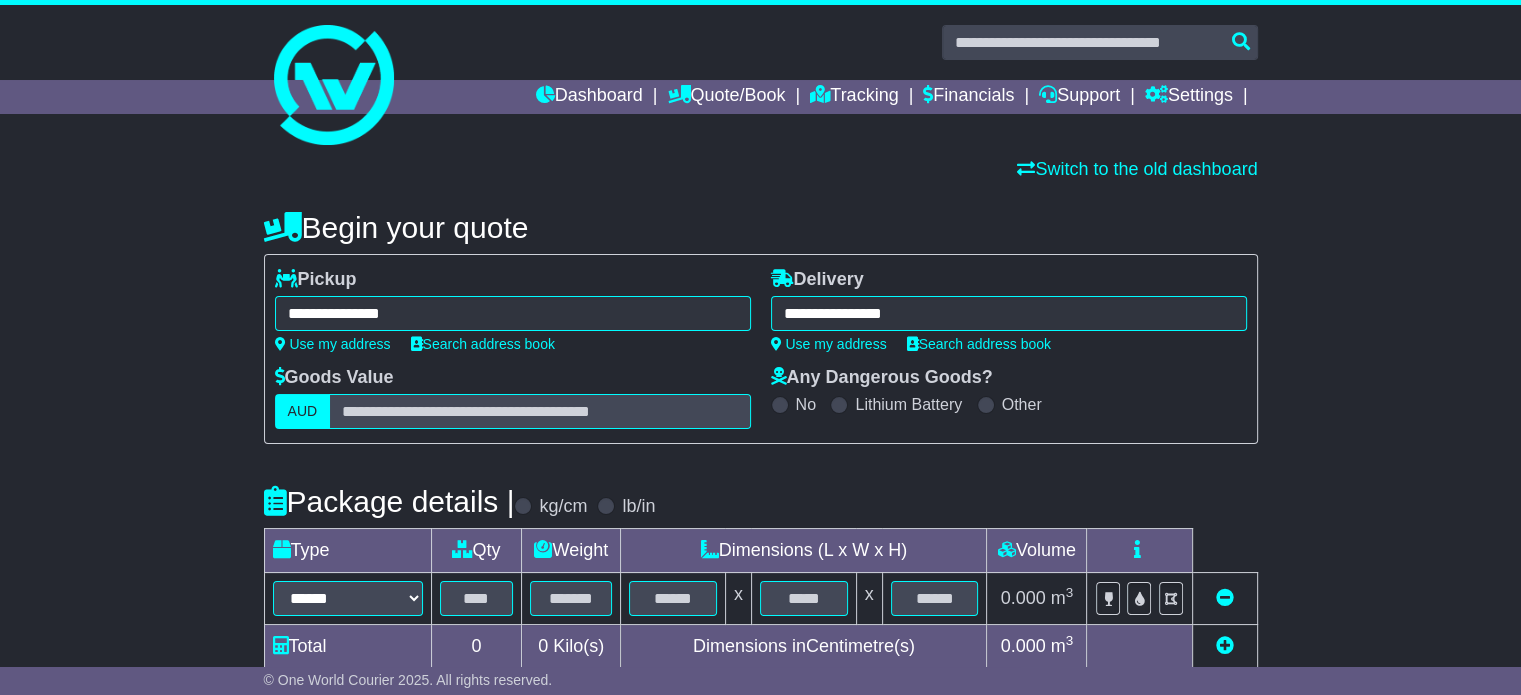 type on "**********" 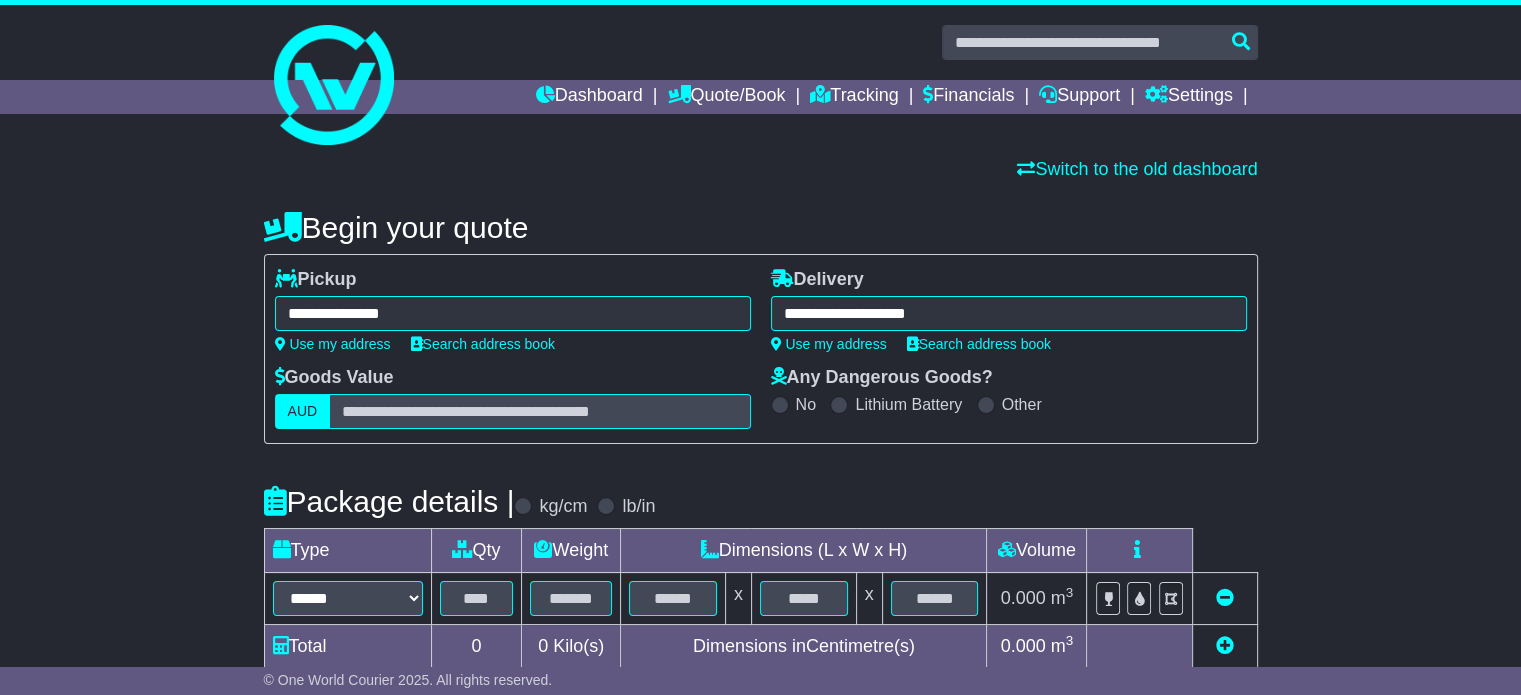 click on "**********" at bounding box center (760, 604) 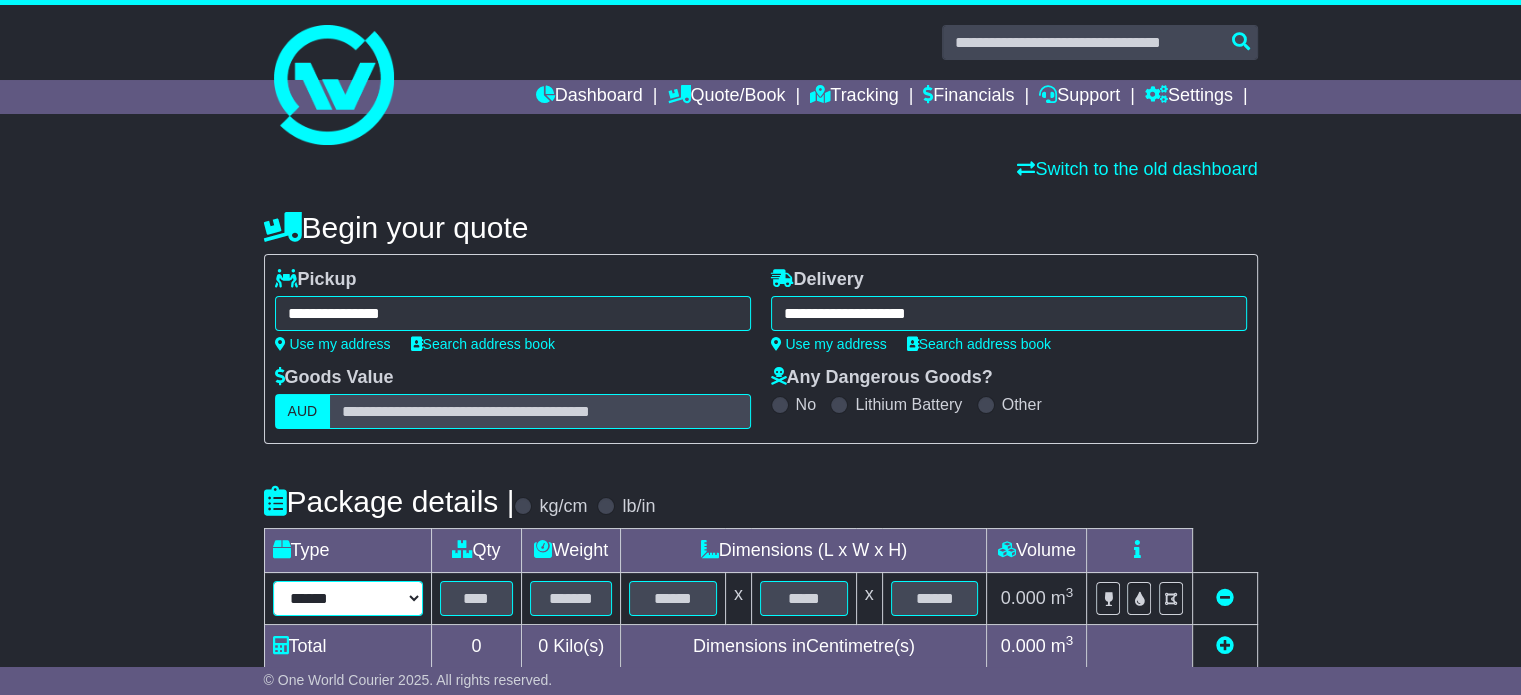drag, startPoint x: 359, startPoint y: 606, endPoint x: 345, endPoint y: 514, distance: 93.05912 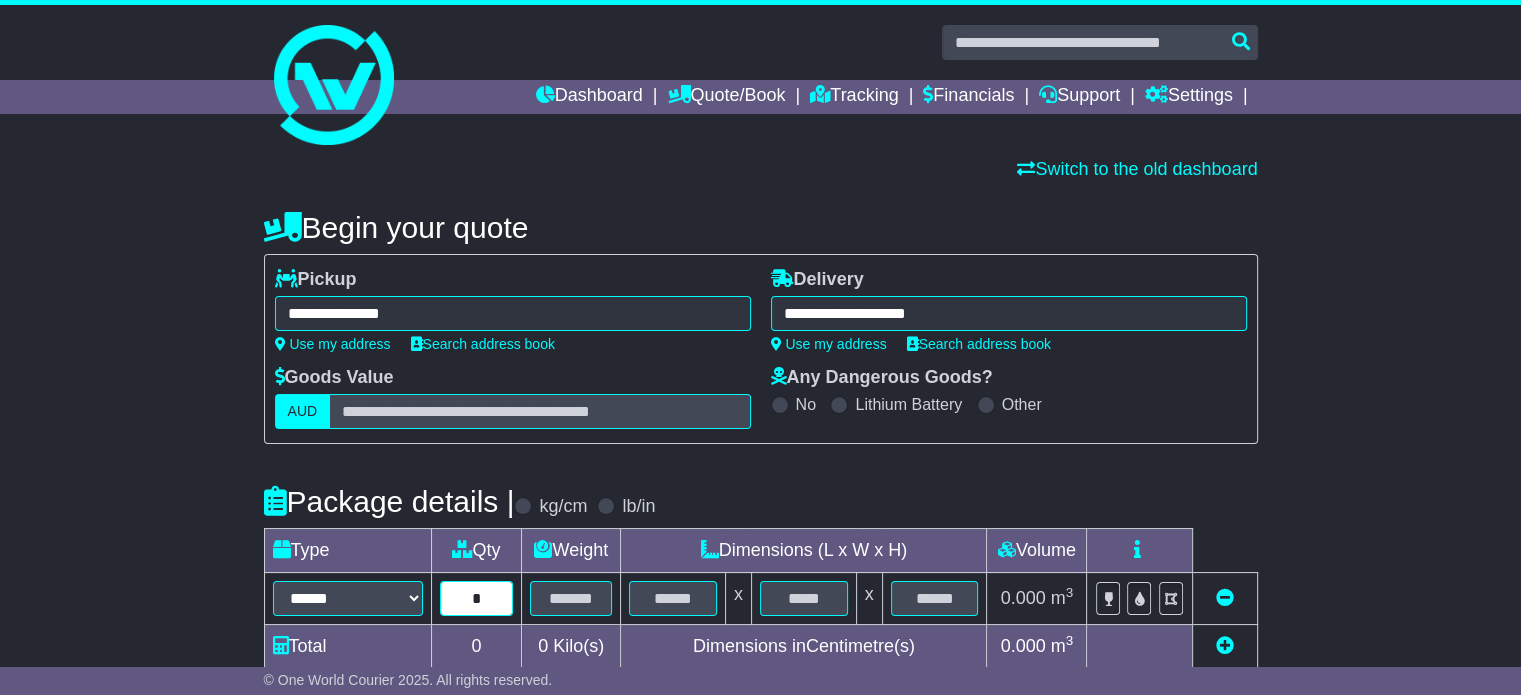 type on "*" 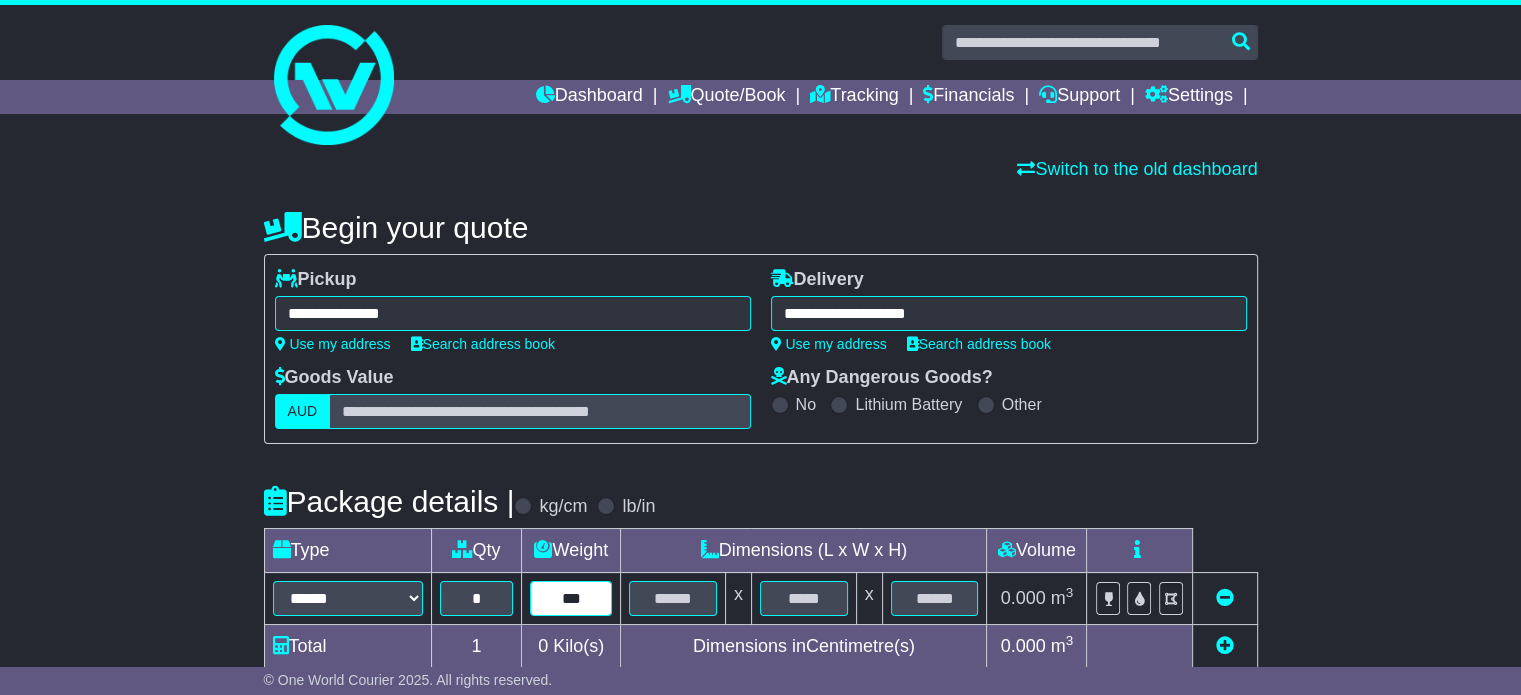 type on "***" 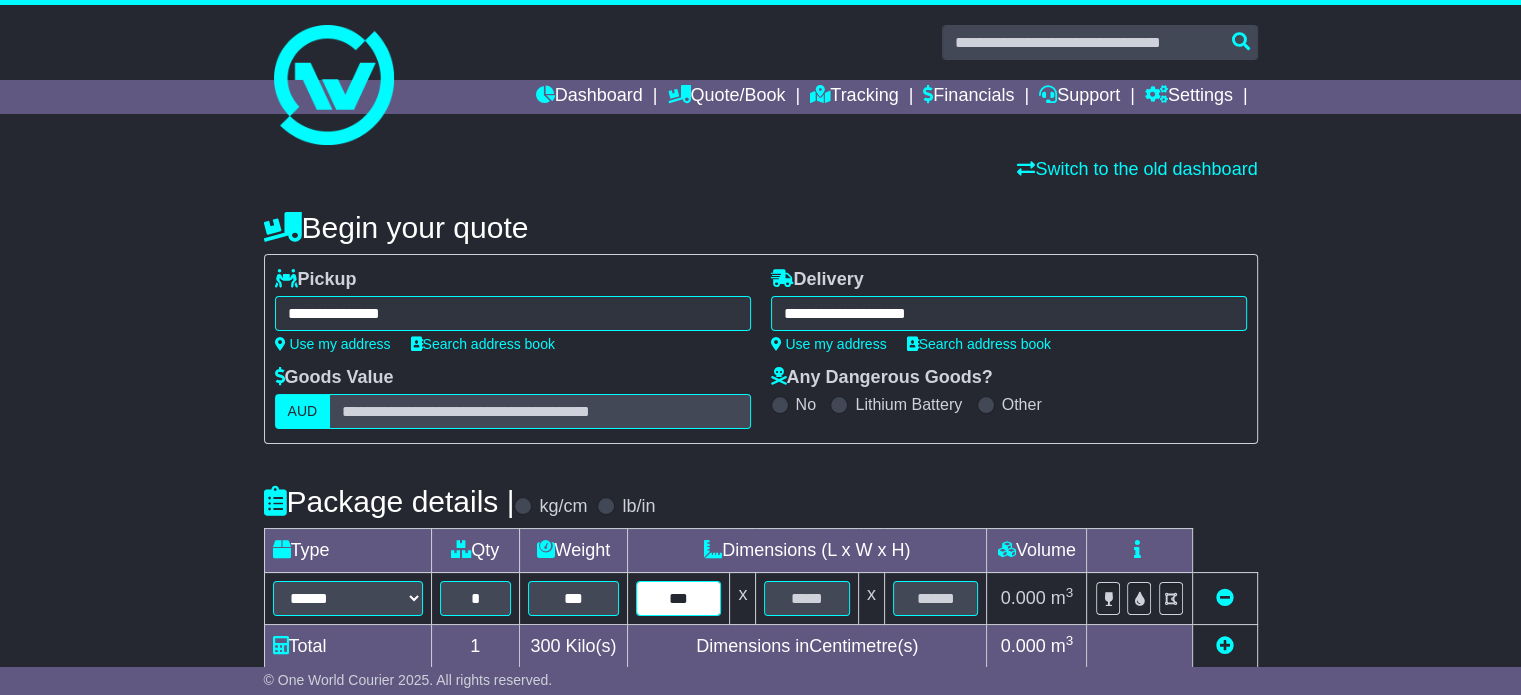 type on "***" 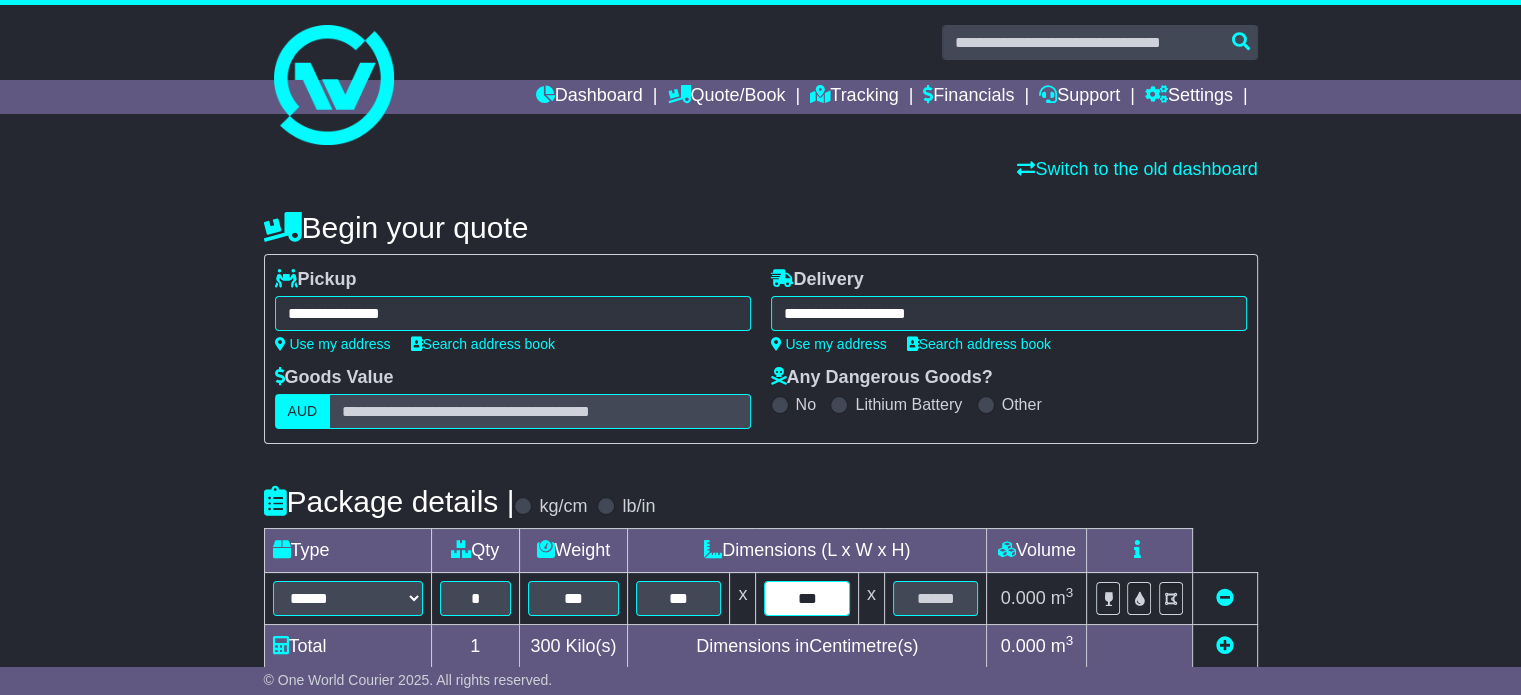 type on "***" 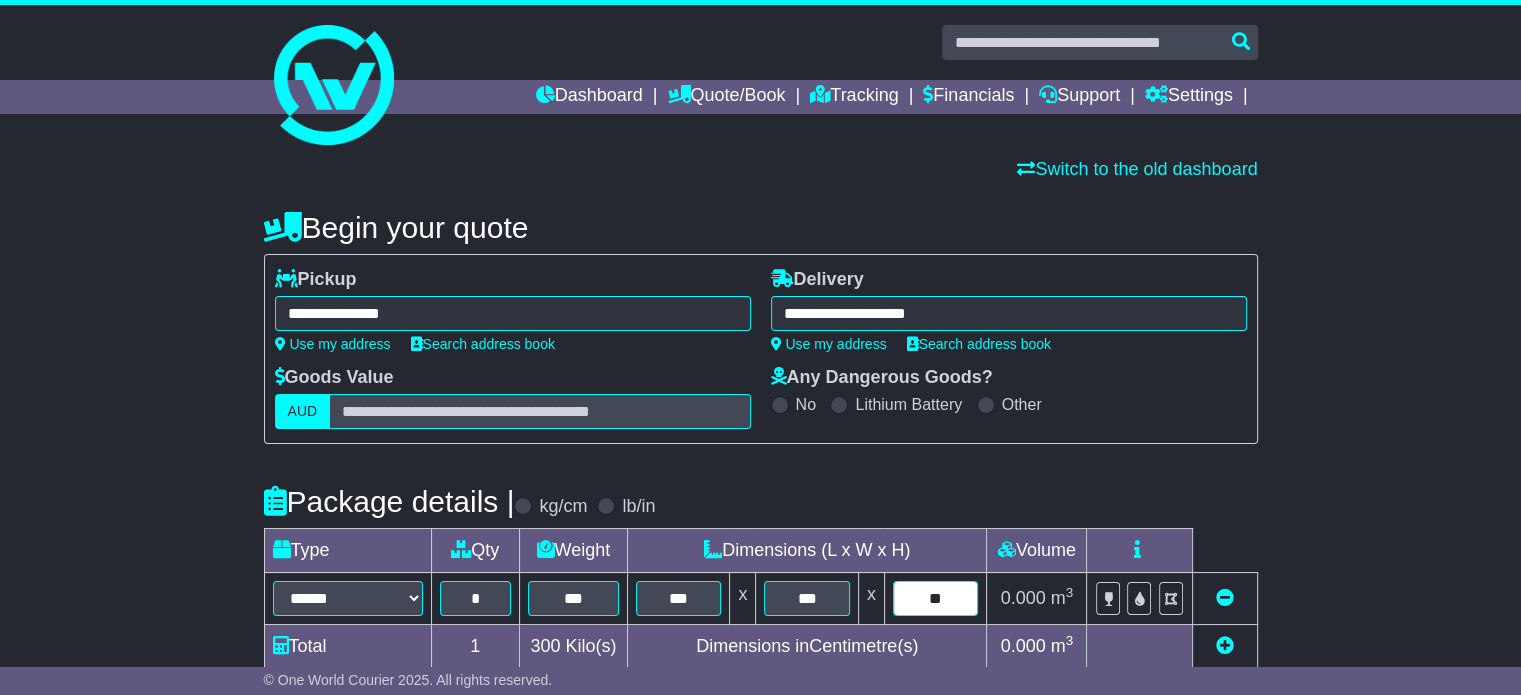 type on "**" 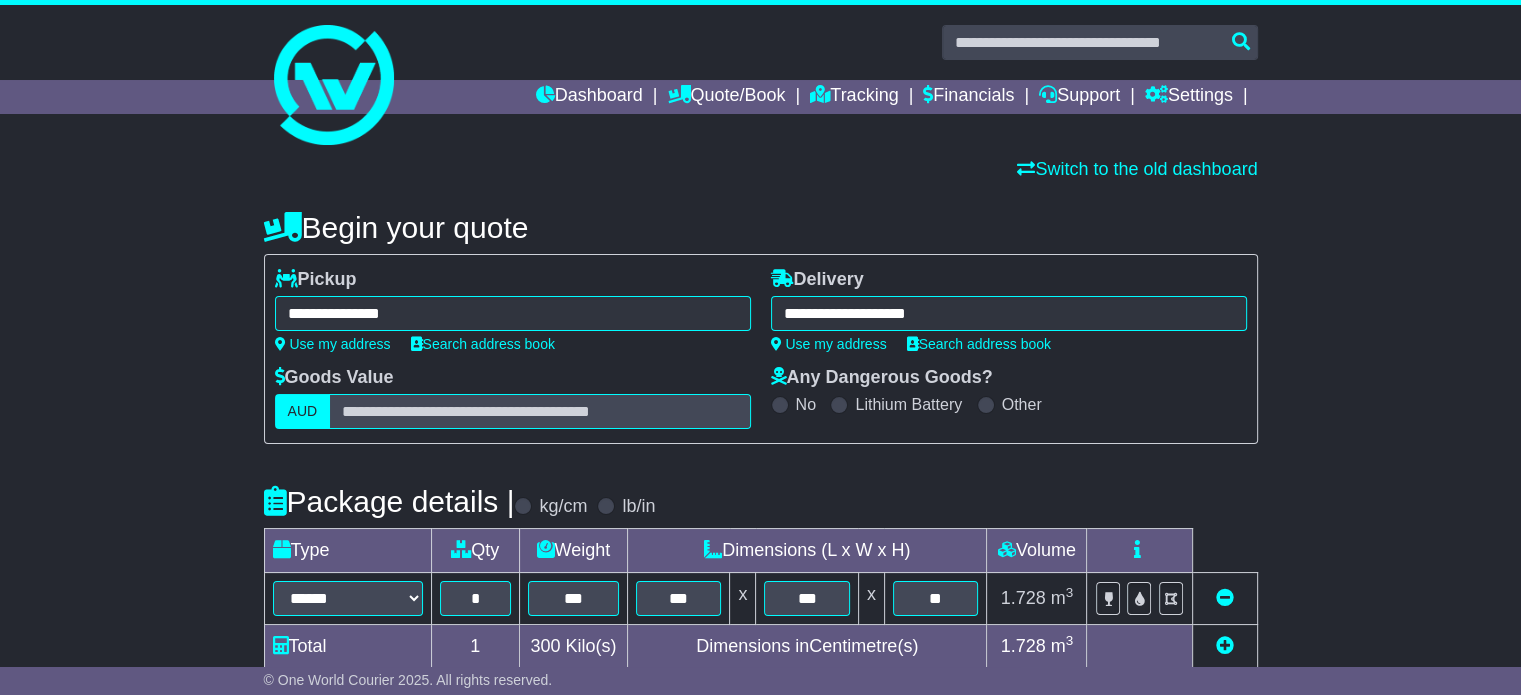 click on "**********" at bounding box center [760, 692] 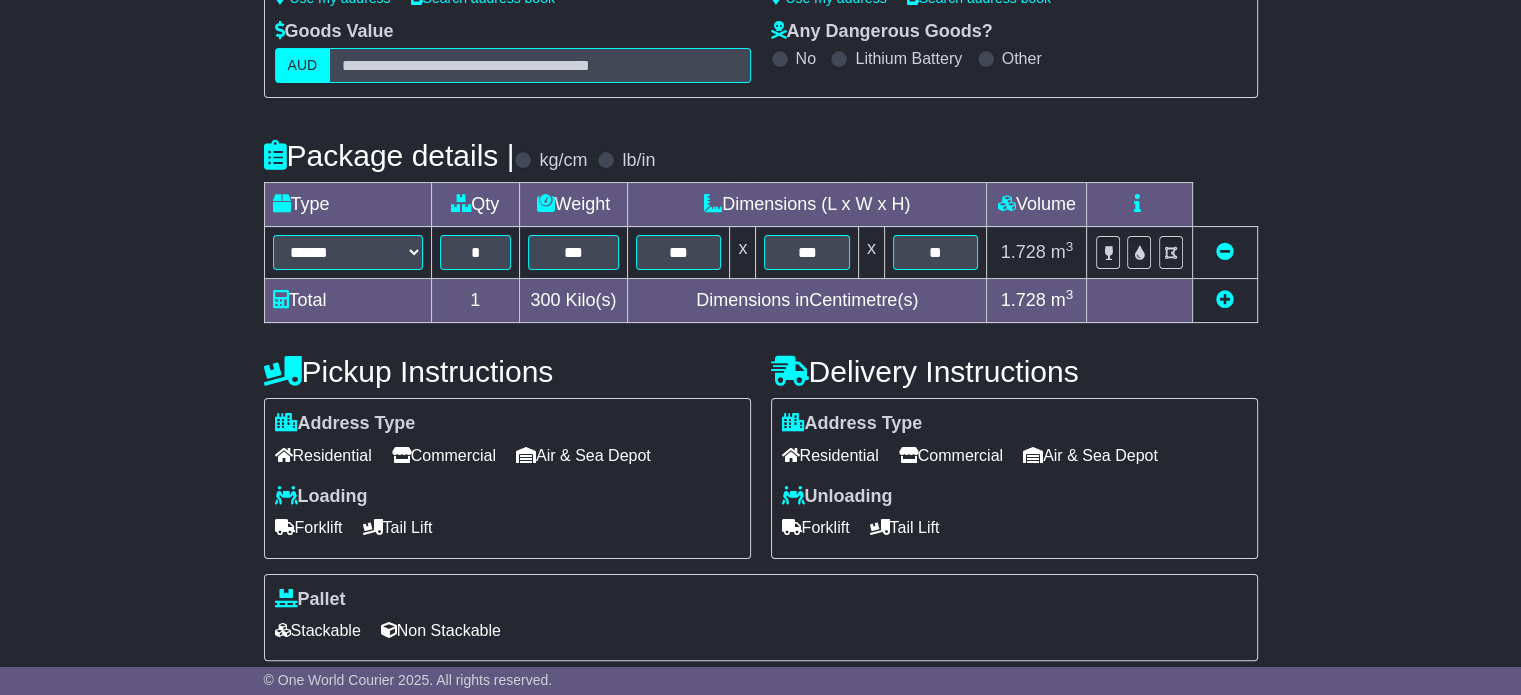 scroll, scrollTop: 360, scrollLeft: 0, axis: vertical 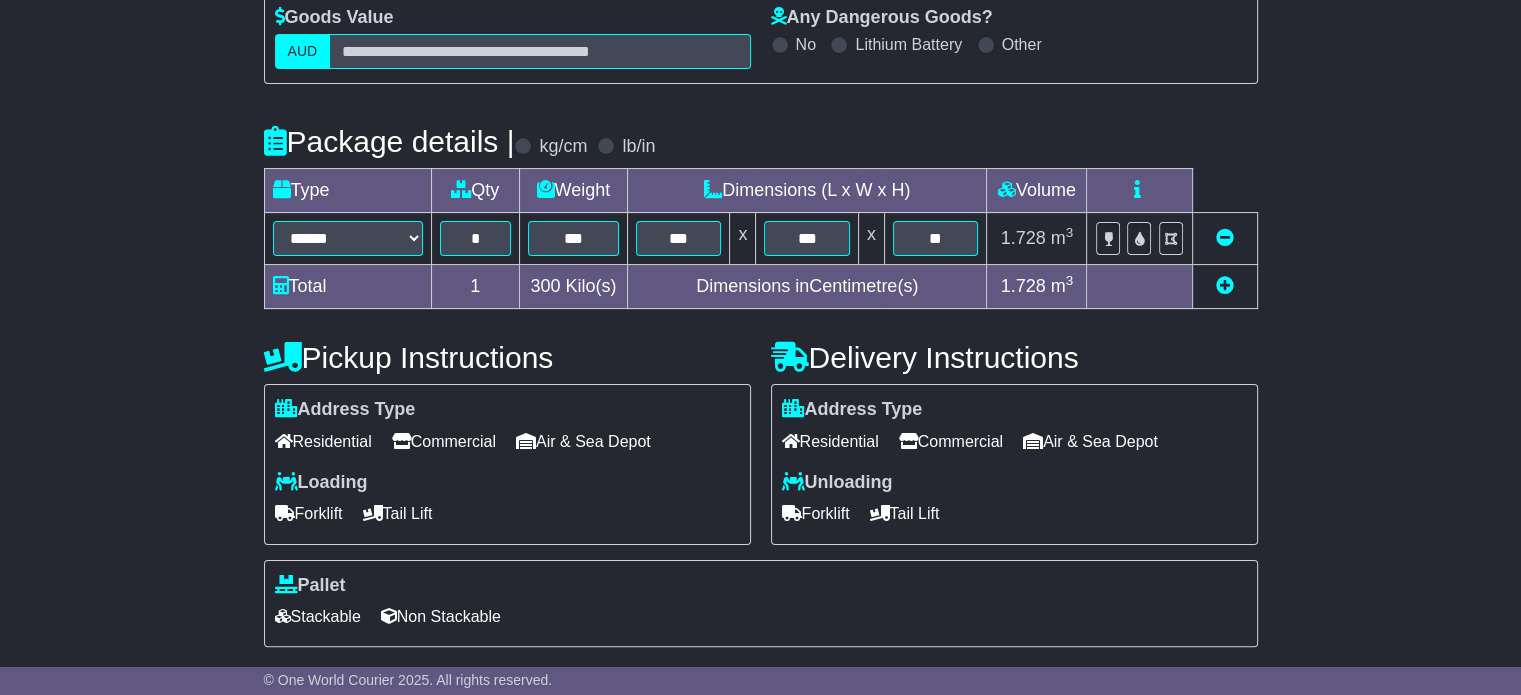 click at bounding box center [401, 441] 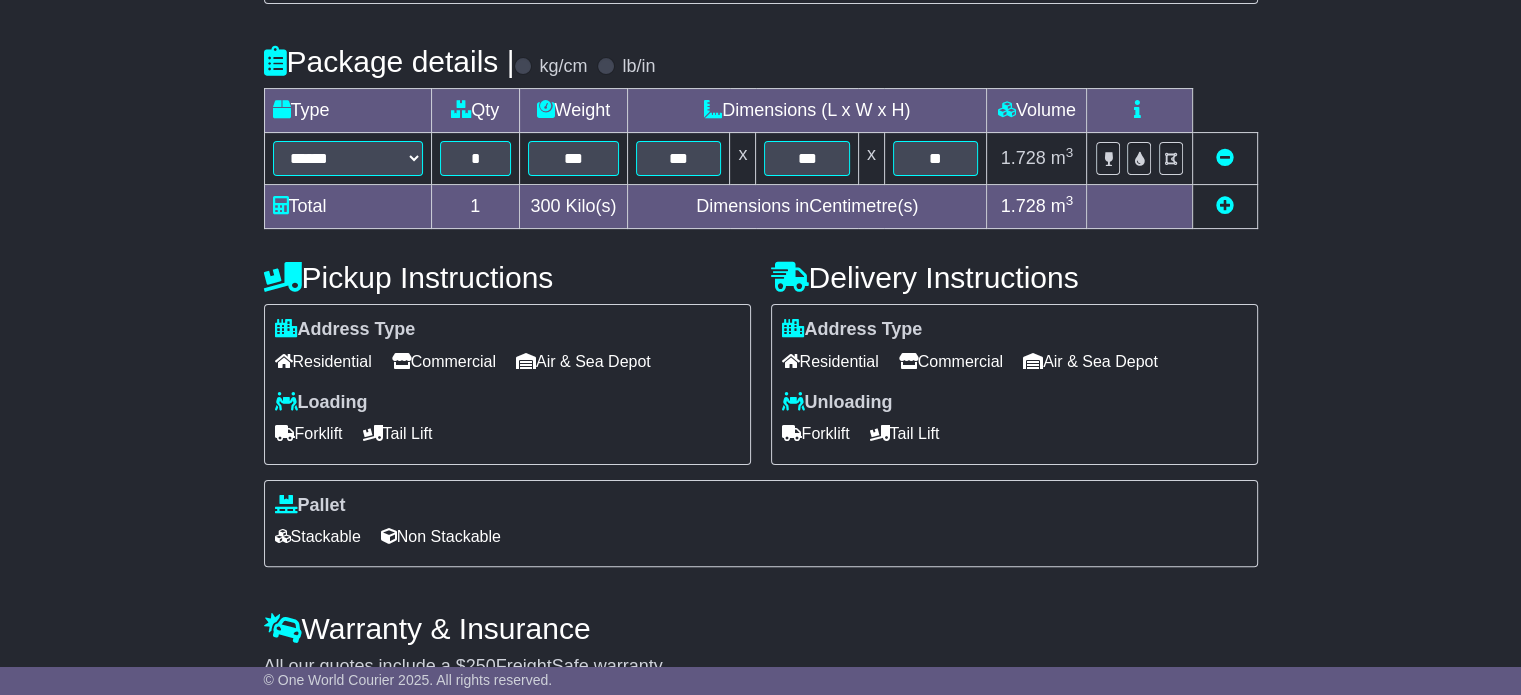 scroll, scrollTop: 540, scrollLeft: 0, axis: vertical 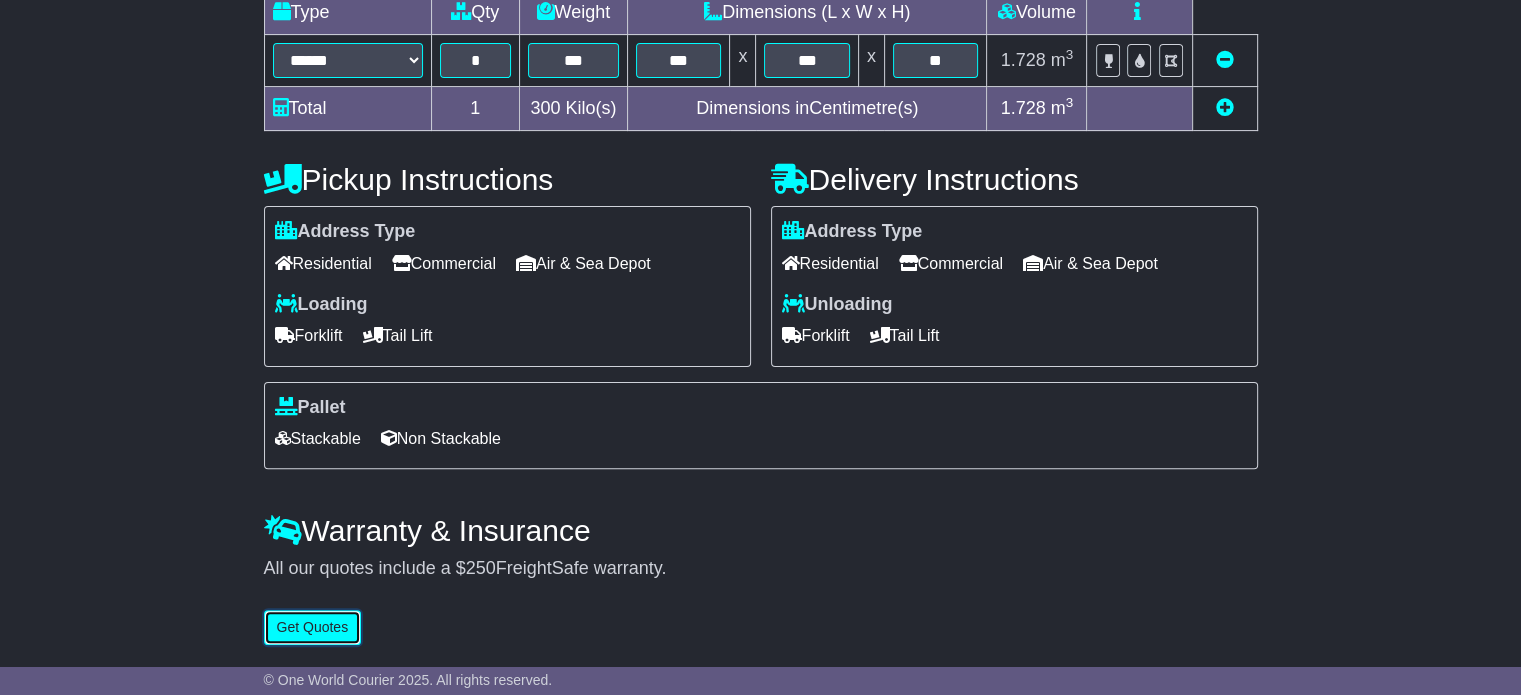 click on "Get Quotes" at bounding box center [313, 627] 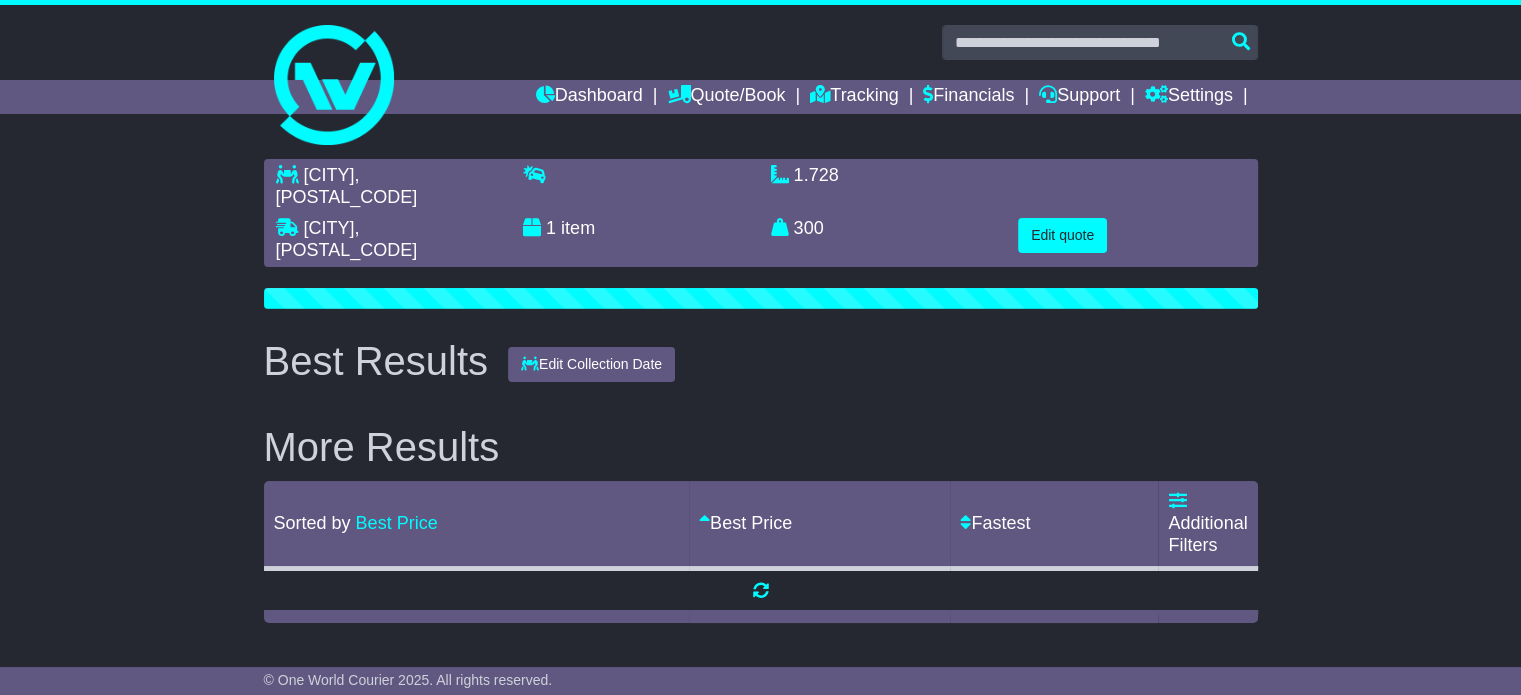 scroll, scrollTop: 0, scrollLeft: 0, axis: both 